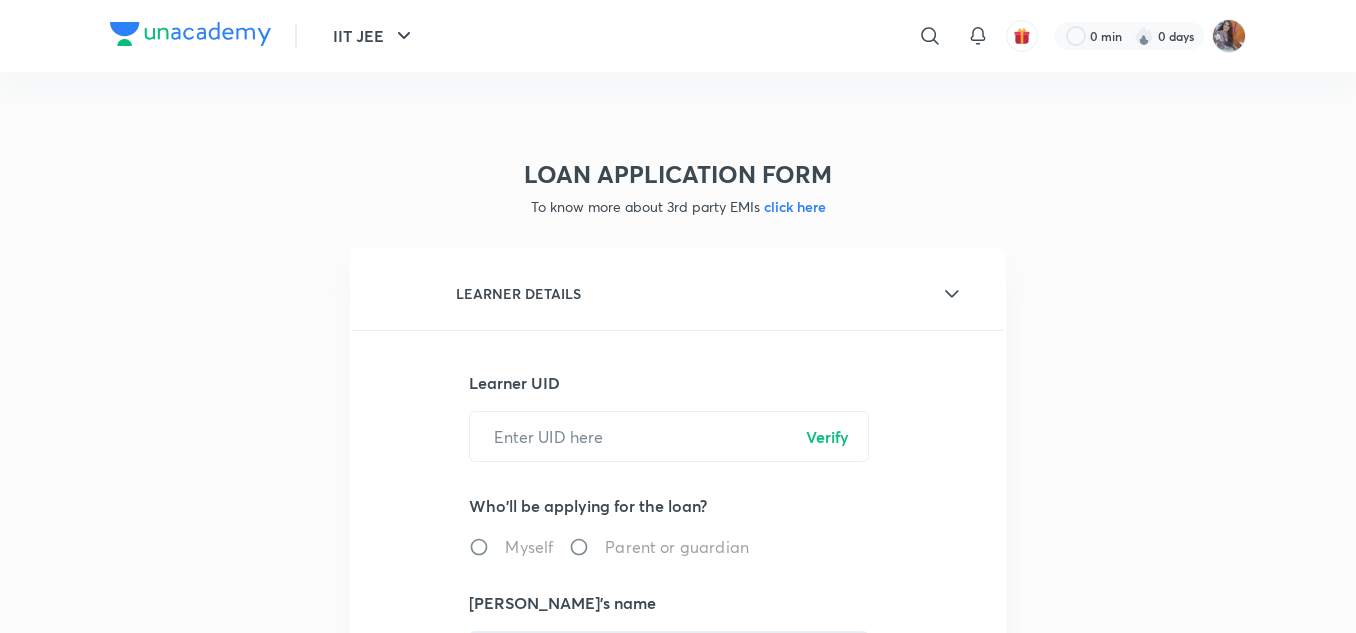 scroll, scrollTop: 0, scrollLeft: 0, axis: both 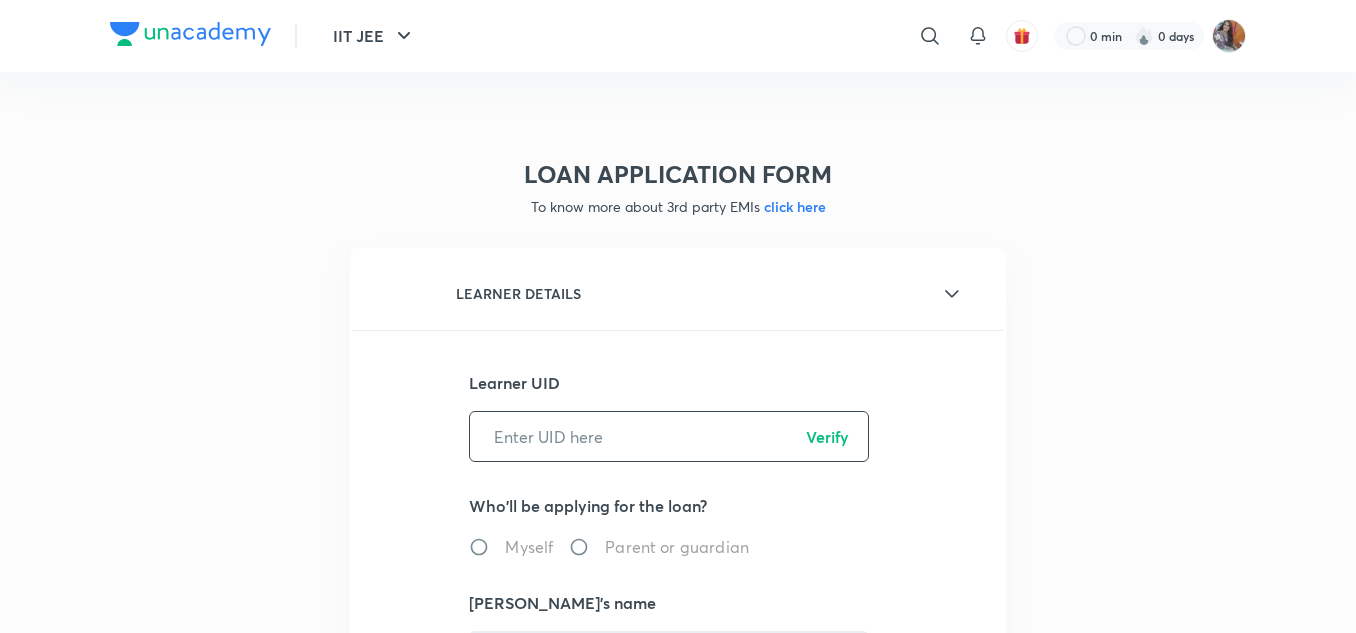 click at bounding box center [669, 436] 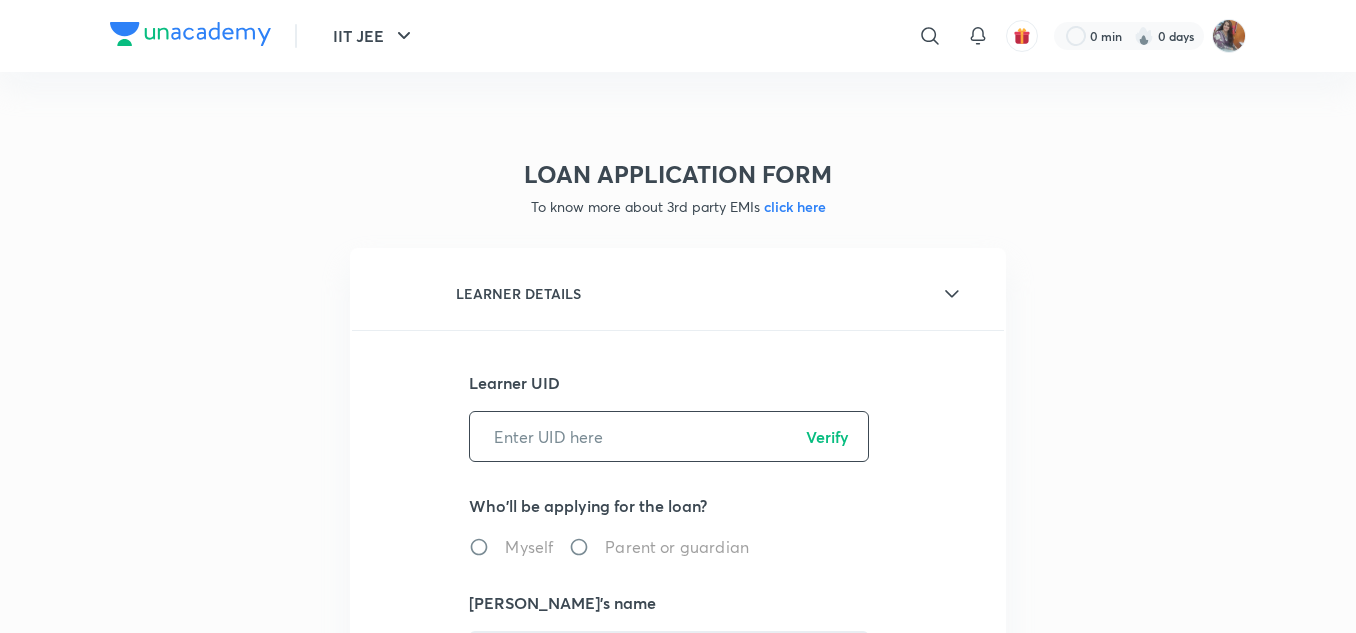 paste on "INKGISQ3PE" 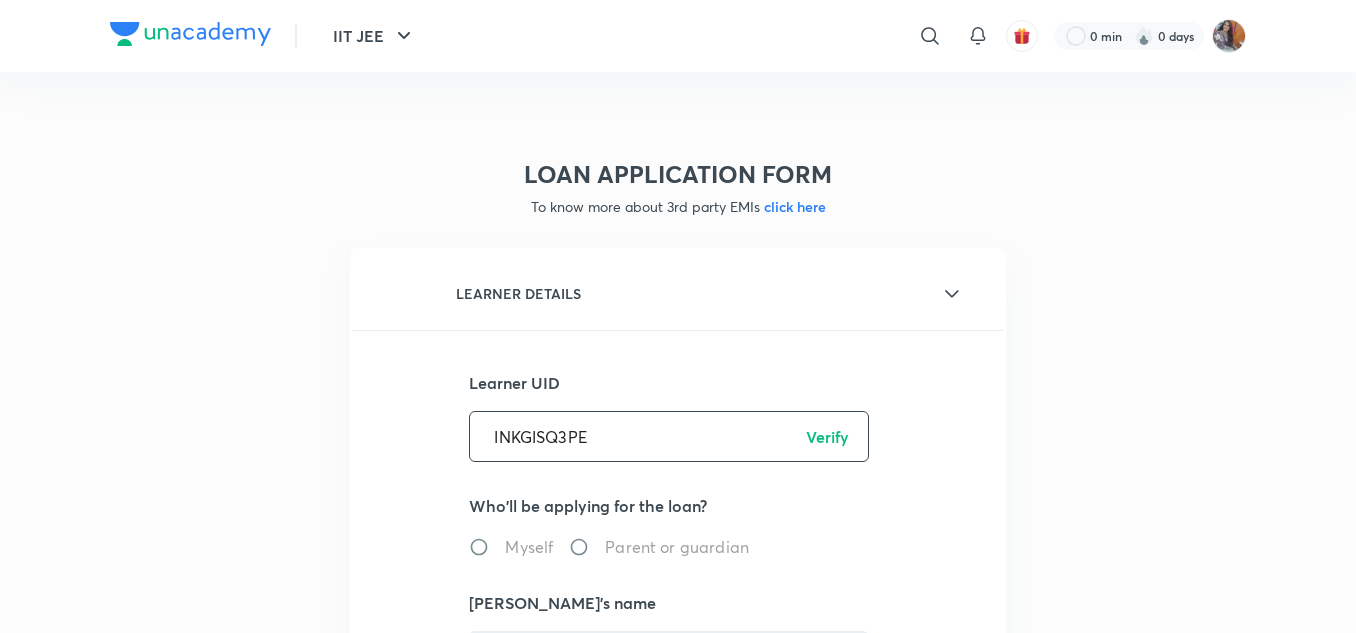 type on "INKGISQ3PE" 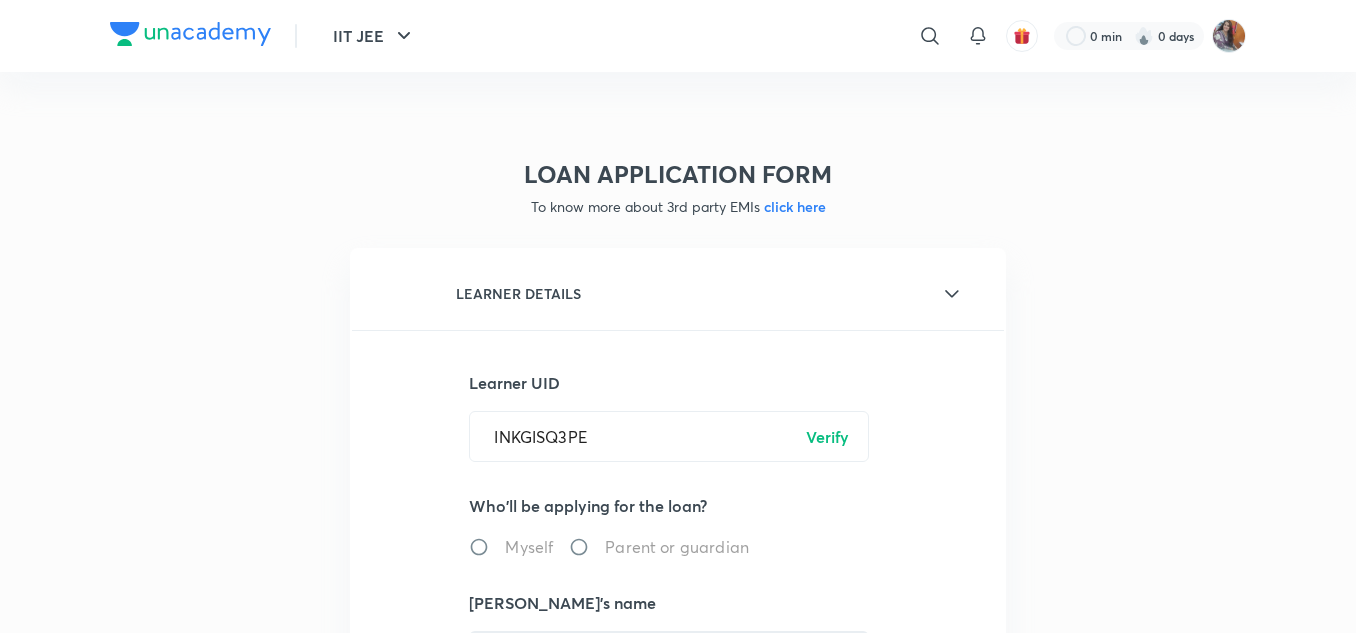 radio on "true" 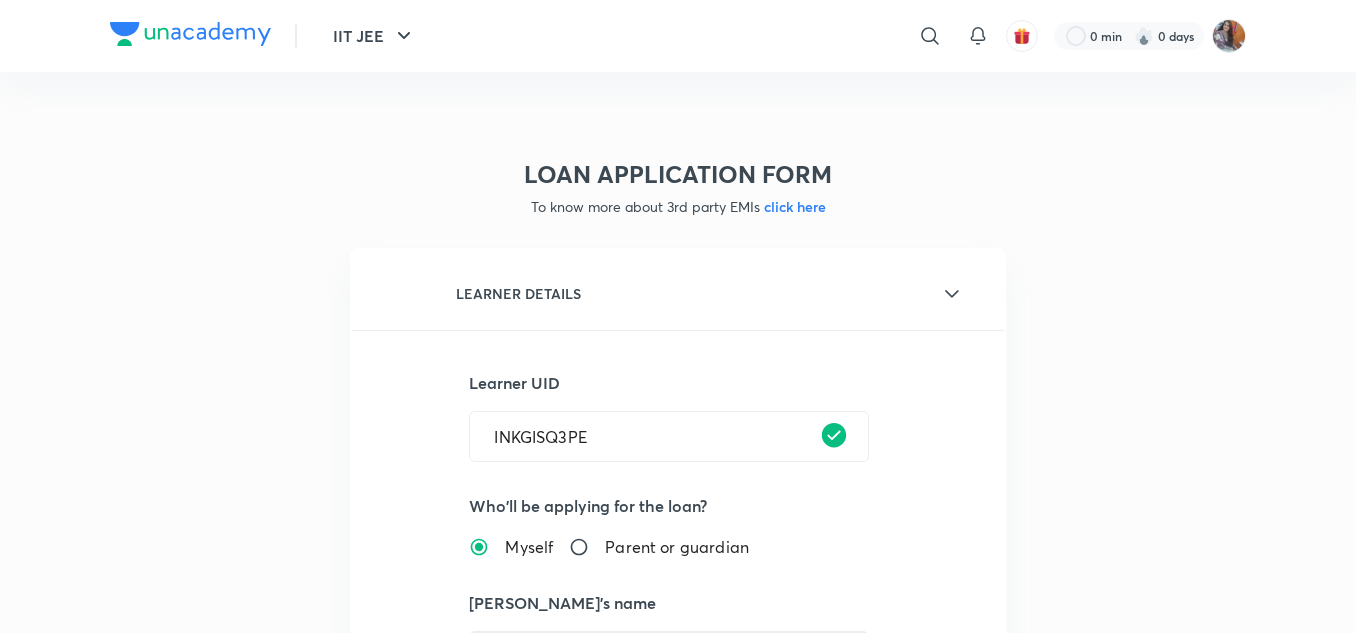 click on "Parent or guardian" at bounding box center [587, 547] 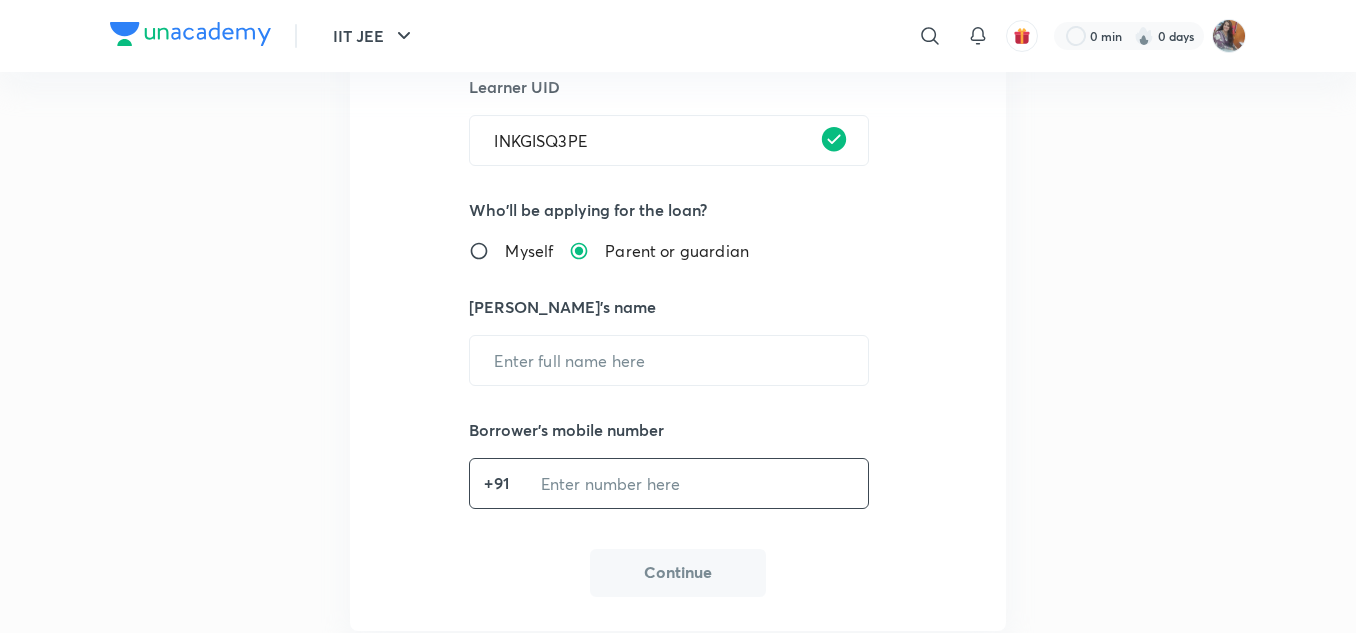 scroll, scrollTop: 300, scrollLeft: 0, axis: vertical 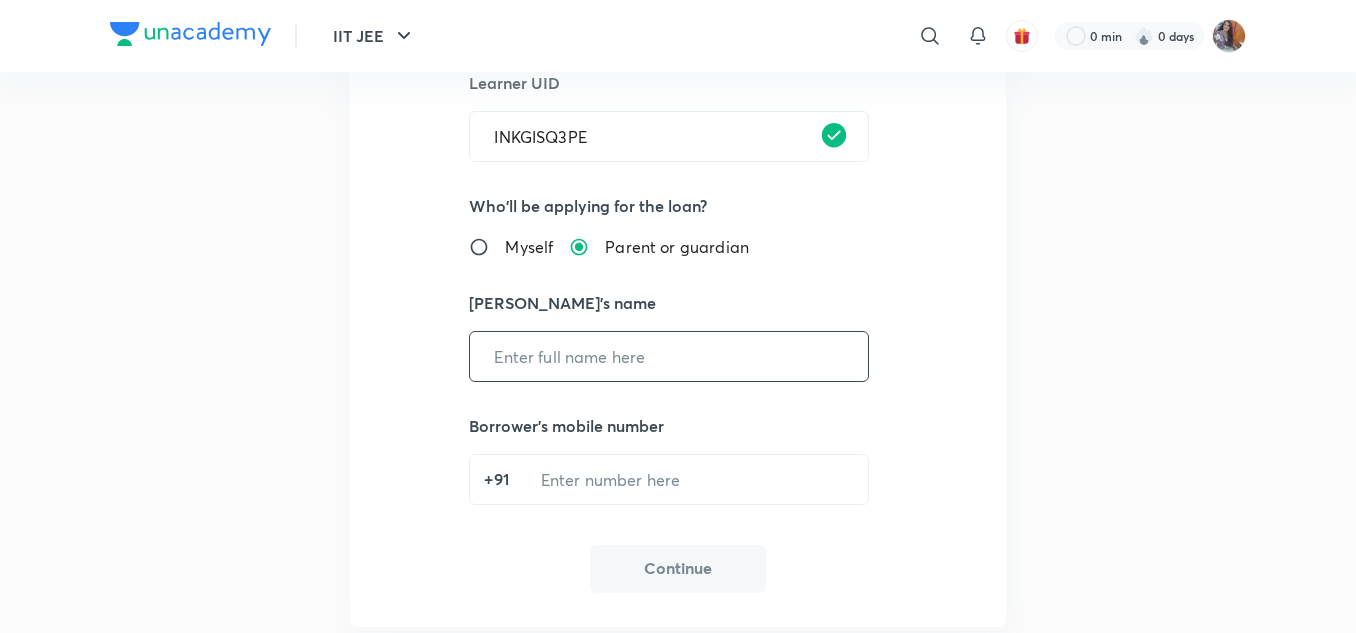 click at bounding box center [669, 356] 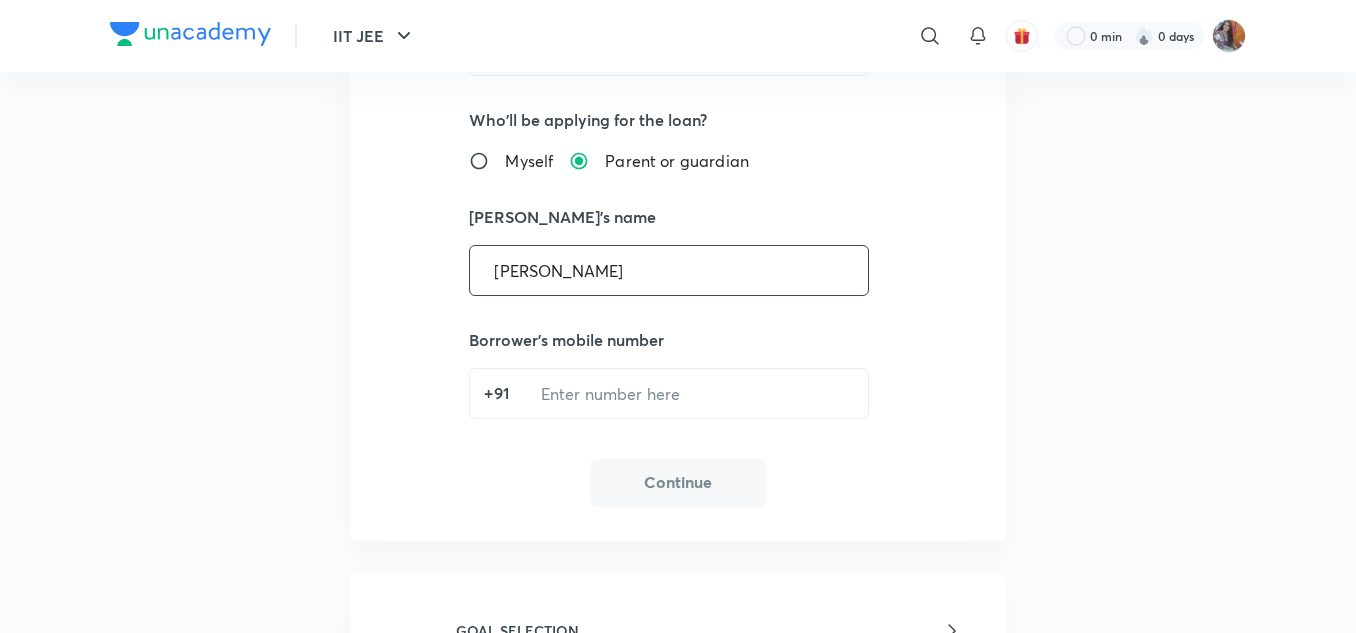 scroll, scrollTop: 500, scrollLeft: 0, axis: vertical 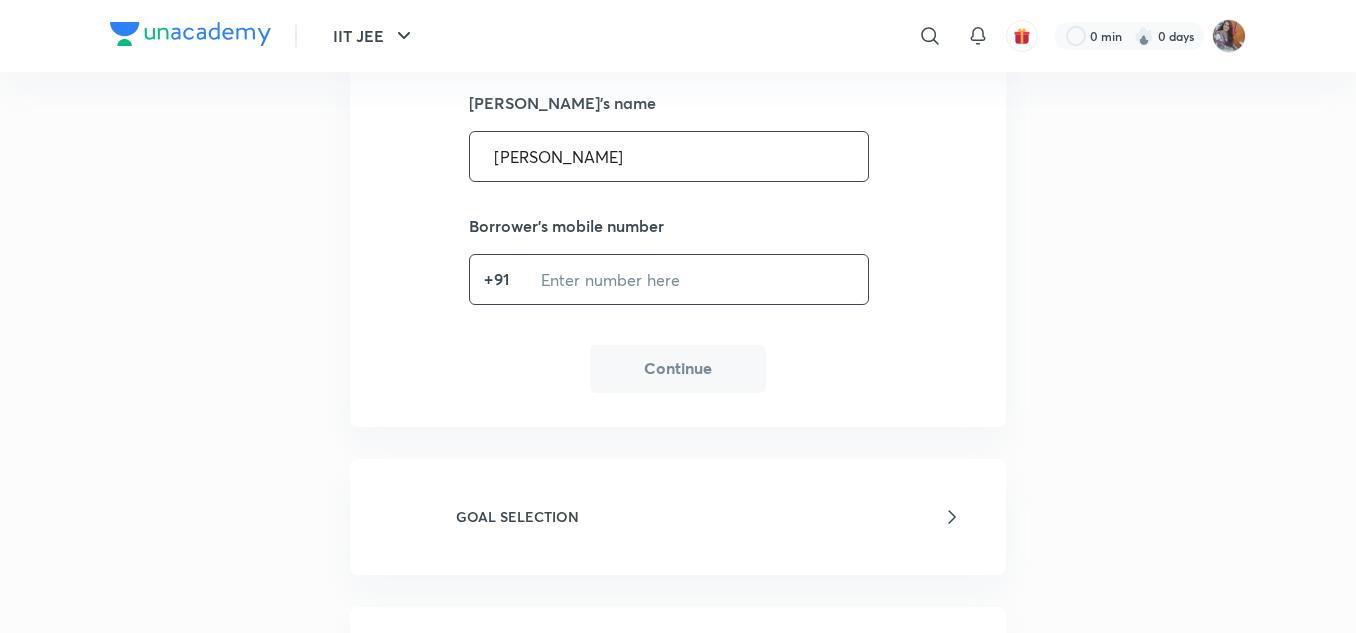 type on "Peeyush Kumar" 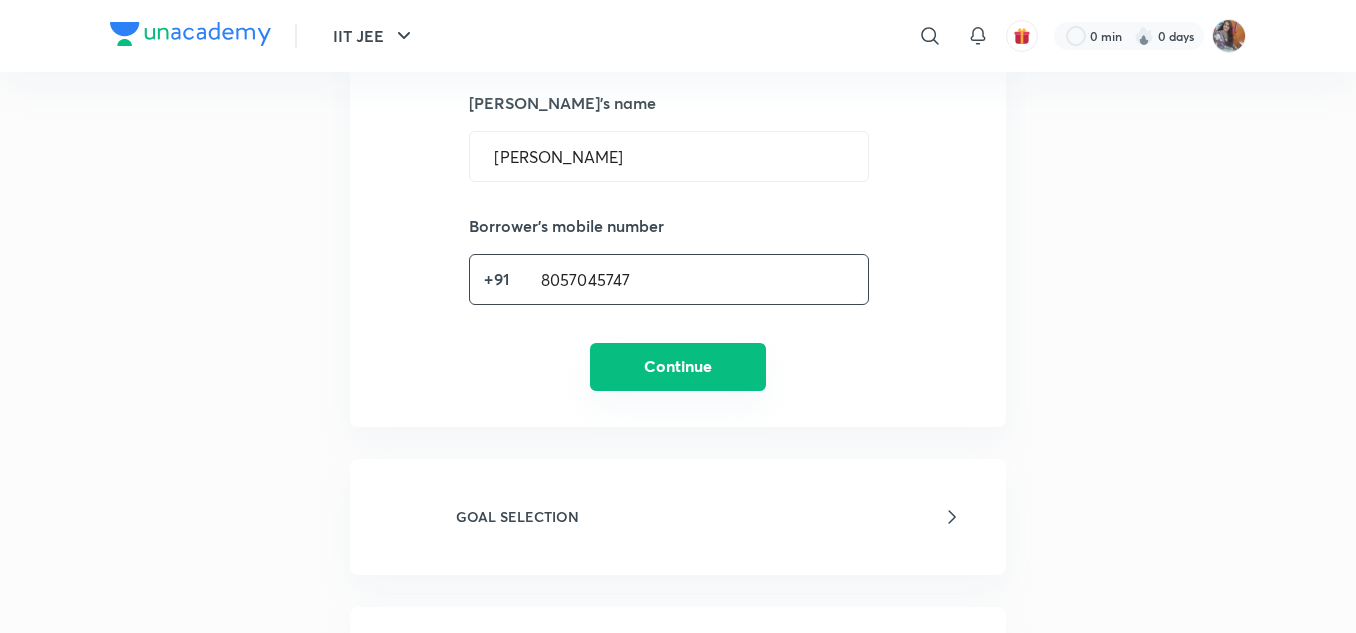 type on "8057045747" 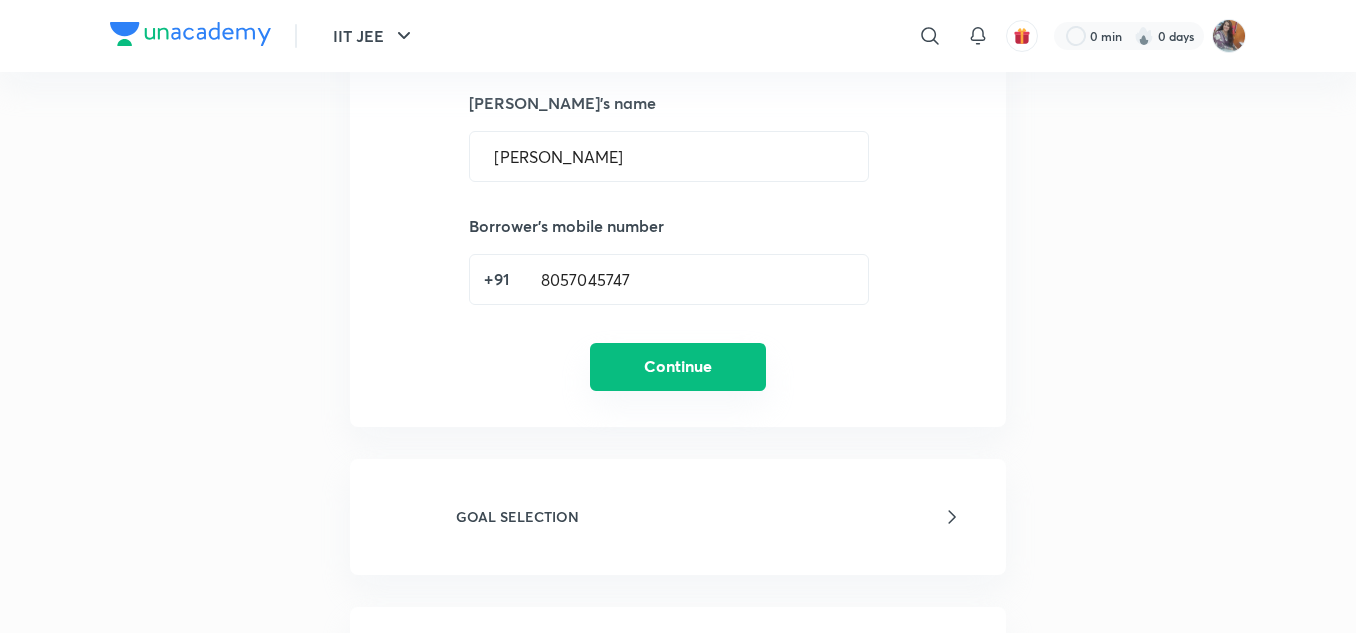 click on "Continue" at bounding box center (678, 367) 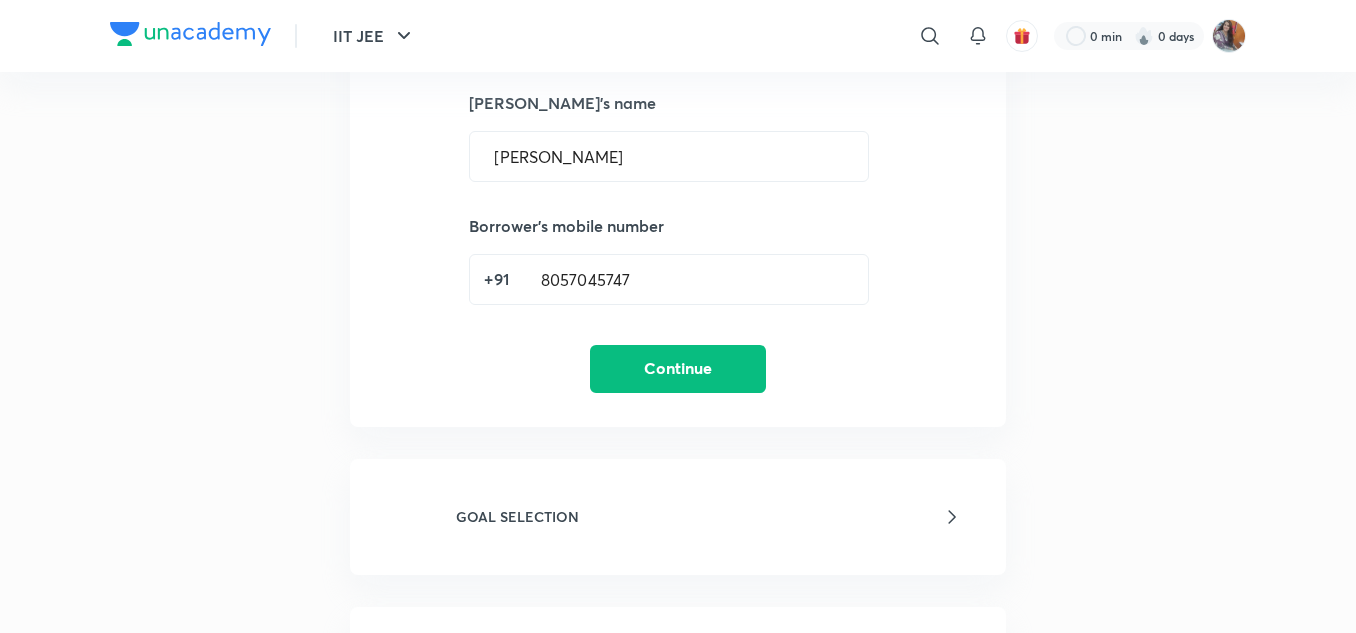 scroll, scrollTop: 524, scrollLeft: 0, axis: vertical 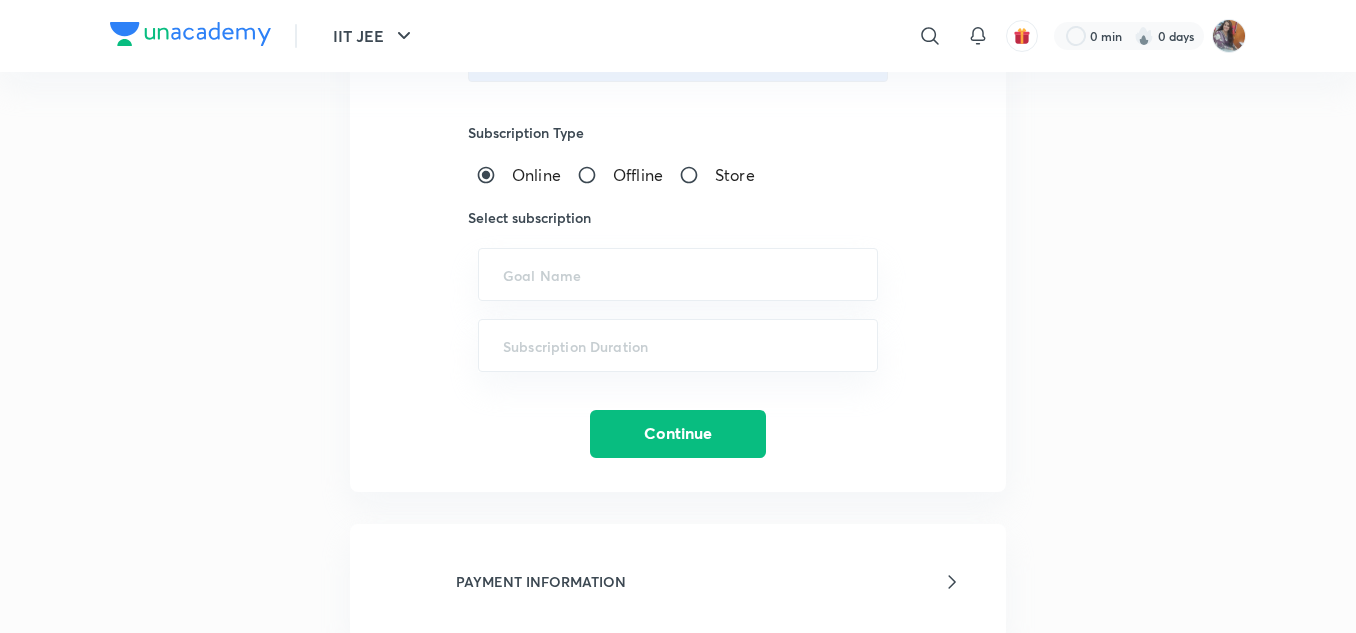 click on "Offline" at bounding box center [595, 175] 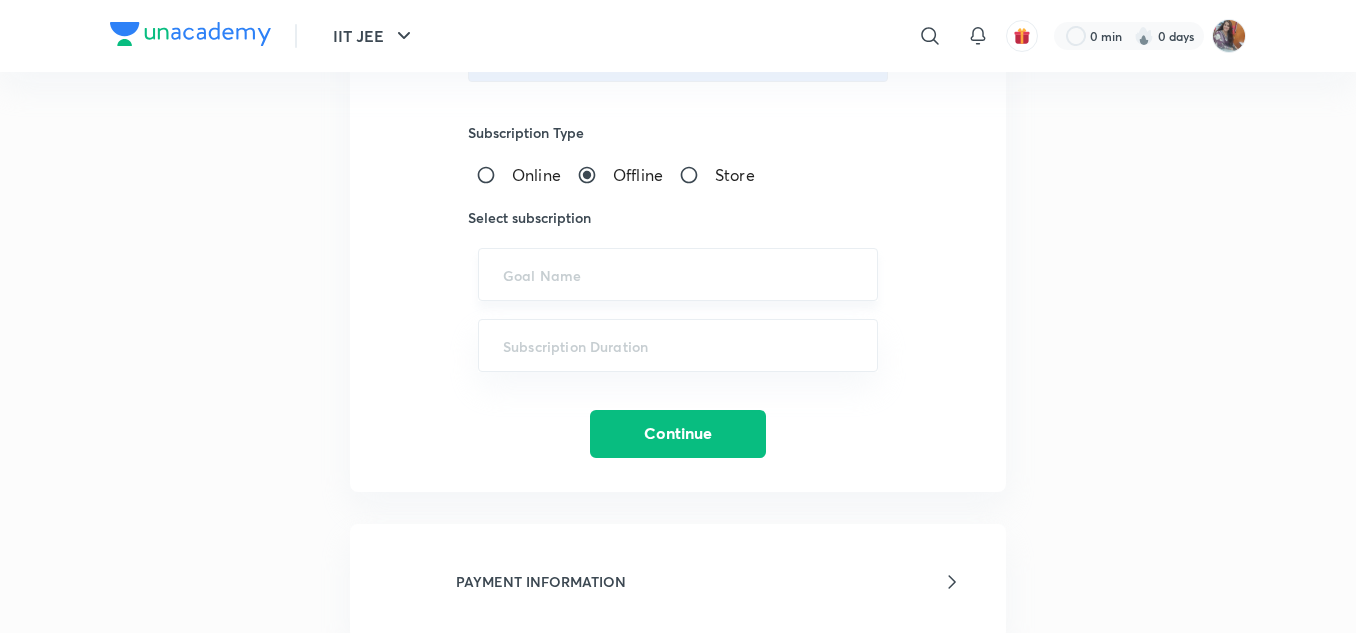 click at bounding box center [678, 274] 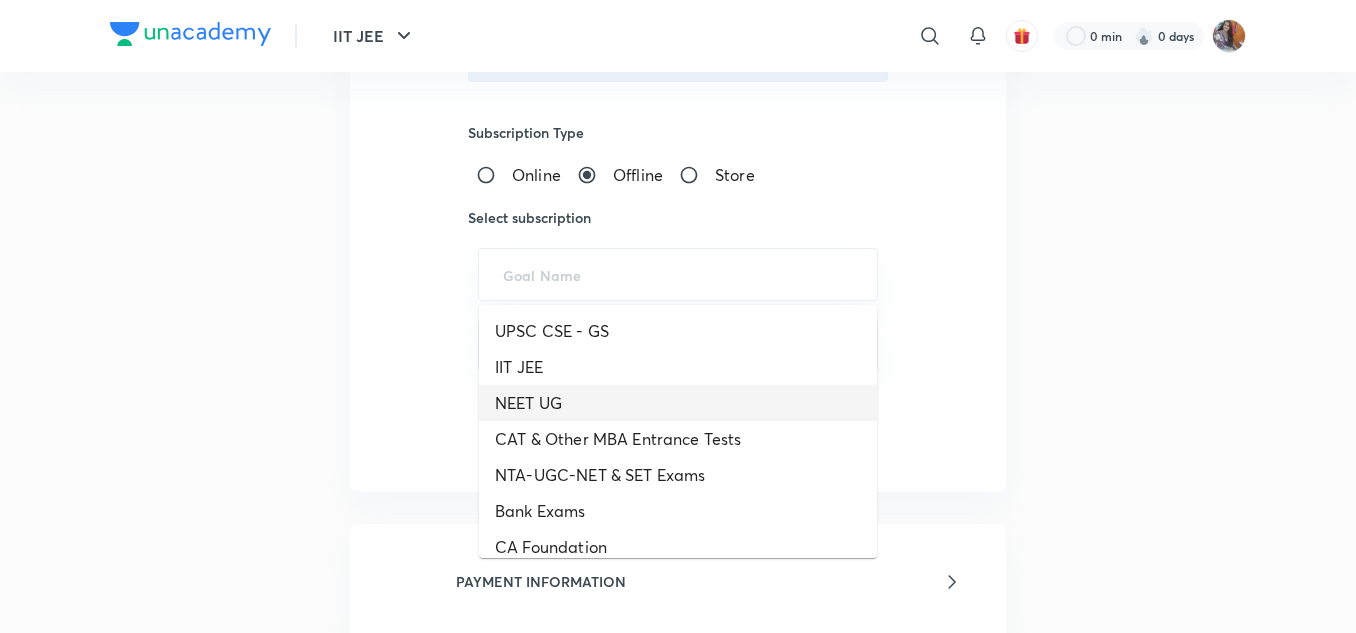 click on "NEET UG" at bounding box center (678, 403) 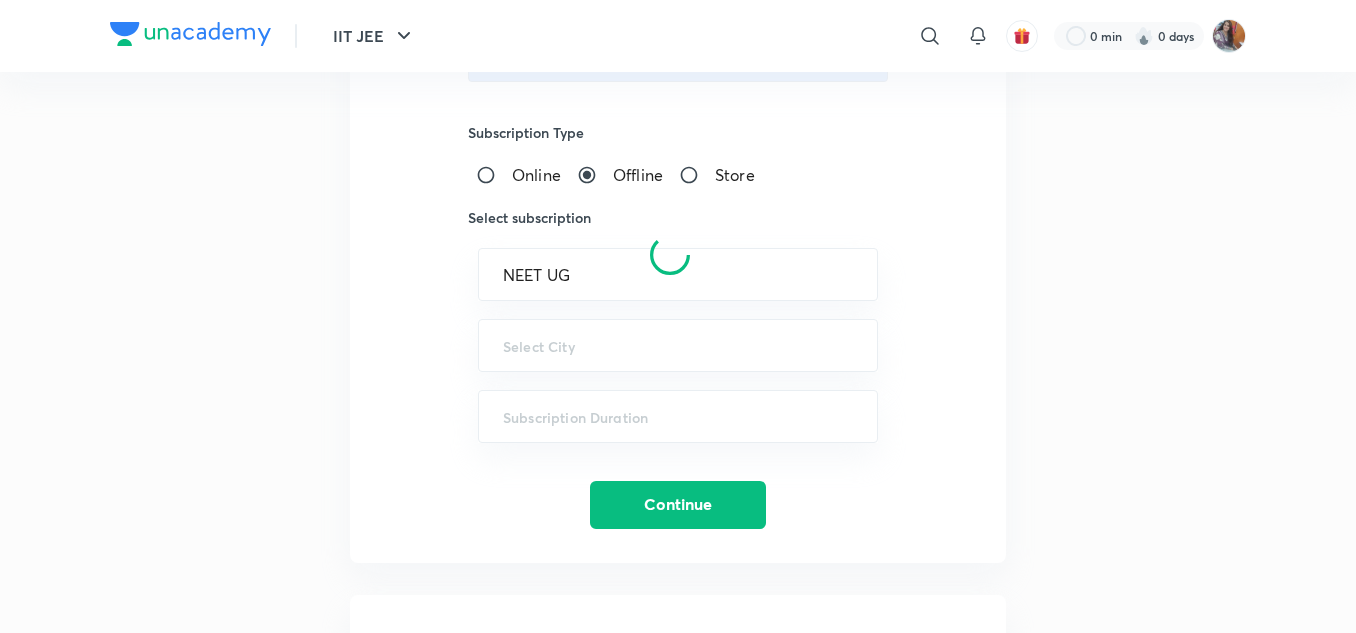 click at bounding box center [670, 255] 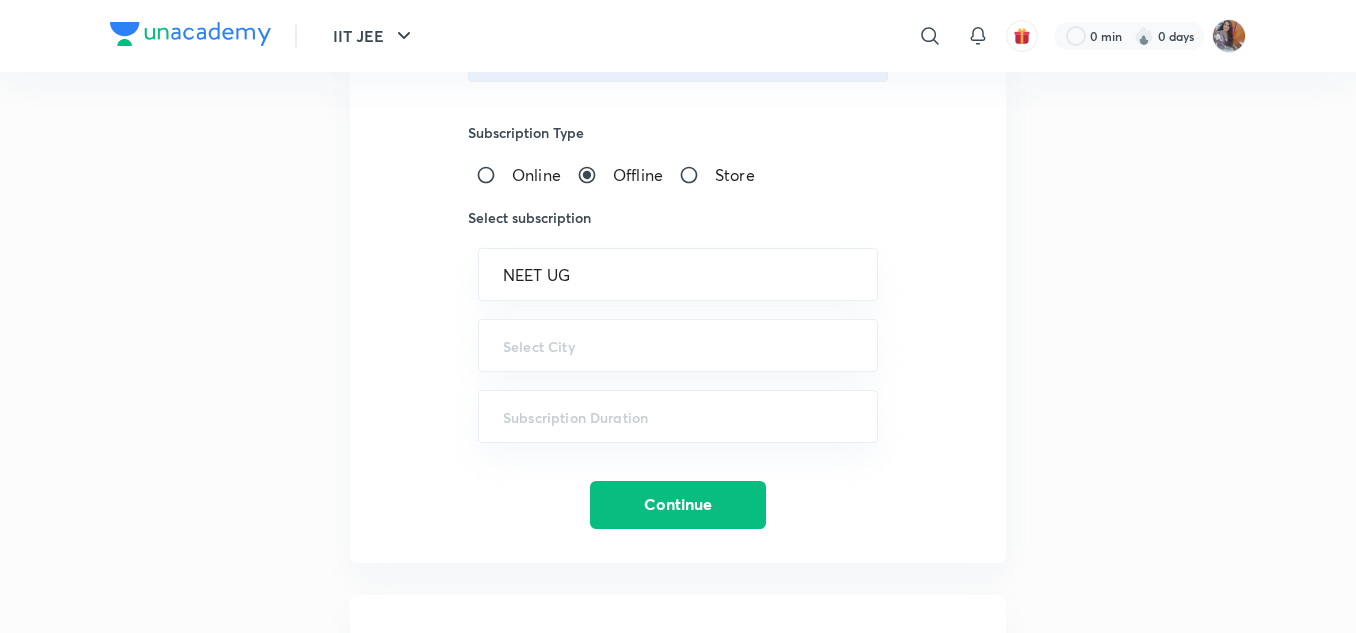 click at bounding box center (678, 345) 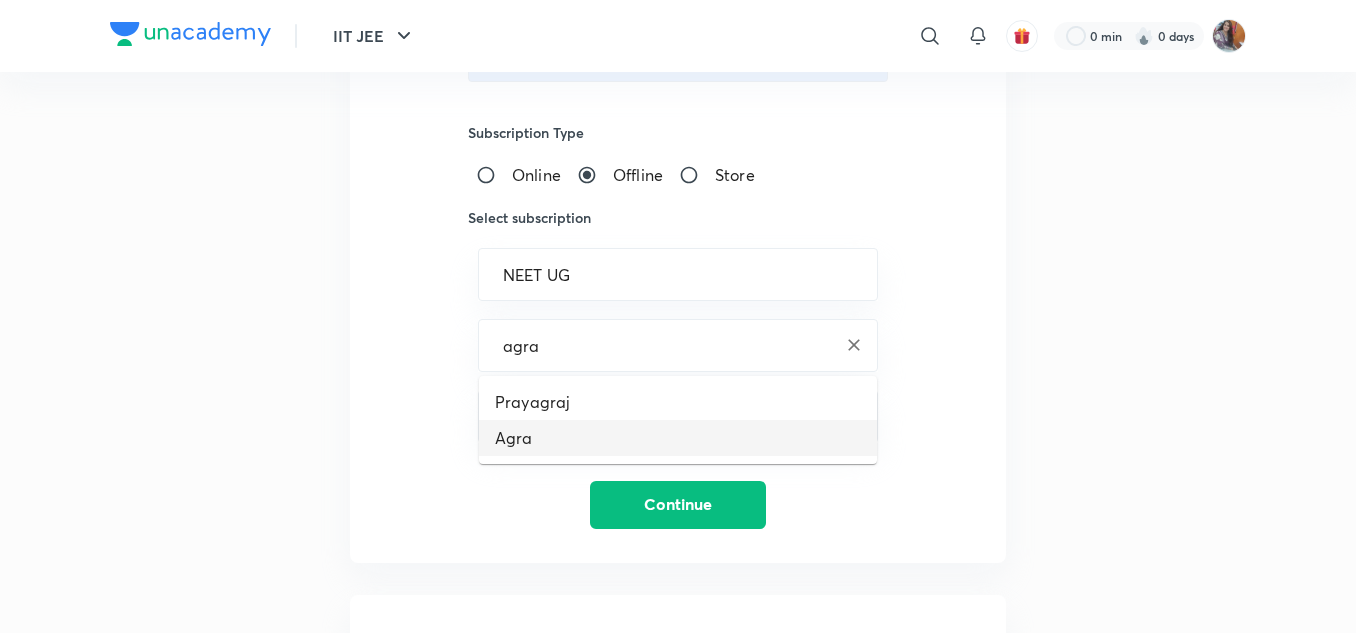 click on "Agra" at bounding box center (678, 438) 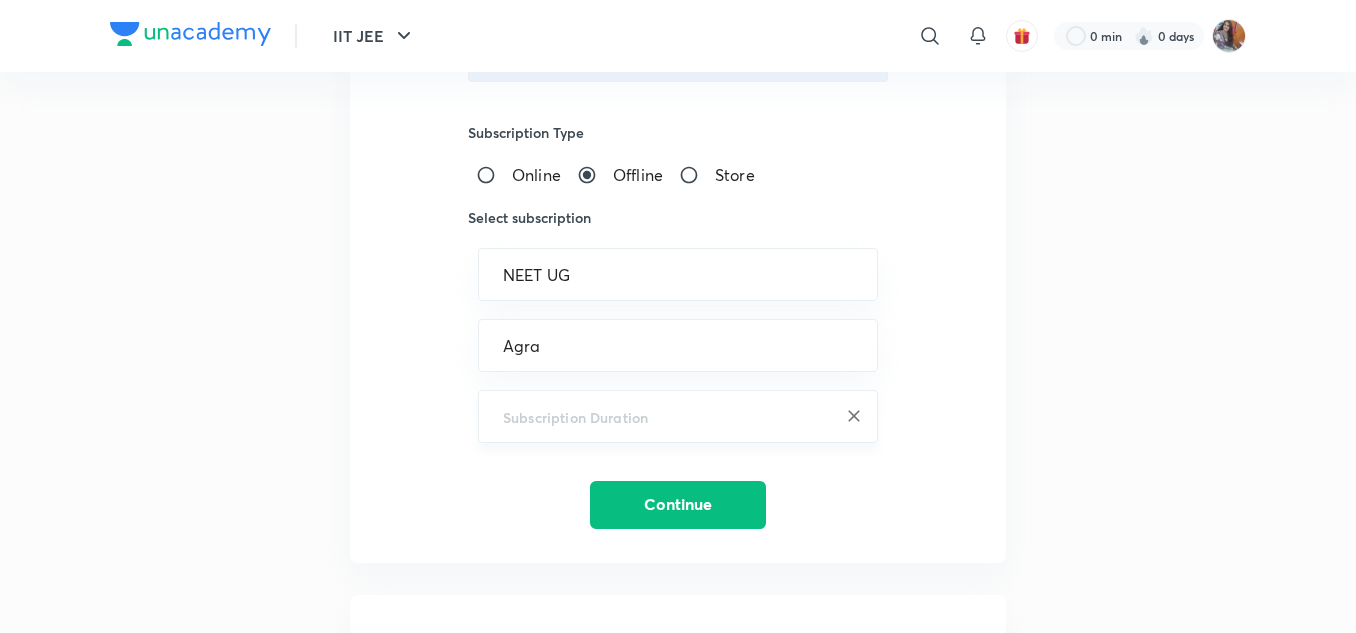 click on "​" at bounding box center [678, 416] 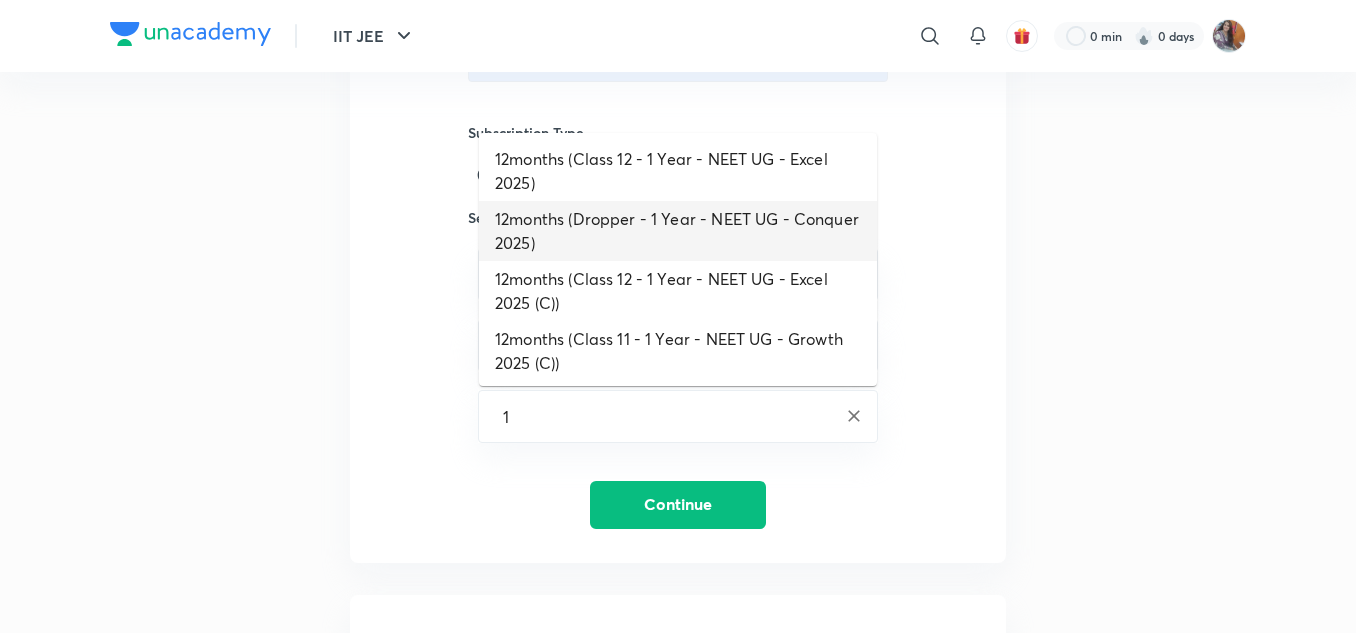 click on "12months (Dropper - 1 Year - NEET UG - Conquer 2025)" at bounding box center (678, 231) 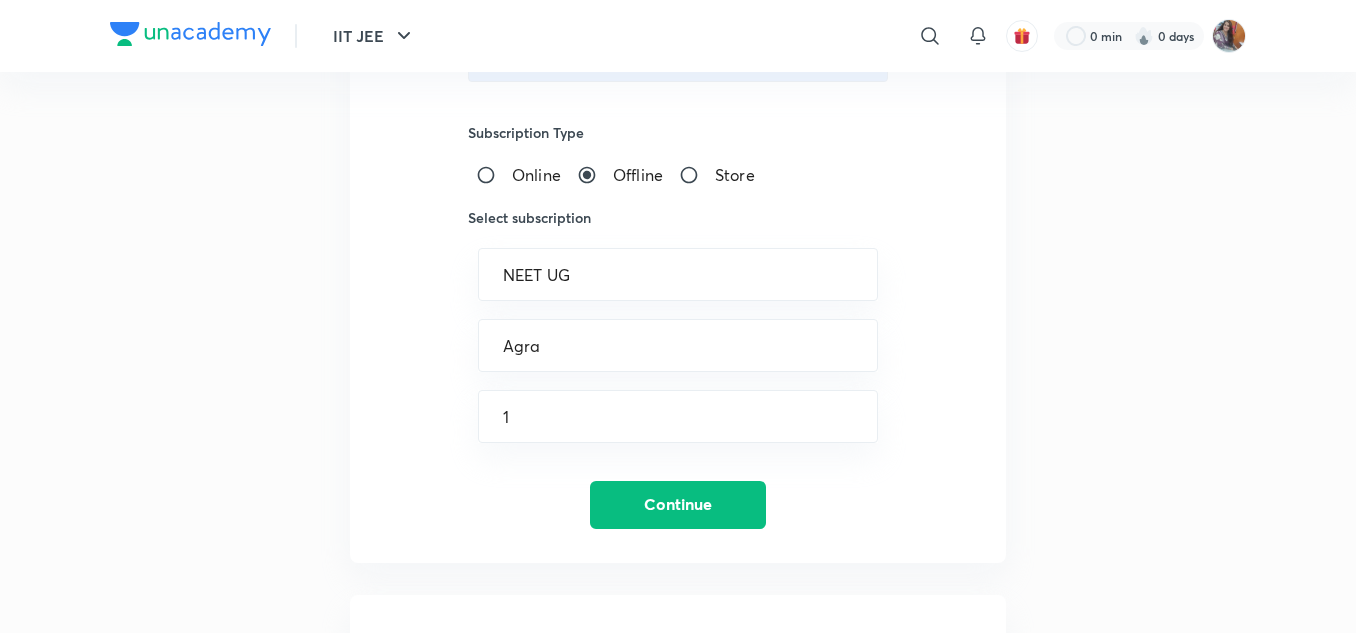 type on "12months (Dropper - 1 Year - NEET UG - Conquer 2025)" 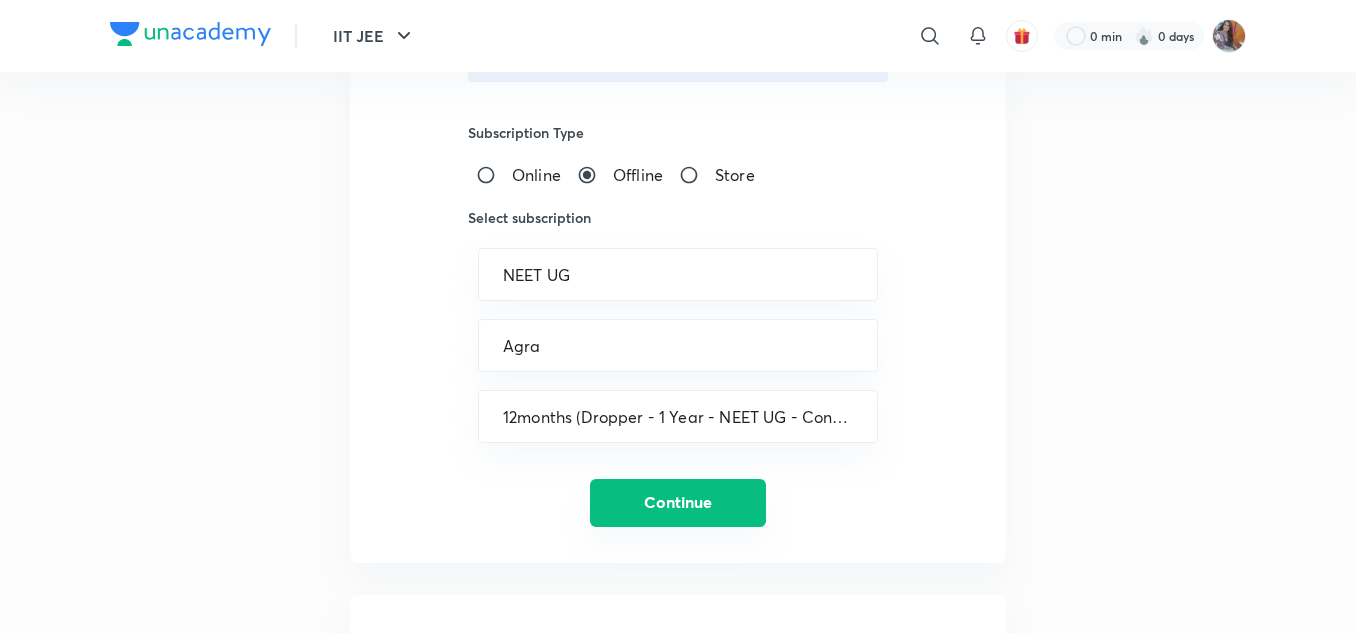 click on "Continue" at bounding box center [678, 503] 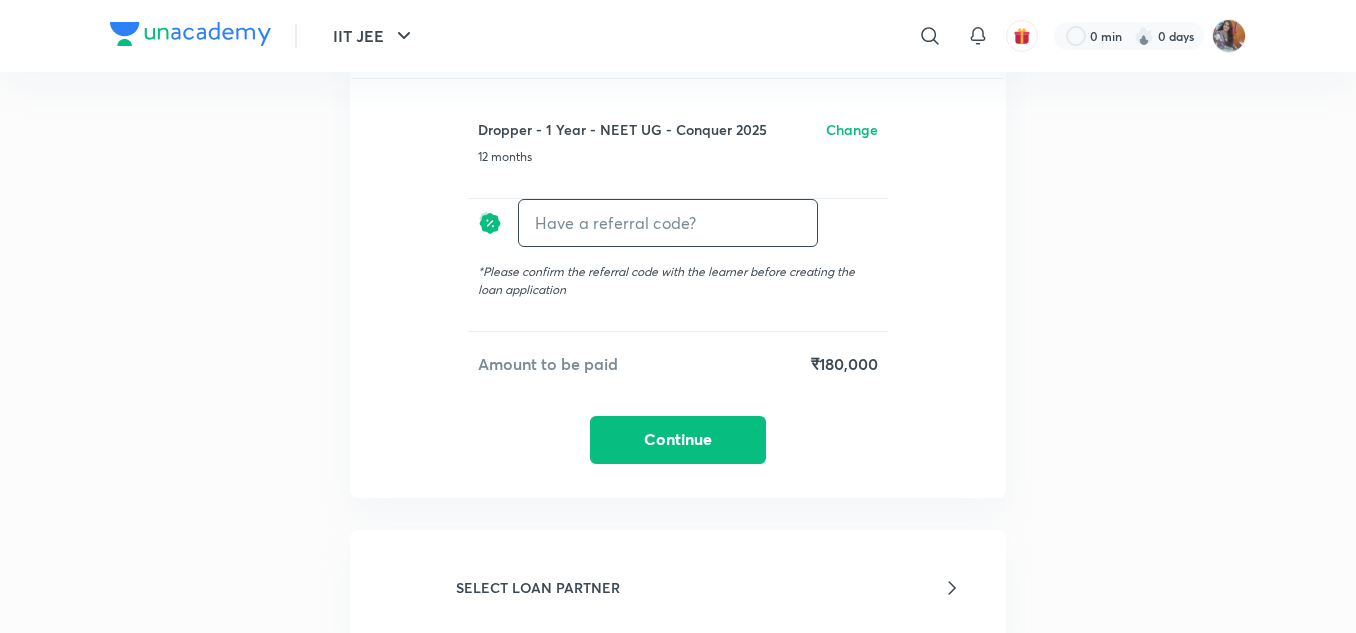 click at bounding box center [668, 222] 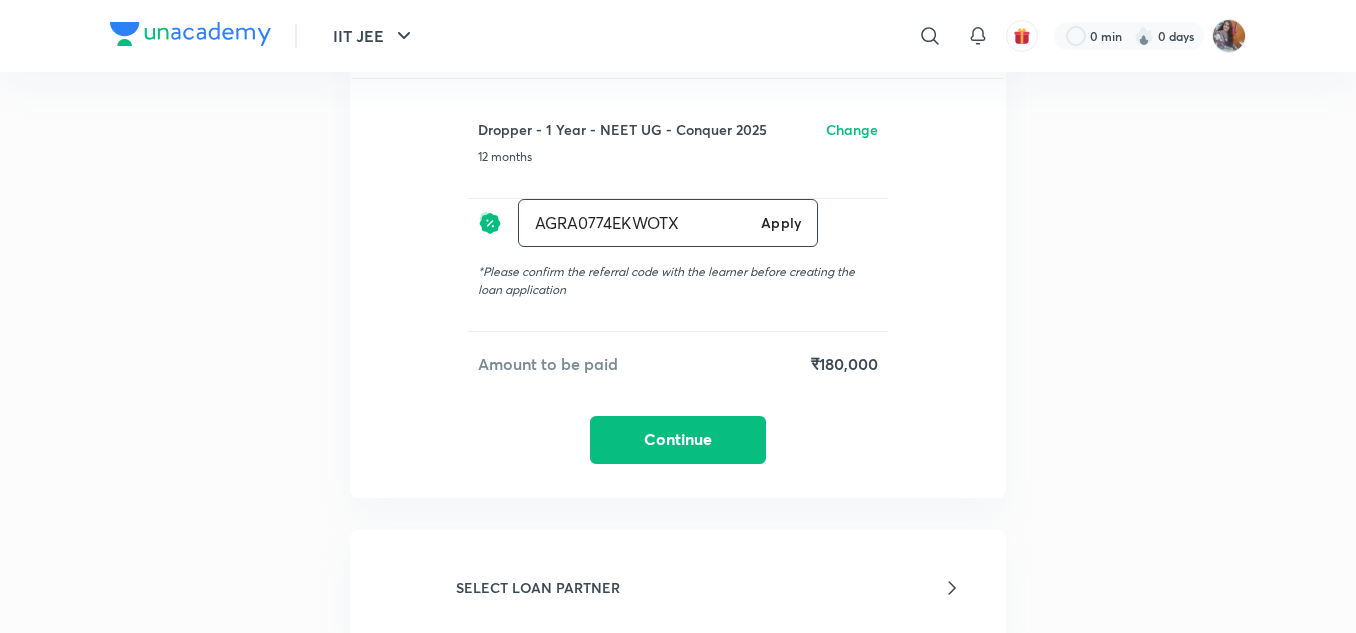 type on "AGRA0774EKWOTX" 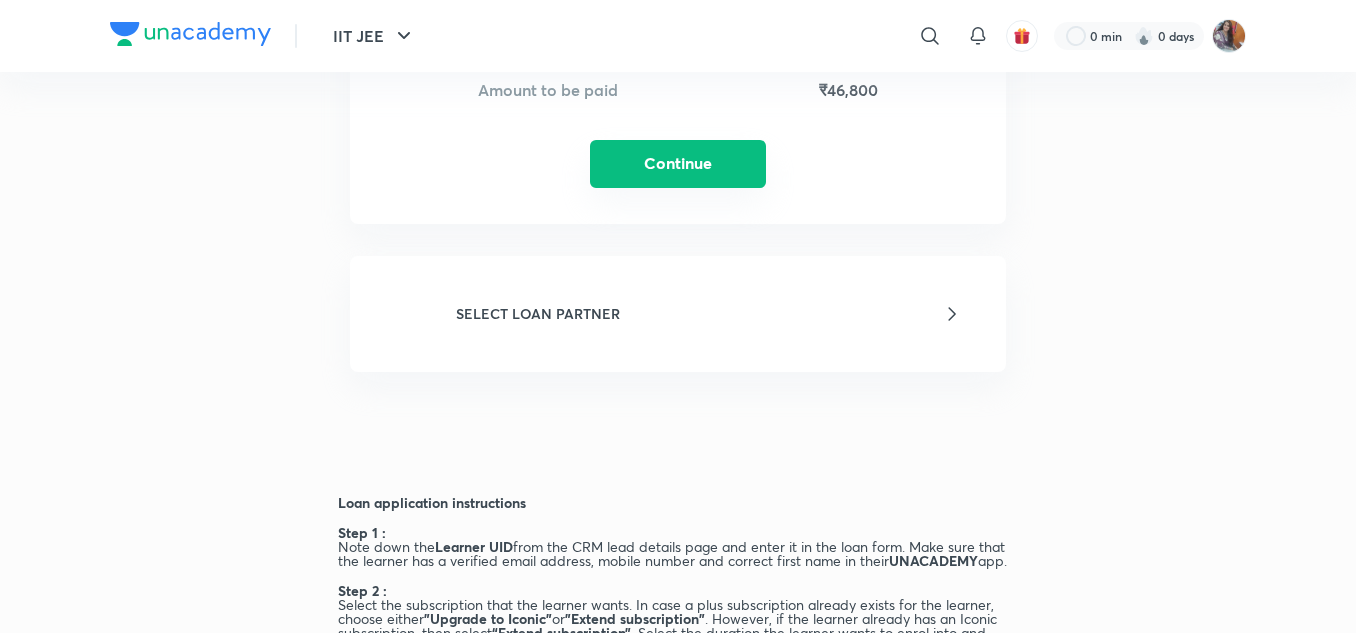 click on "Continue" at bounding box center [678, 164] 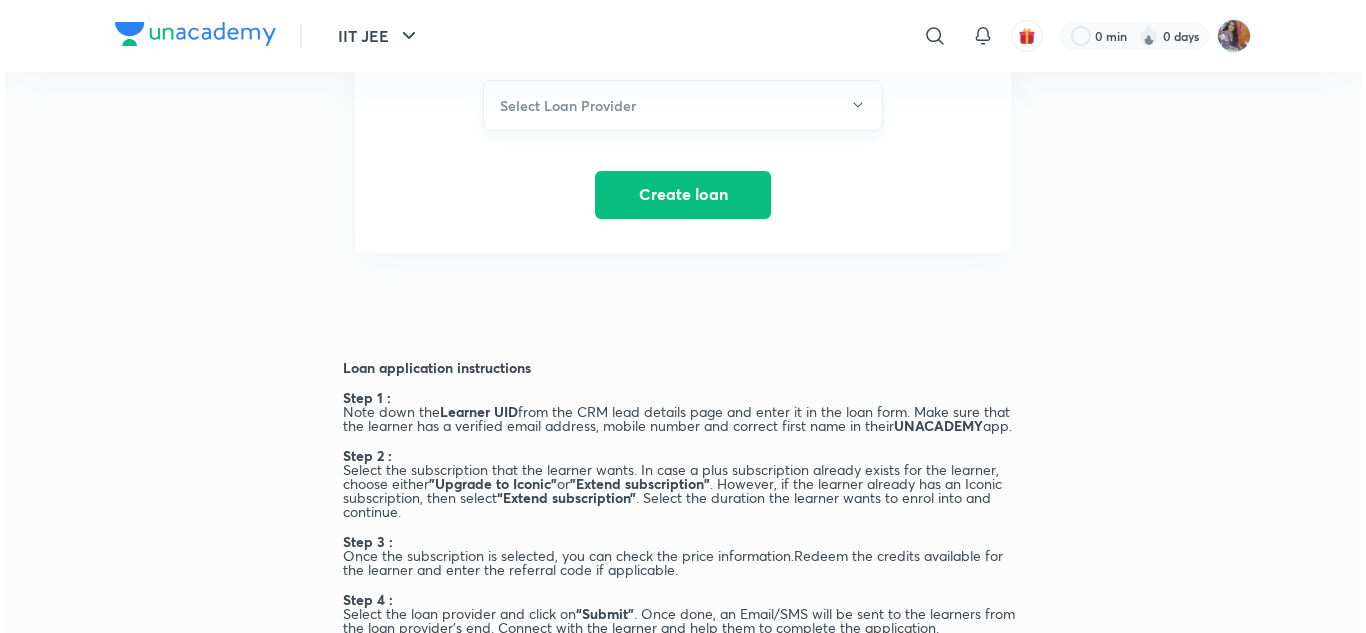 scroll, scrollTop: 572, scrollLeft: 0, axis: vertical 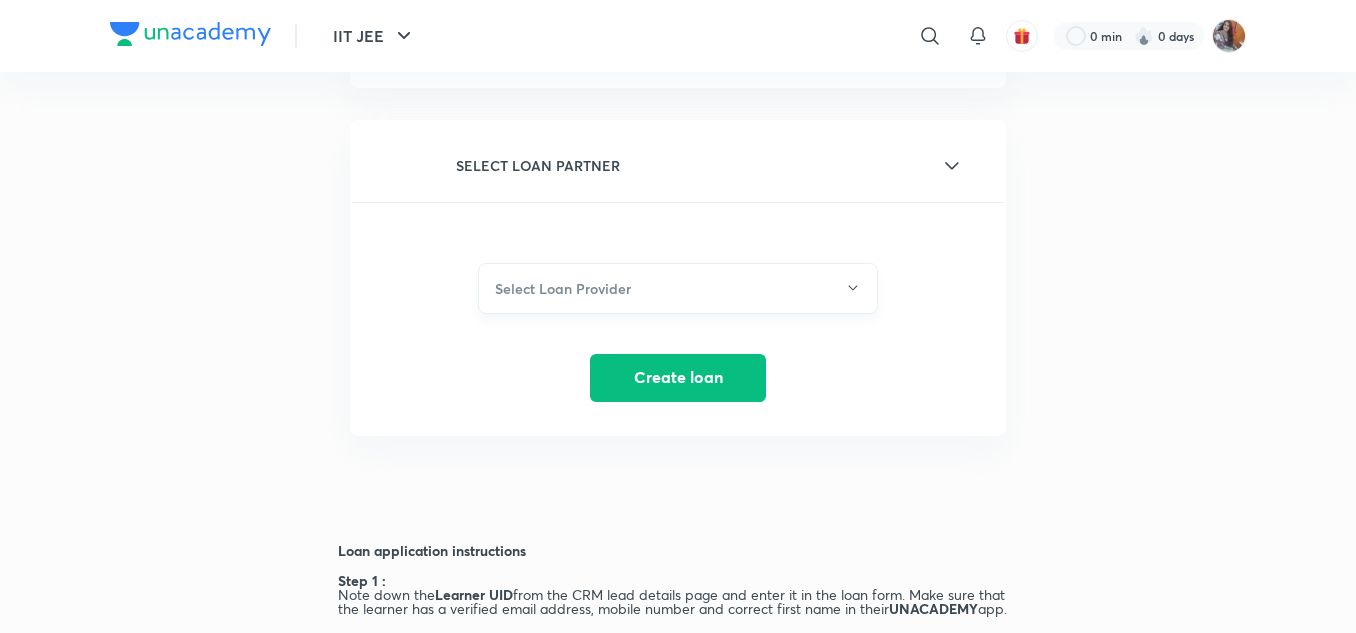 click 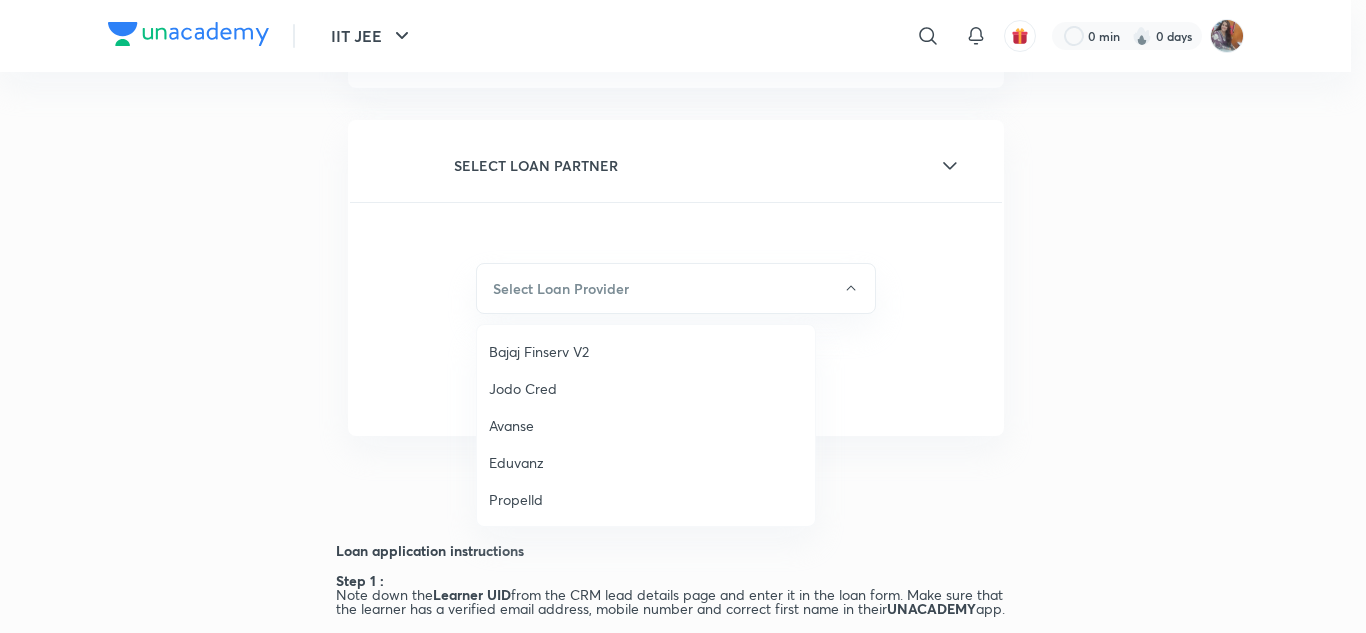 click on "Jodo Cred" at bounding box center (646, 388) 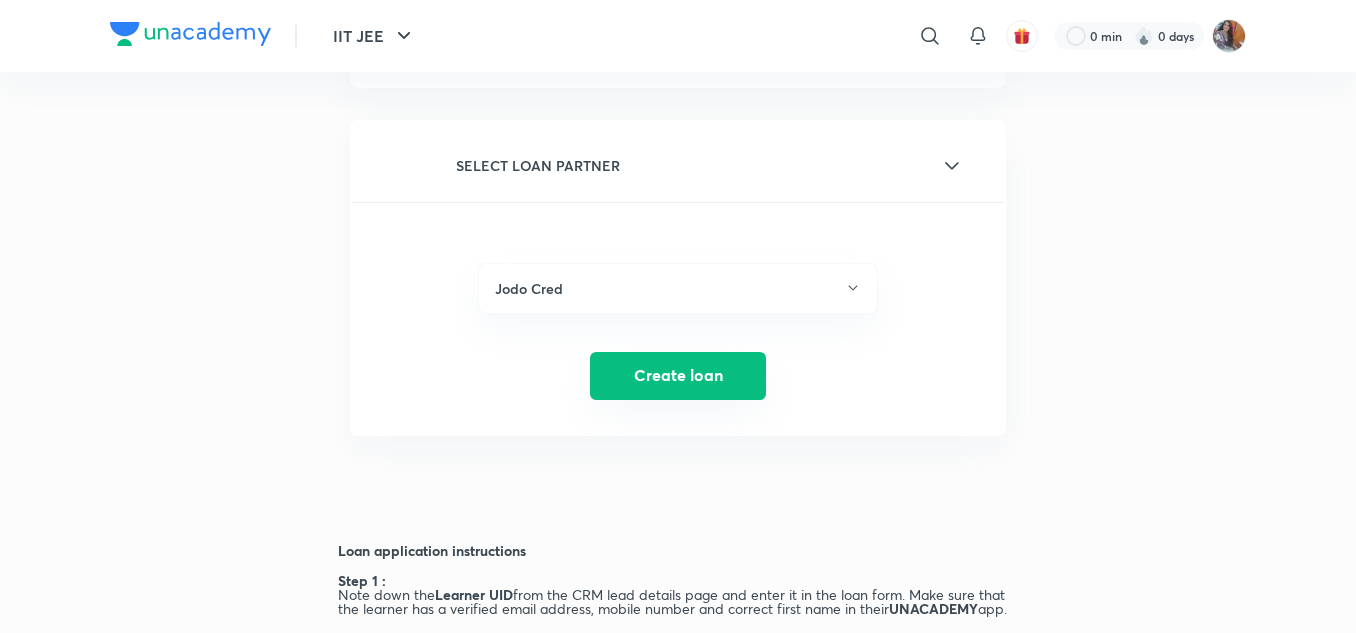 click on "Create loan" at bounding box center [678, 376] 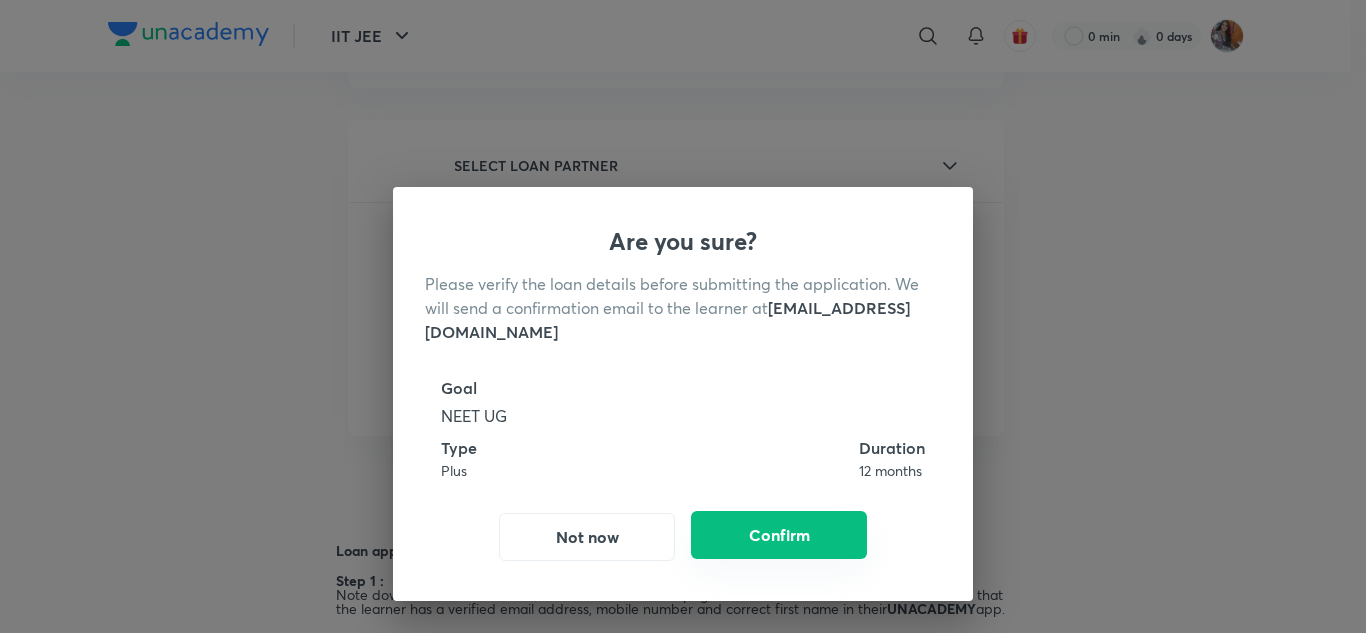 click on "Confirm" at bounding box center (779, 535) 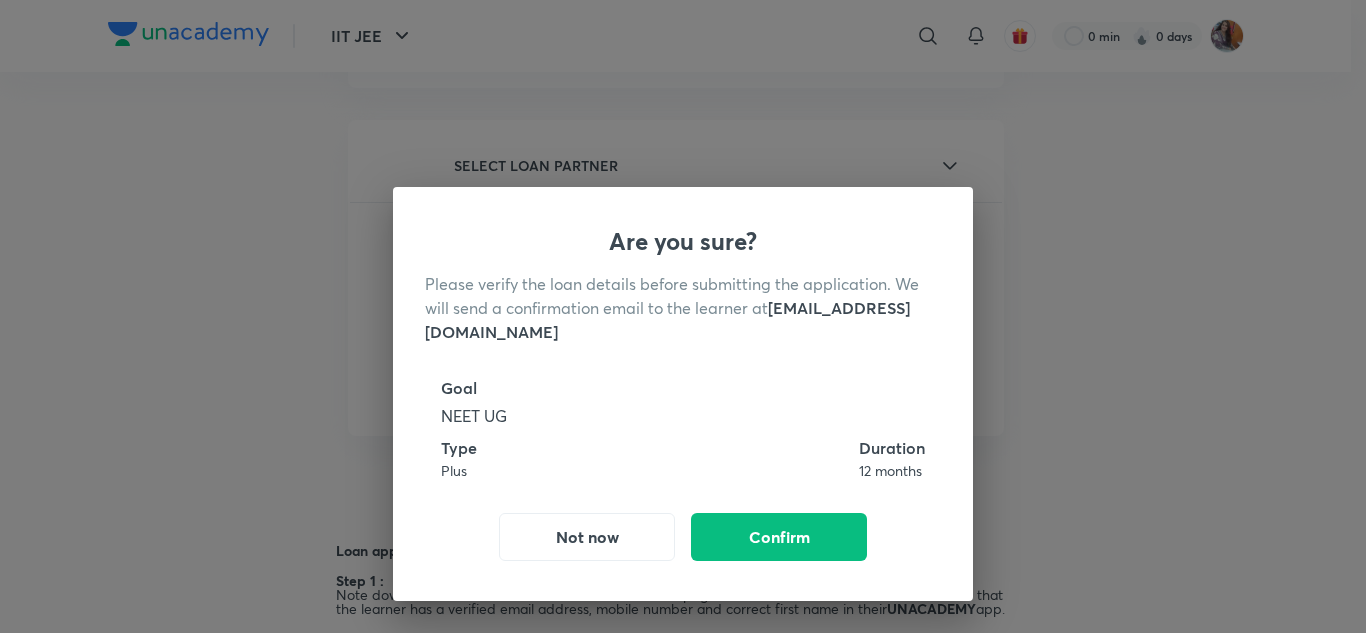 type 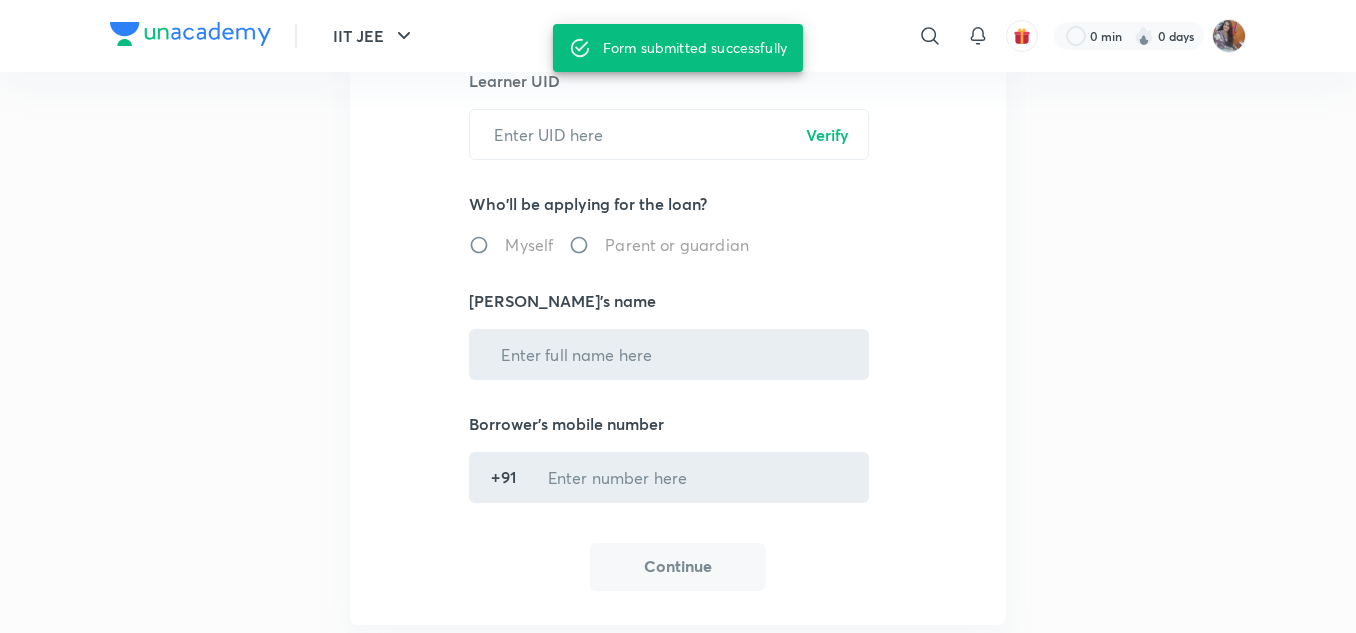 scroll, scrollTop: 0, scrollLeft: 0, axis: both 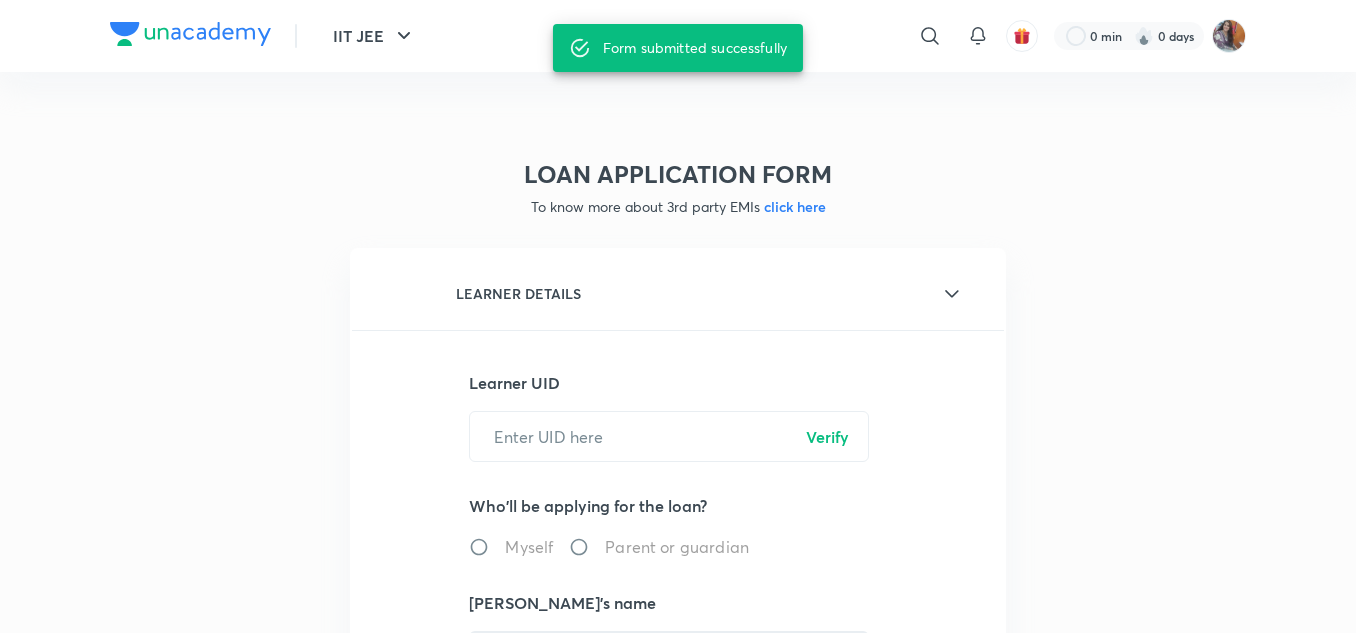 click on "LOAN APPLICATION FORM To know more about 3rd party EMIs    click here LEARNER DETAILS Learner UID ​ Verify Who'll be applying for the loan? Myself Parent or guardian Borrower's name ​ Borrower's mobile number +91 ​ Continue GOAL SELECTION Learner’s active subscriptions NEET UG PLUS 1 months Valid till 29 Jul, 2025 Subscription Type Online Offline Store Select subscription ​ ​ Continue PAYMENT INFORMATION Dropper - 1 Year - NEET UG - Conquer 2025 Change 12 months AGRA0774EKWOTX ​ Awesome! You got 74% off * Please confirm the referral code with the learner before creating the loan application Amount to be paid ₹46,800 Continue SELECT LOAN PARTNER Select Loan Provider Create loan Loan application instructions Step 1 : Note down the  Learner UID  from the CRM lead details page and enter it in the loan form. Make sure that the learner has a verified email address, mobile number and correct first name in their  UNACADEMY  app. Step 2 : "Upgrade to Iconic"  or  "Extend subscription" Step 3 : Step 4 :" at bounding box center [678, 978] 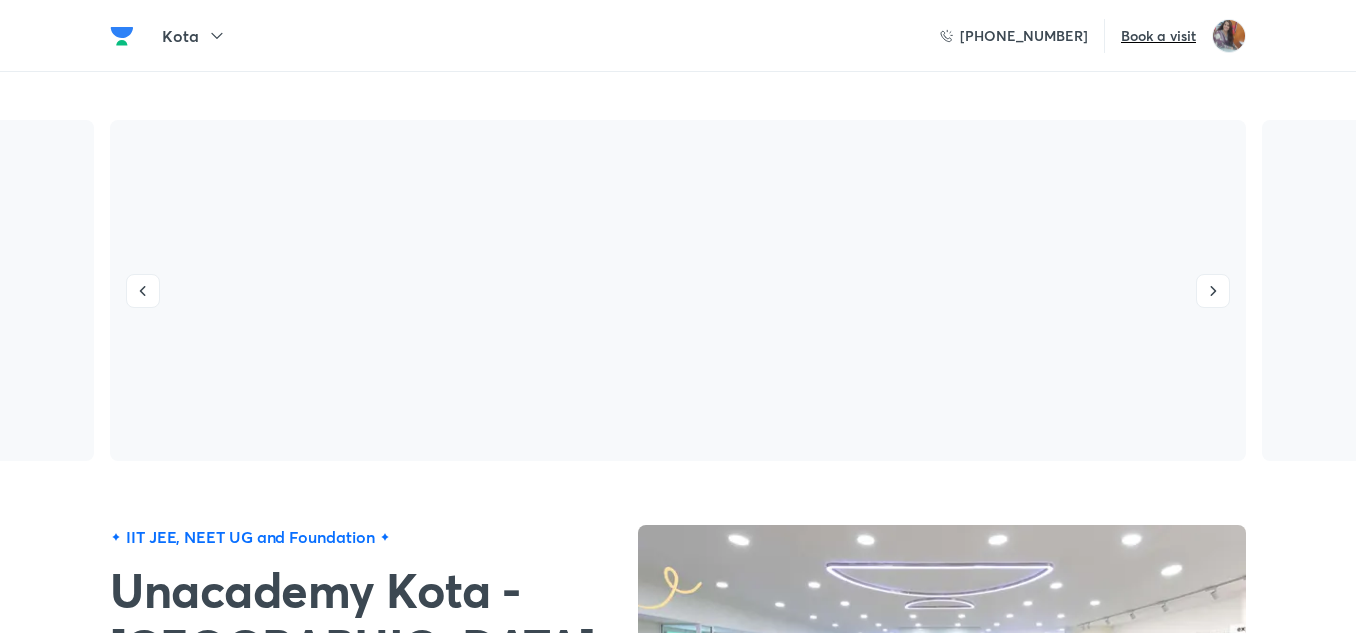 click on "Class 12 - 1 Year  •  NEET UG - Excel 2025 (C)" at bounding box center [1062, 5725] 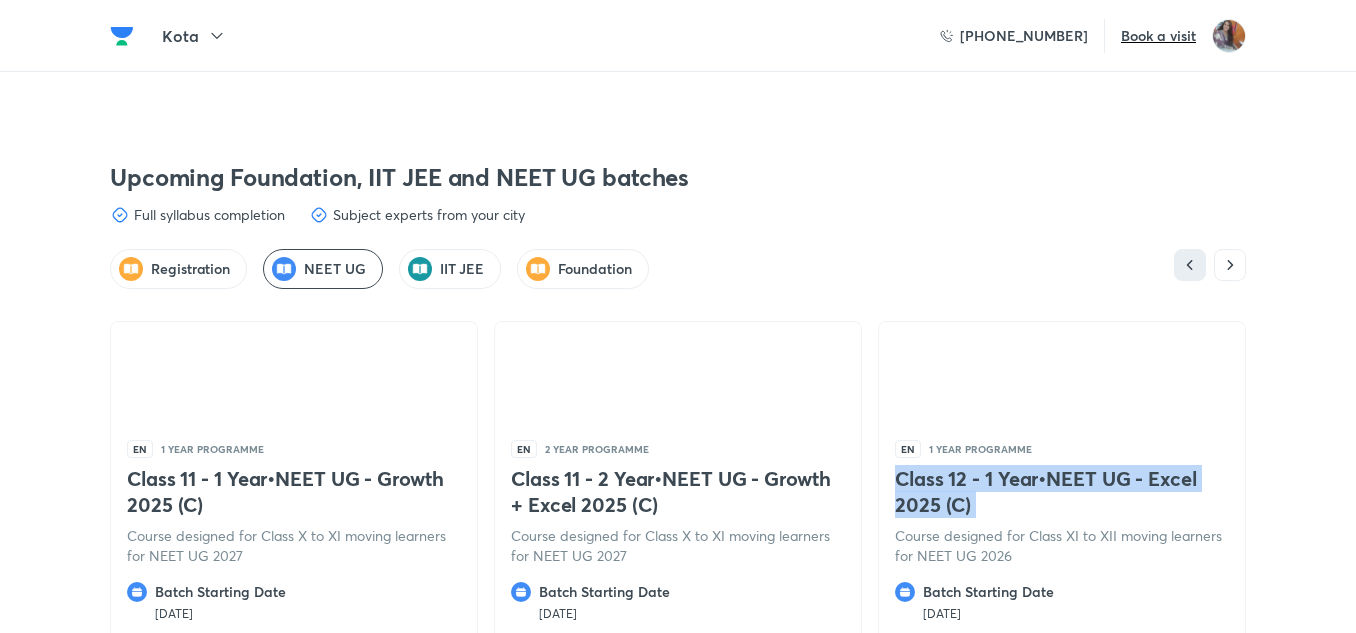 scroll, scrollTop: 0, scrollLeft: 0, axis: both 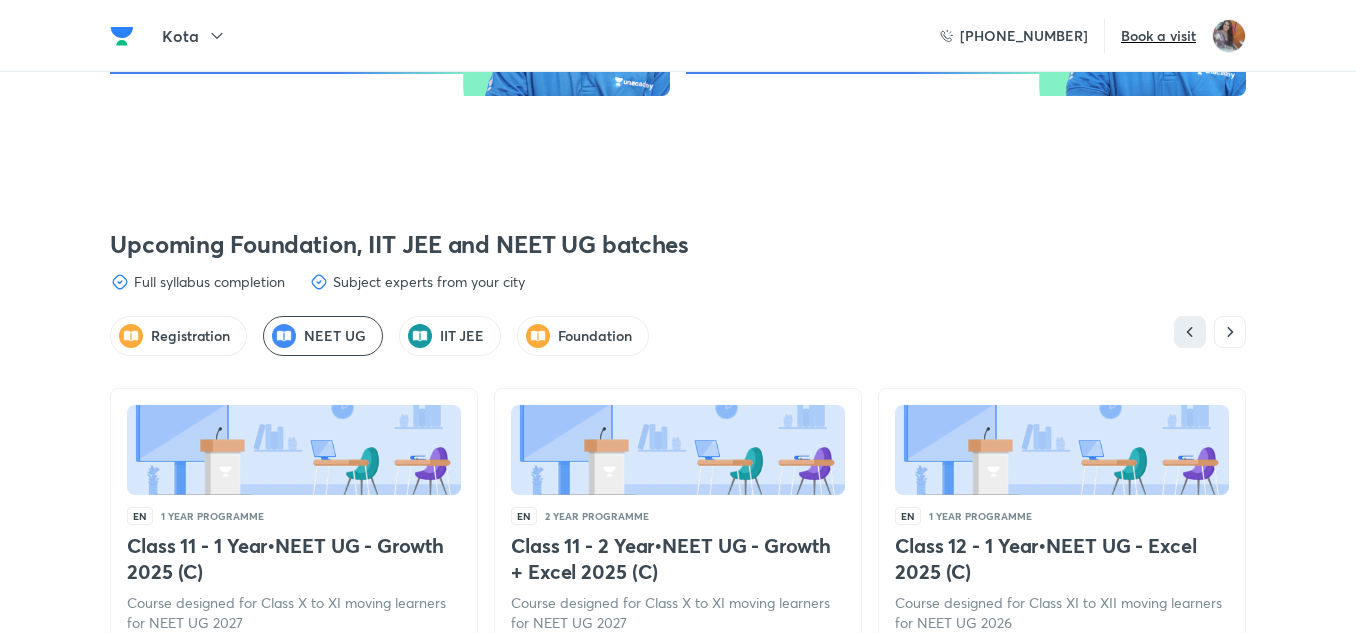 click on "Class 12 - 1 Year  •  NEET UG - Excel 2025 (C)" at bounding box center (1062, 559) 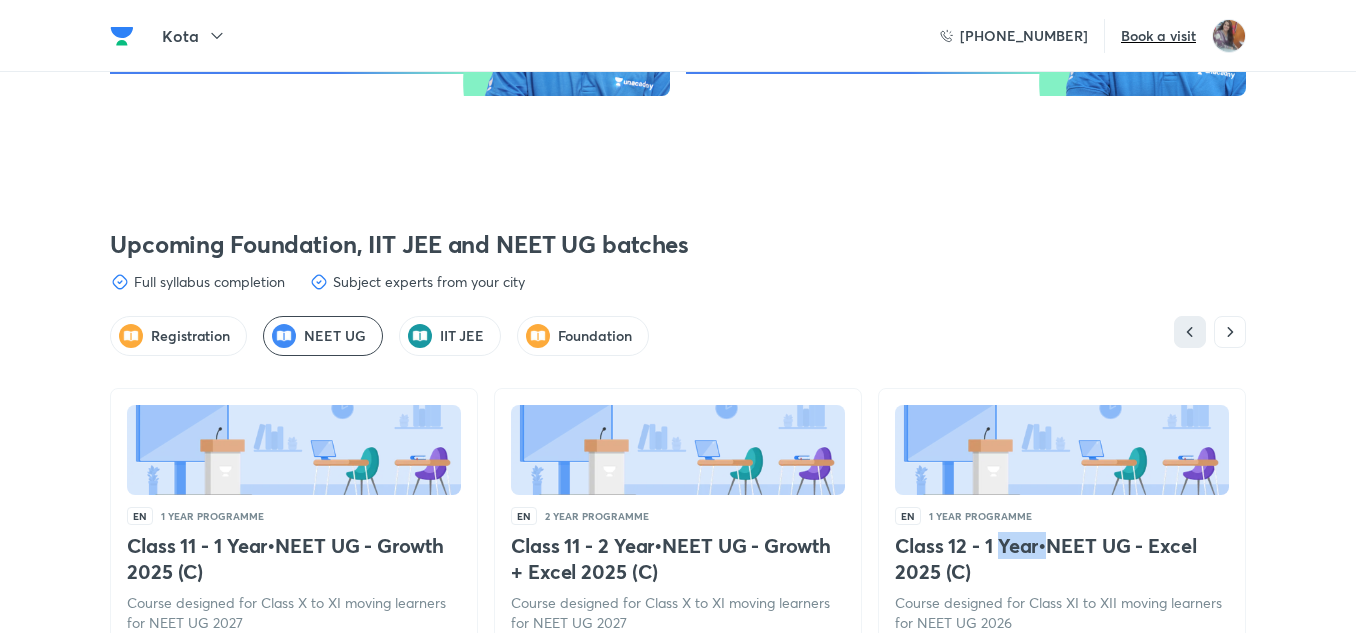 click on "Class 12 - 1 Year  •  NEET UG - Excel 2025 (C)" at bounding box center (1062, 559) 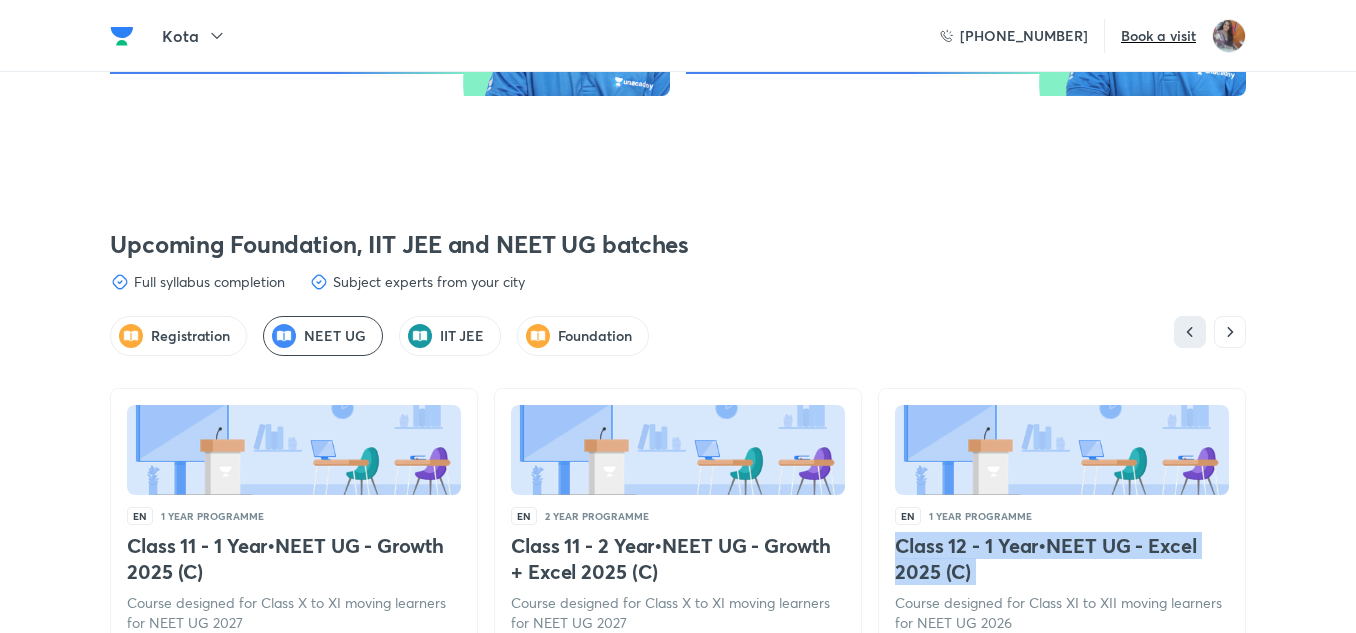 click on "Class 12 - 1 Year  •  NEET UG - Excel 2025 (C)" at bounding box center (1062, 559) 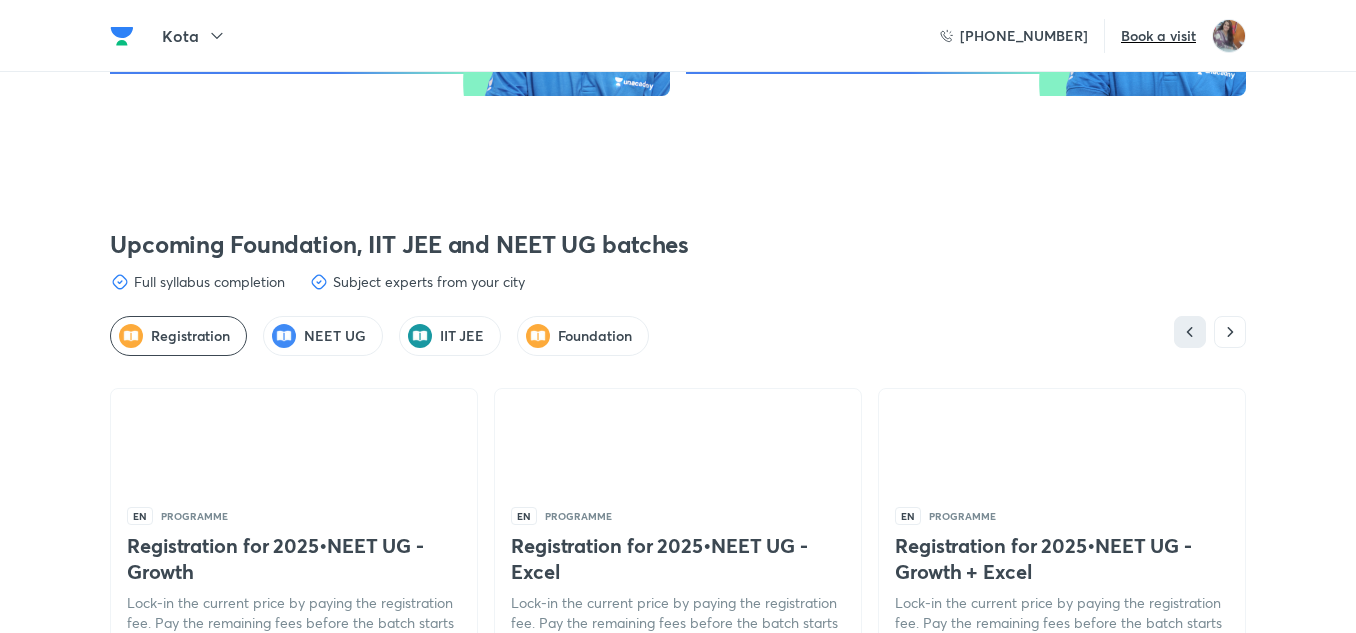 scroll, scrollTop: 5166, scrollLeft: 0, axis: vertical 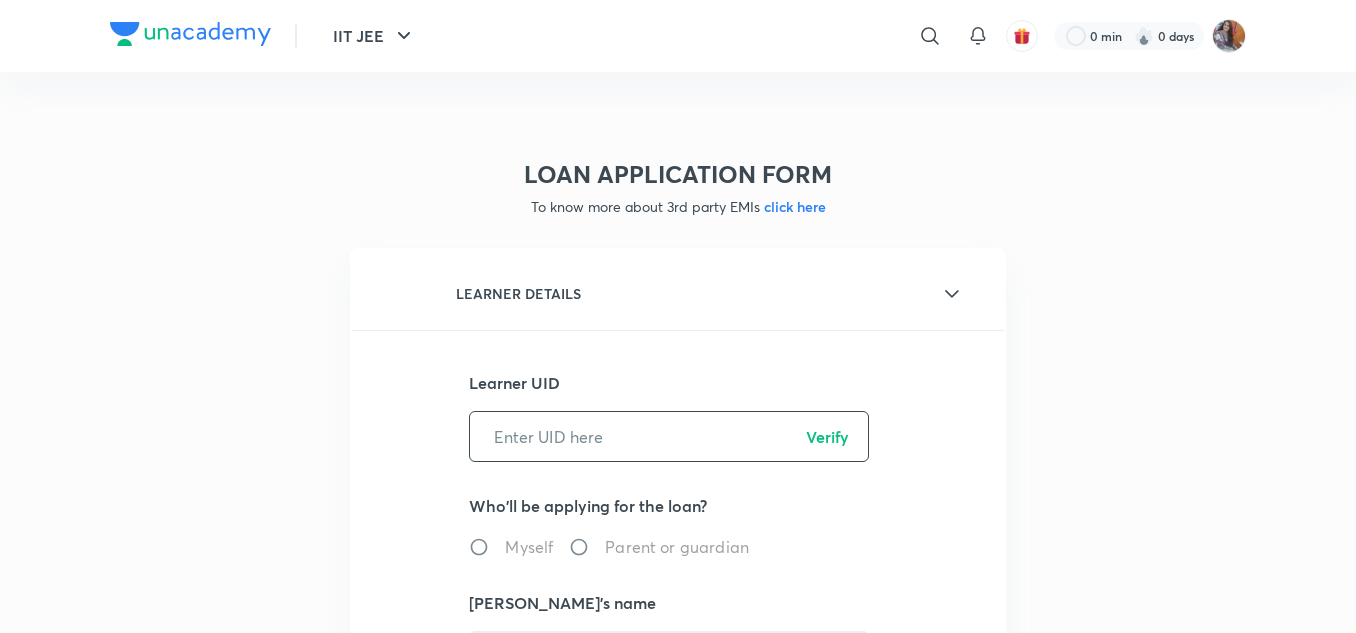 click at bounding box center [669, 436] 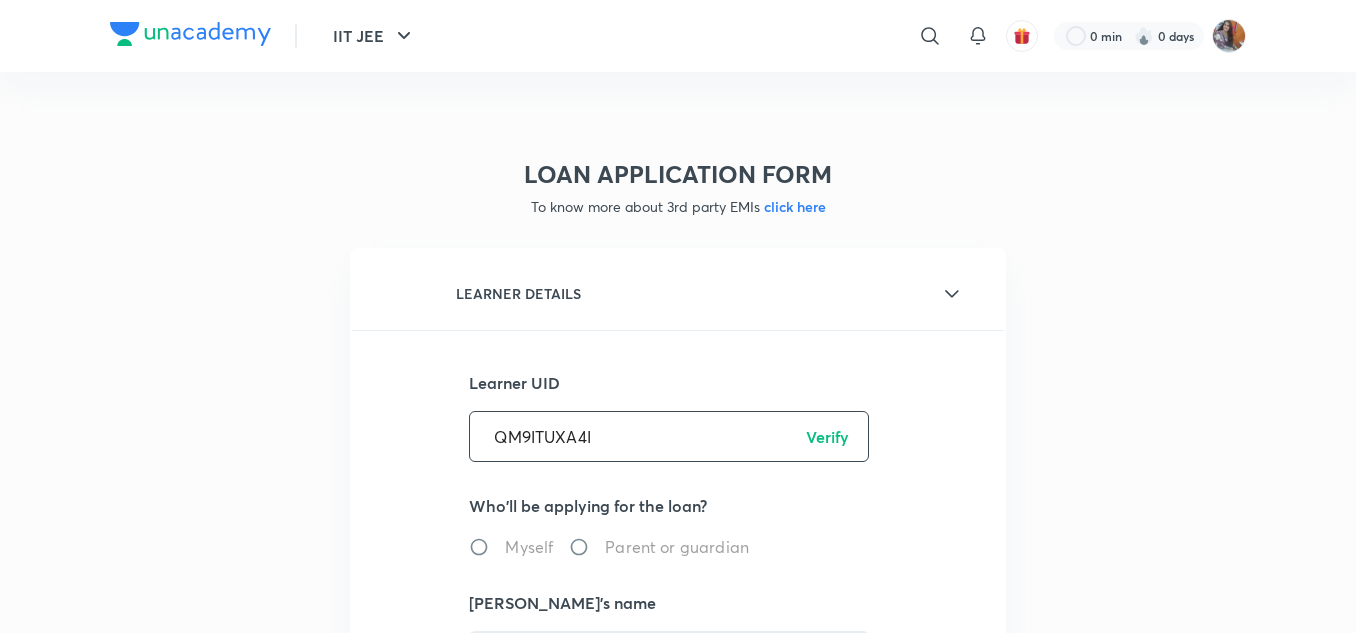 type on "QM9ITUXA4I" 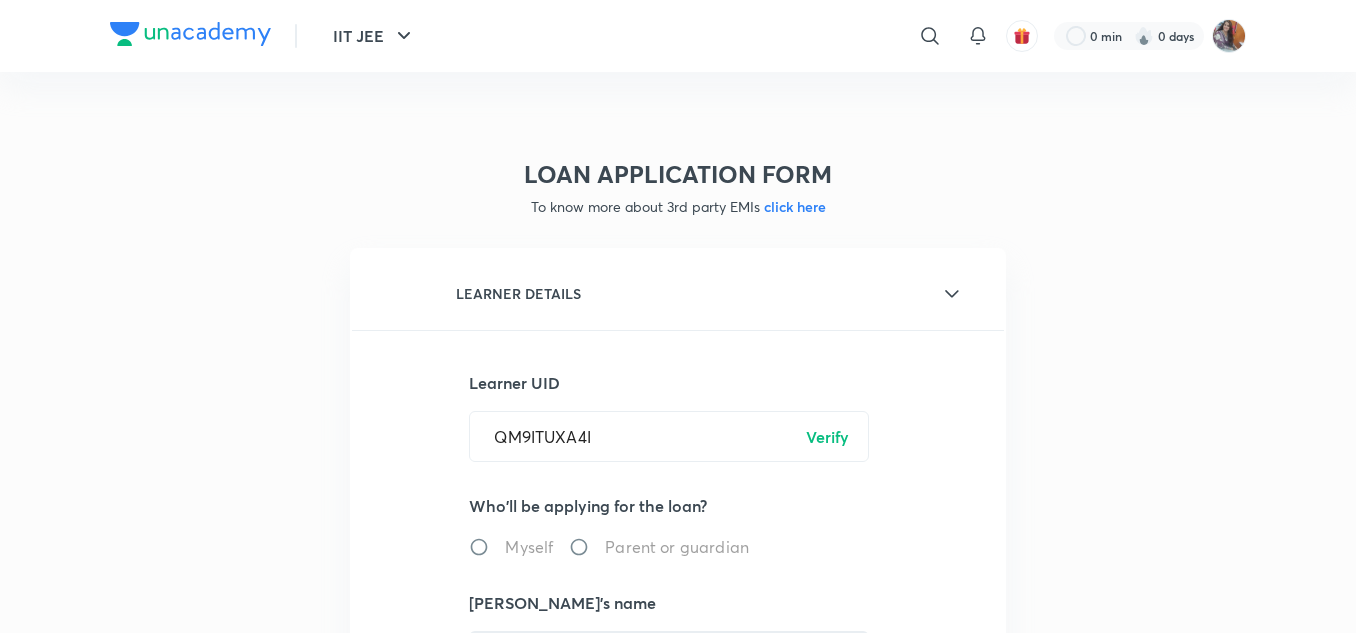 radio on "true" 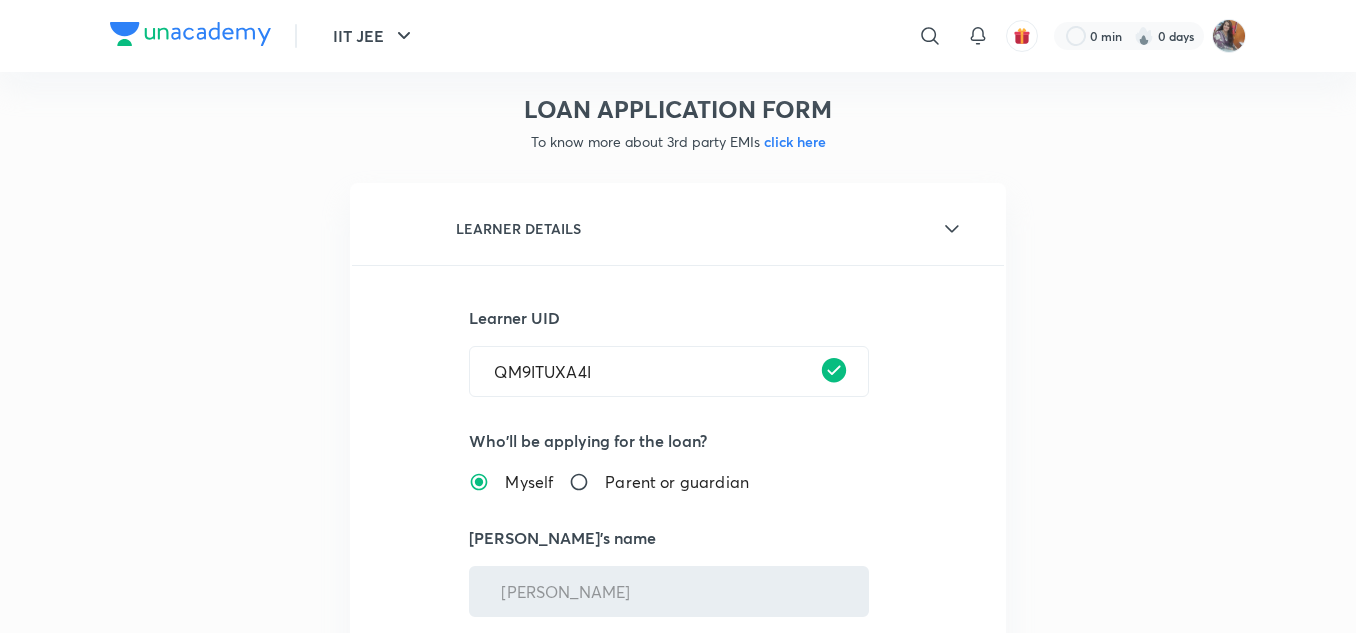 scroll, scrollTop: 100, scrollLeft: 0, axis: vertical 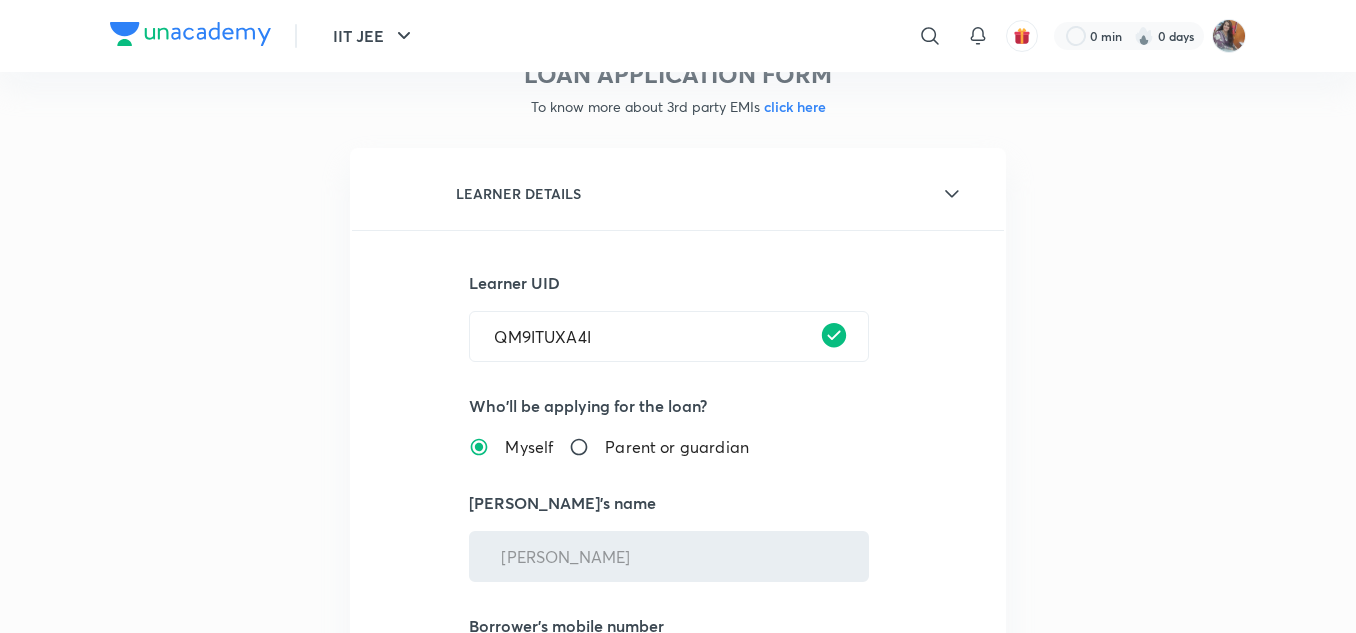 click on "Parent or guardian" at bounding box center (587, 447) 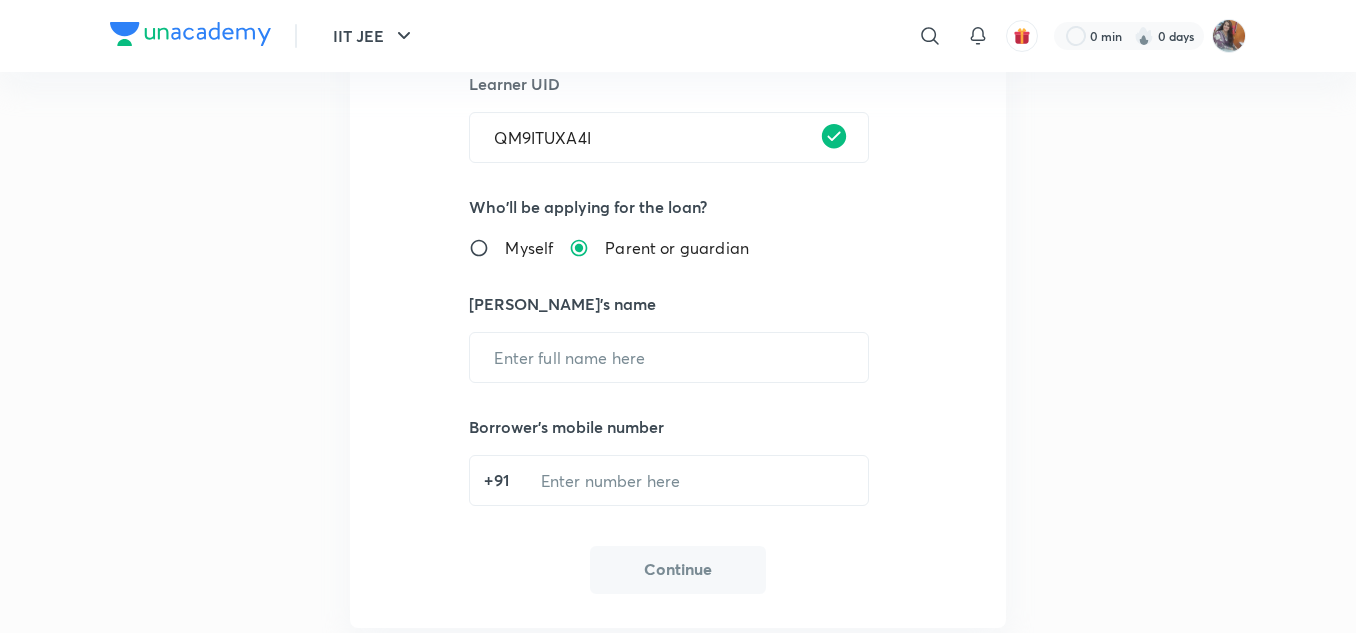 scroll, scrollTop: 300, scrollLeft: 0, axis: vertical 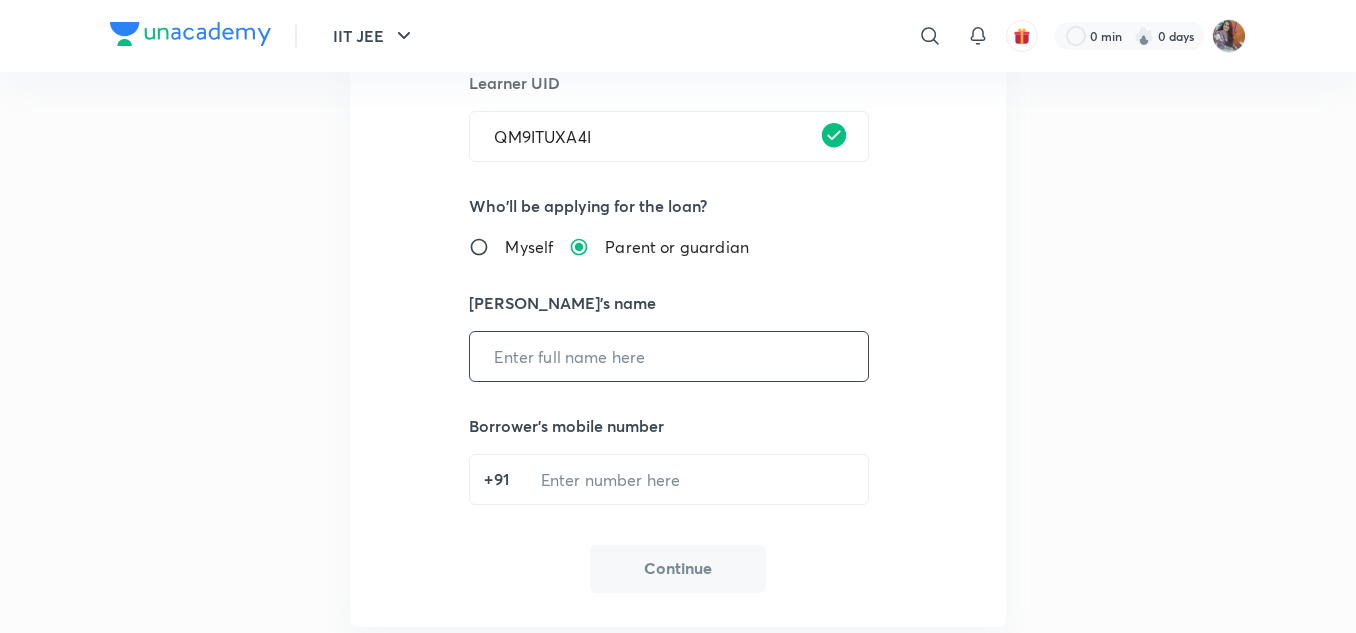 click at bounding box center [669, 356] 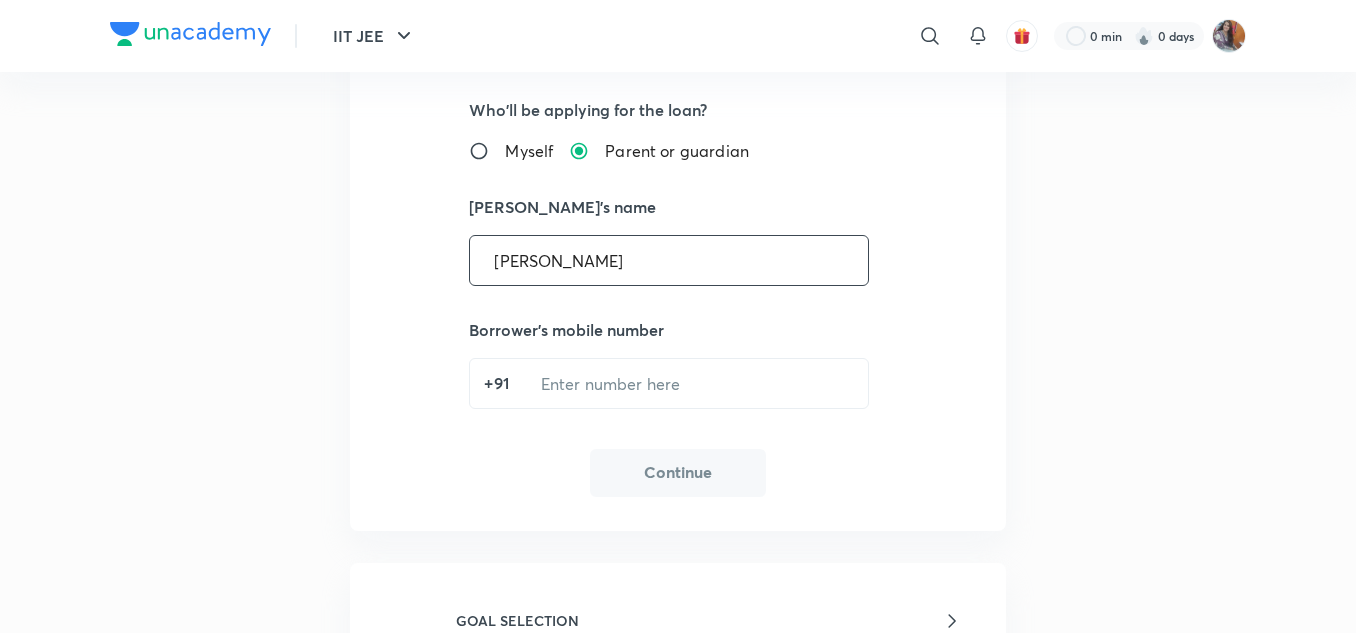scroll, scrollTop: 600, scrollLeft: 0, axis: vertical 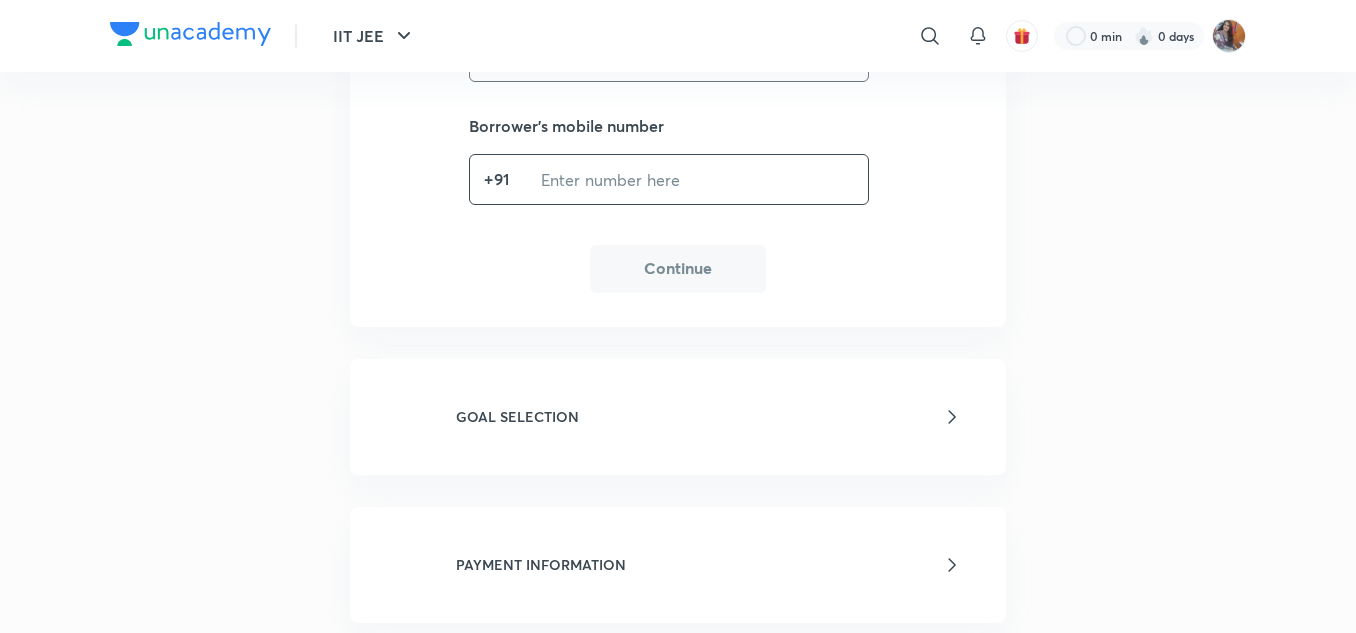 type on "[PERSON_NAME]" 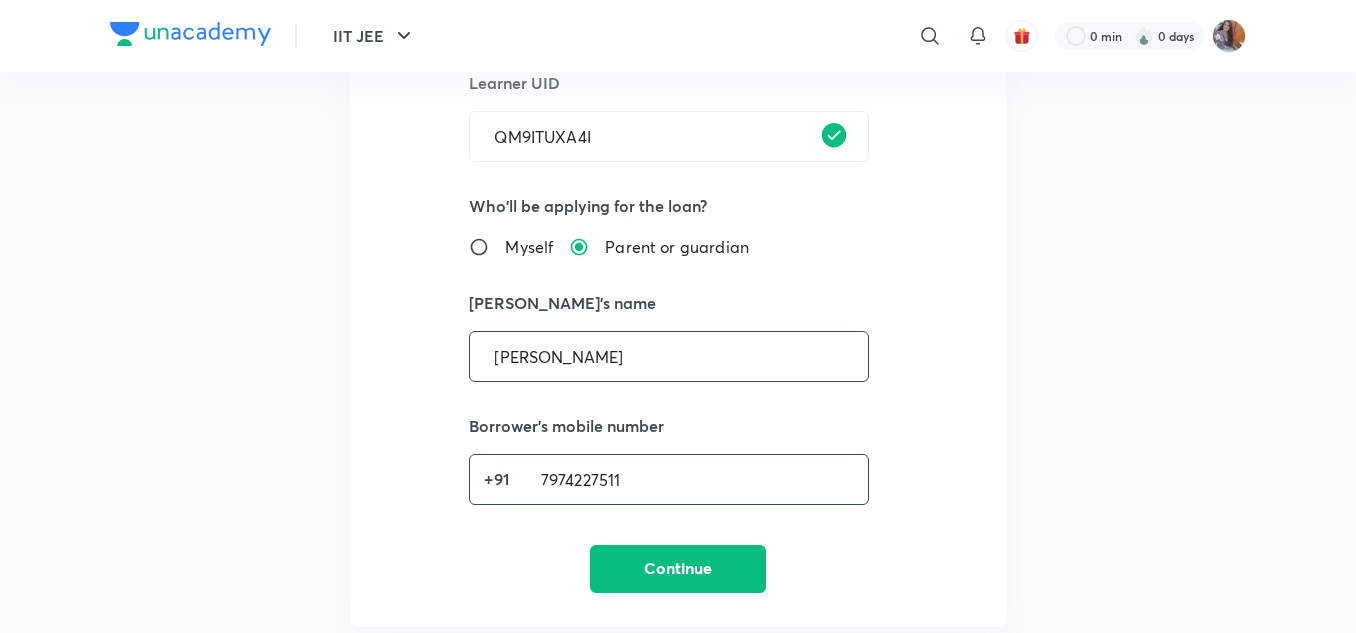 scroll, scrollTop: 500, scrollLeft: 0, axis: vertical 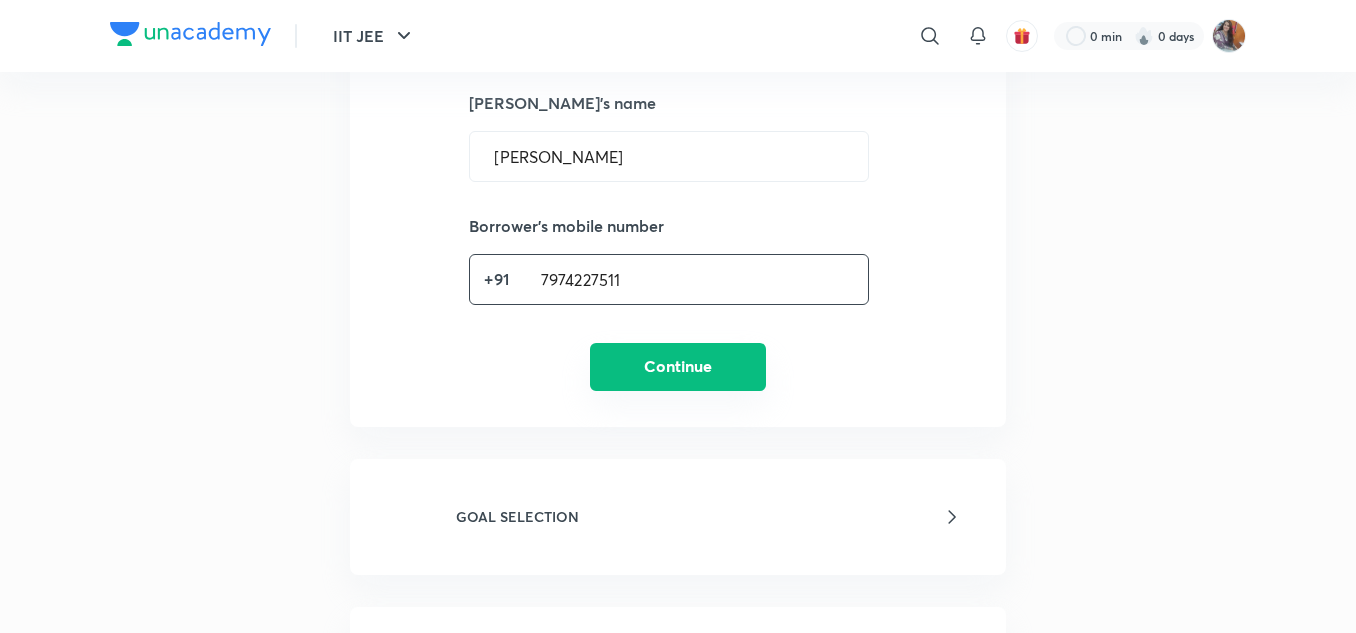 type on "7974227511" 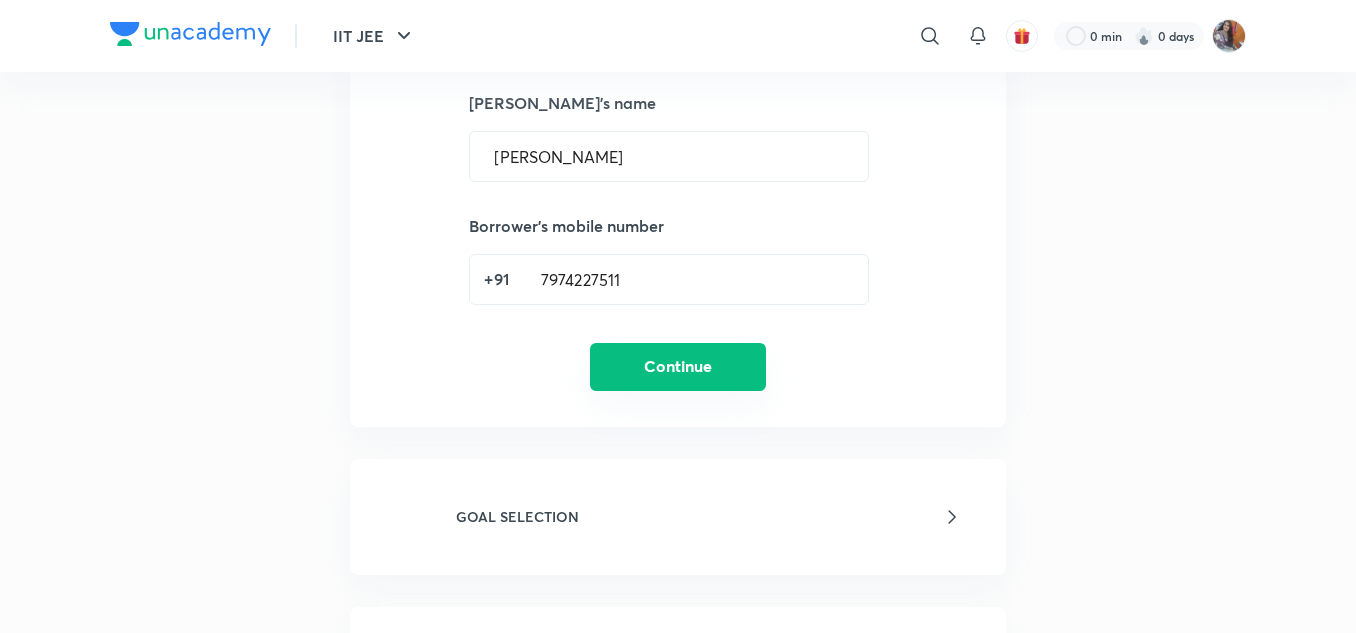 click on "Continue" at bounding box center (678, 367) 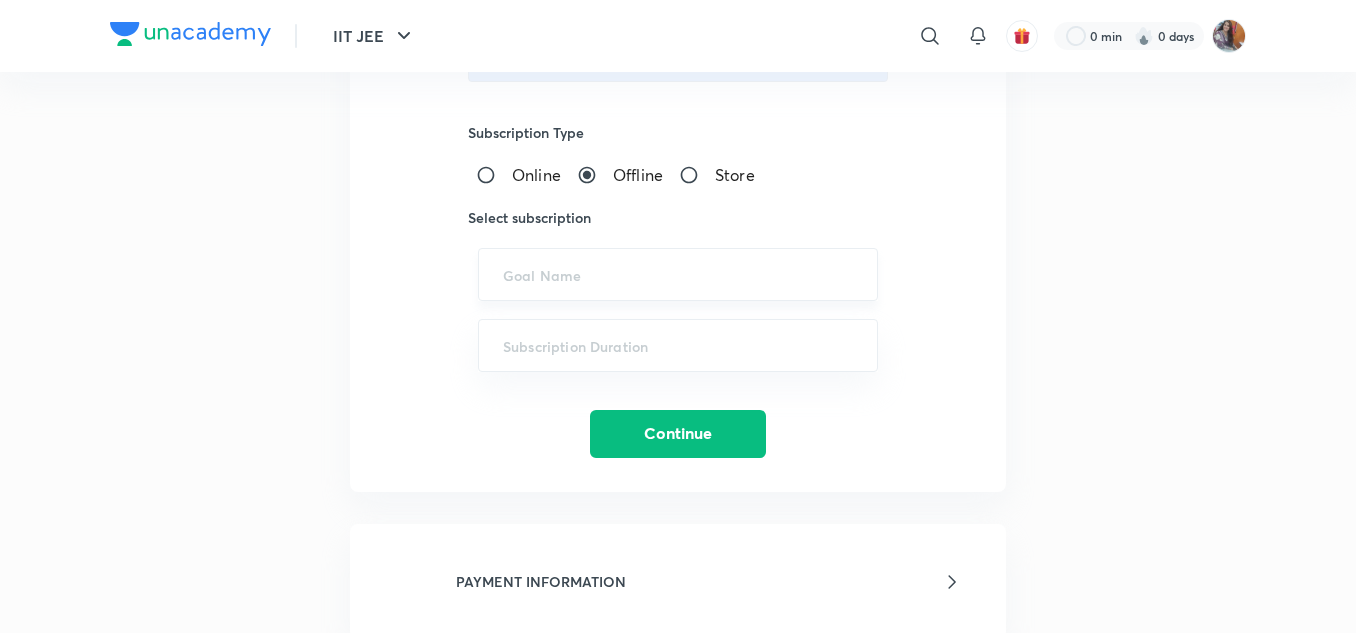 click on "​" at bounding box center [678, 274] 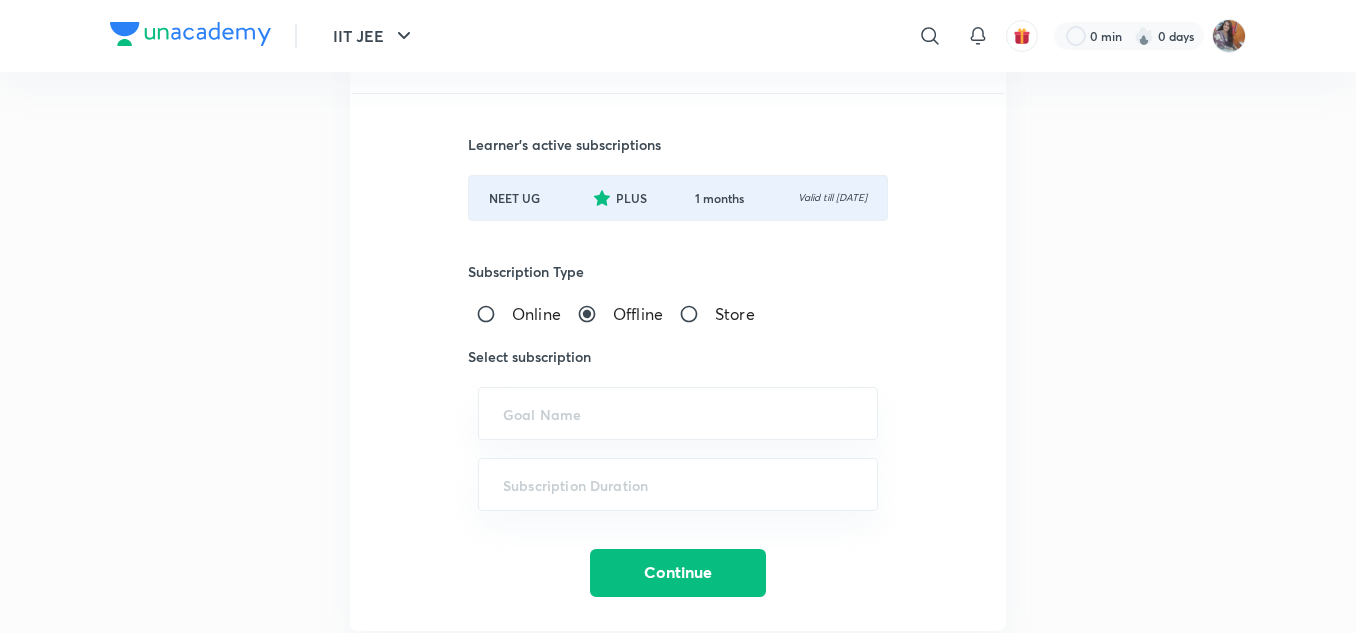 scroll, scrollTop: 400, scrollLeft: 0, axis: vertical 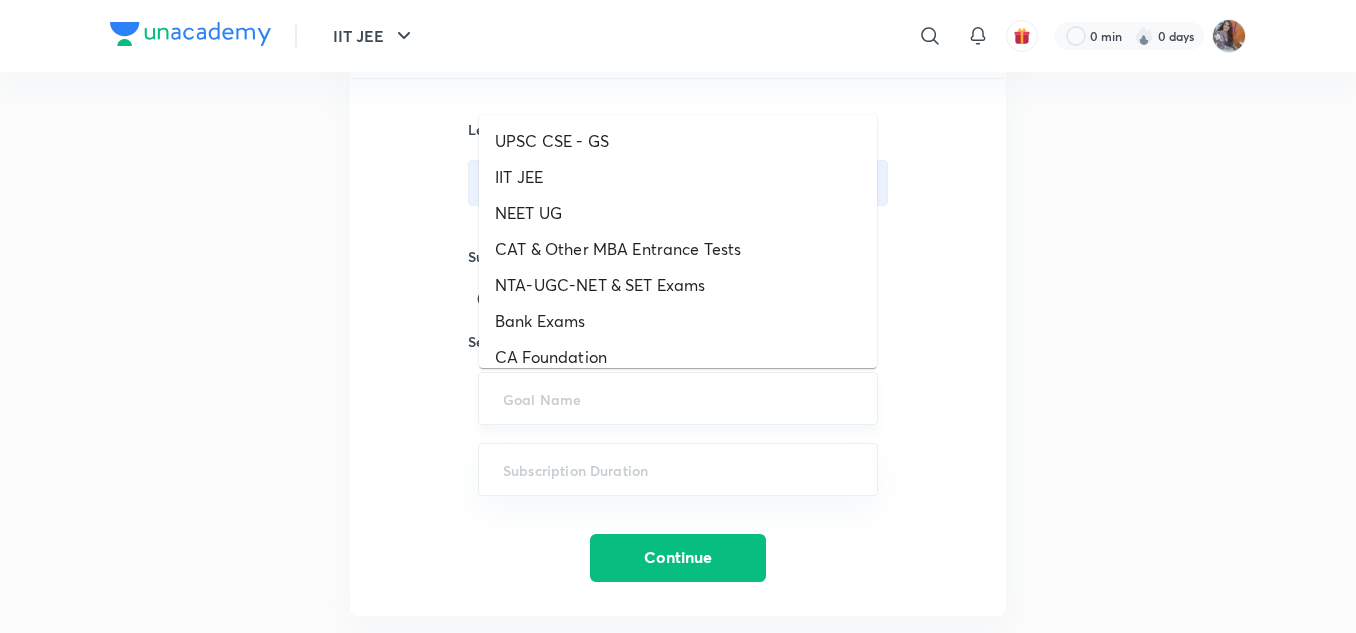 click at bounding box center [678, 398] 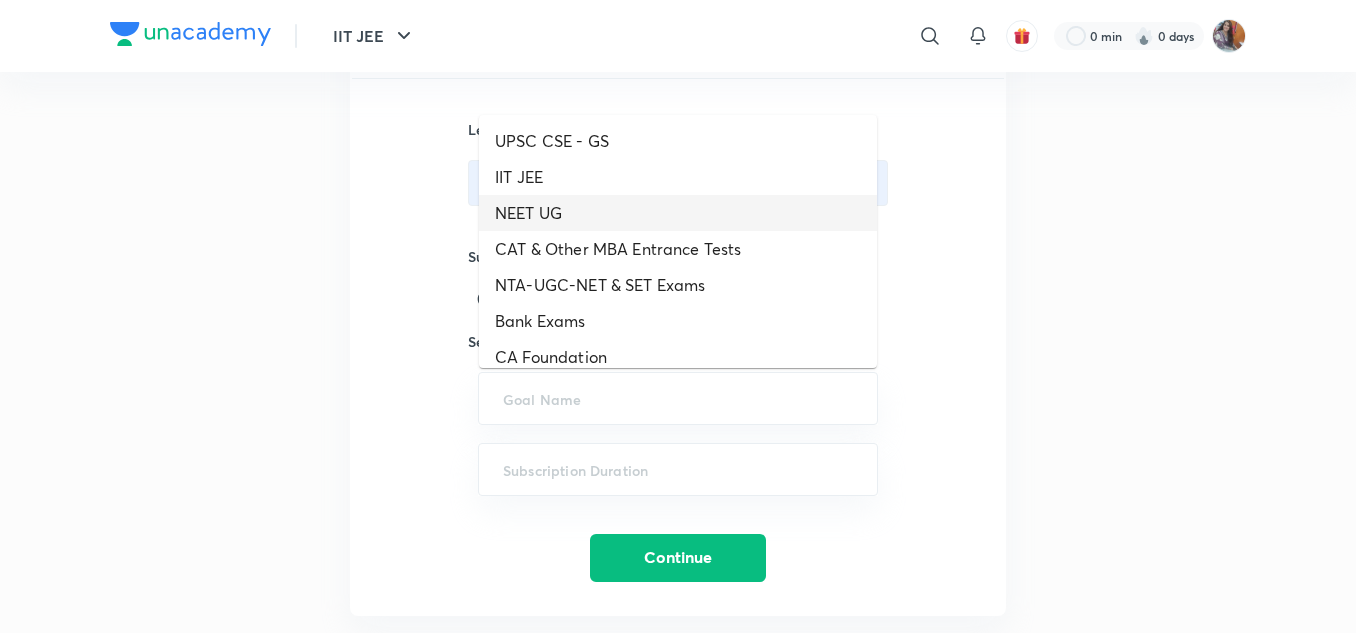 click on "NEET UG" at bounding box center [678, 213] 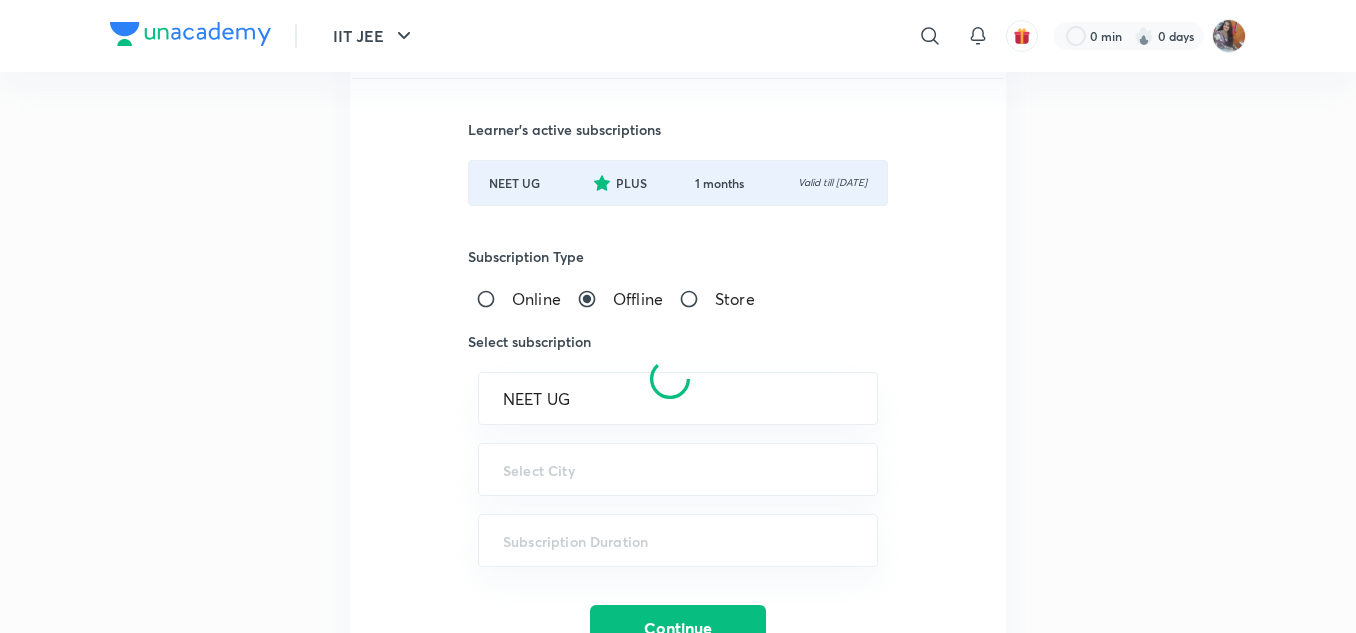 click at bounding box center (670, 379) 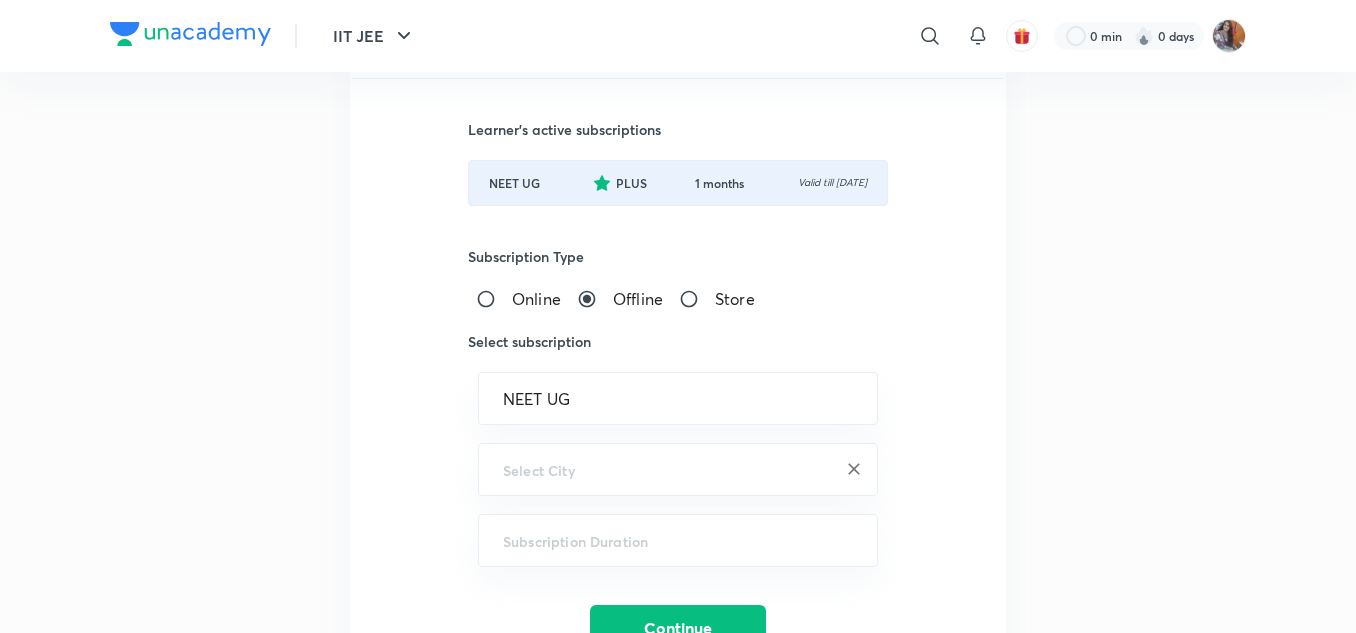 click at bounding box center [678, 469] 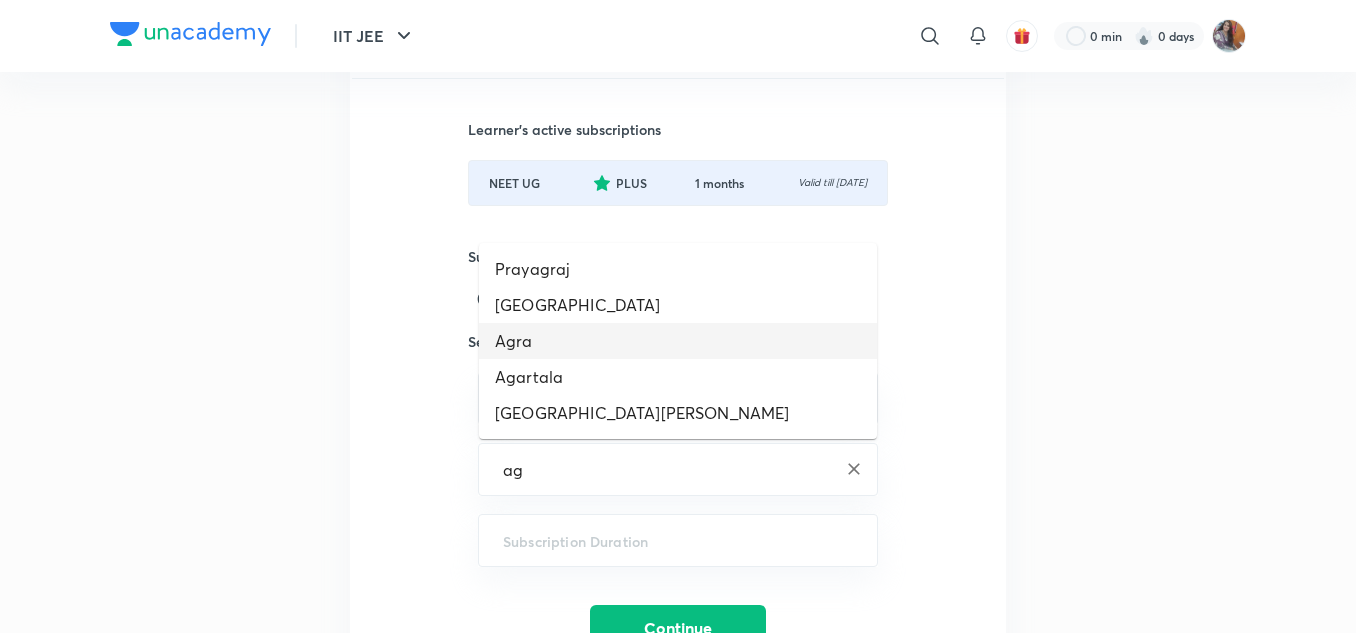 click on "Agra" at bounding box center [678, 341] 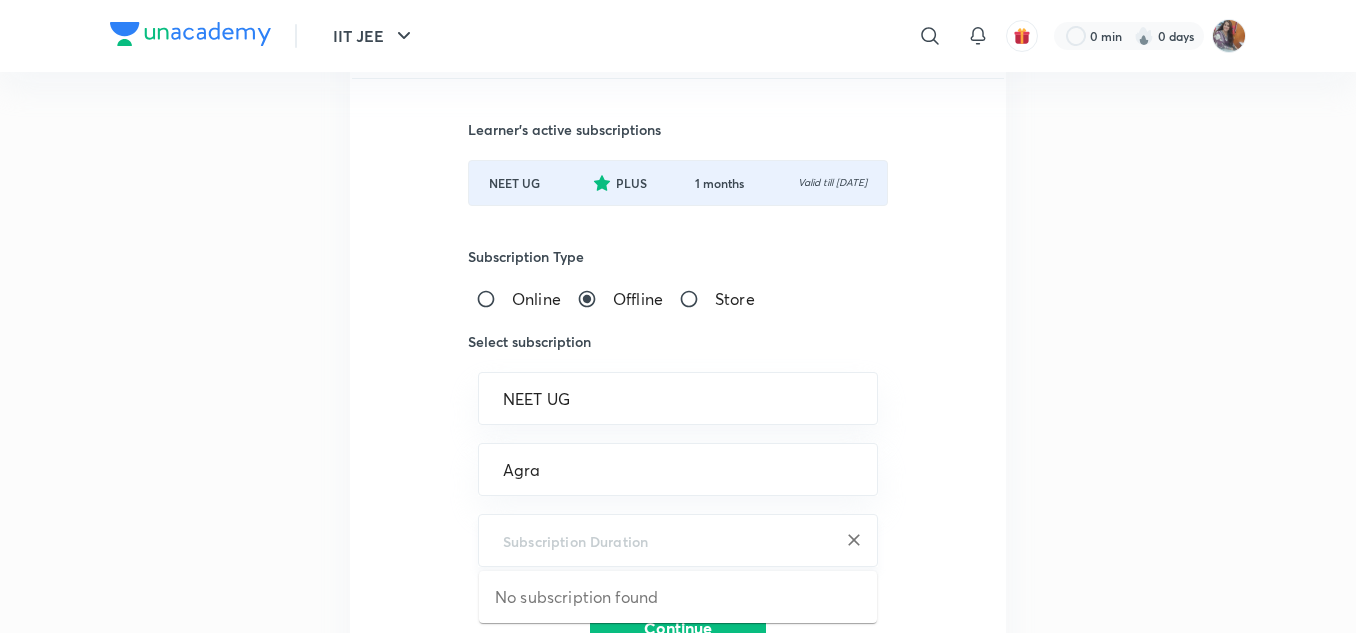 click at bounding box center [678, 540] 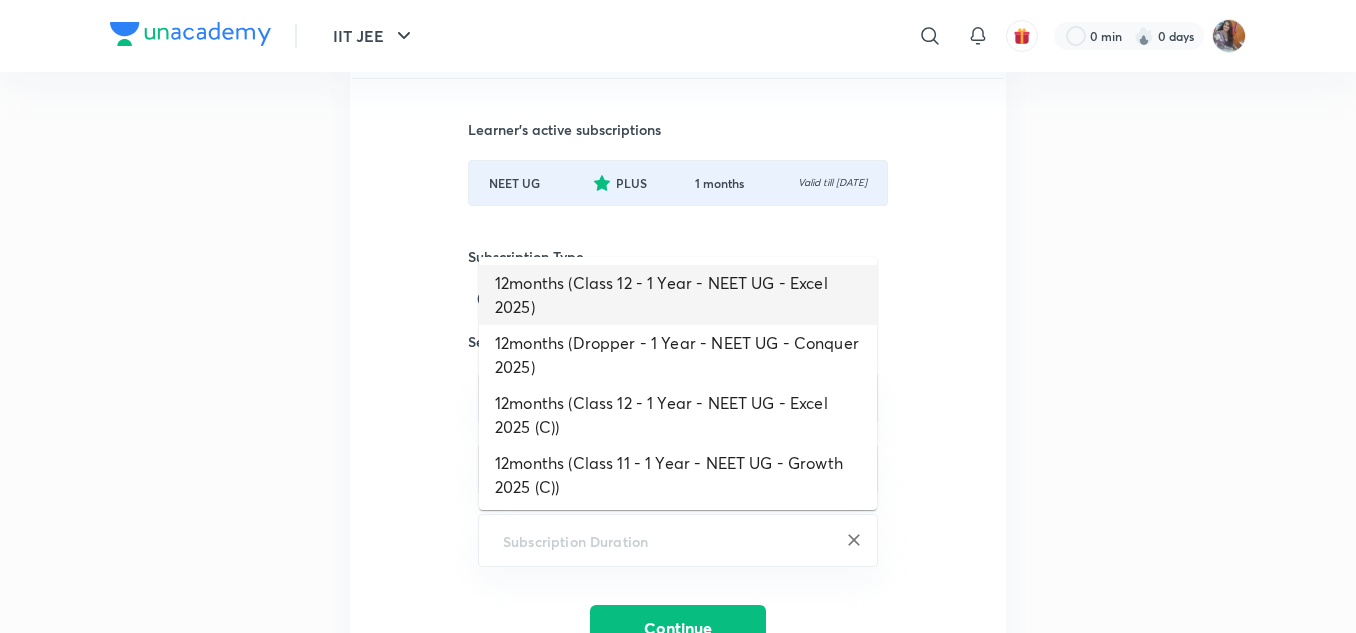 click on "12months (Class 12 - 1 Year - NEET UG - Excel 2025)" at bounding box center [678, 295] 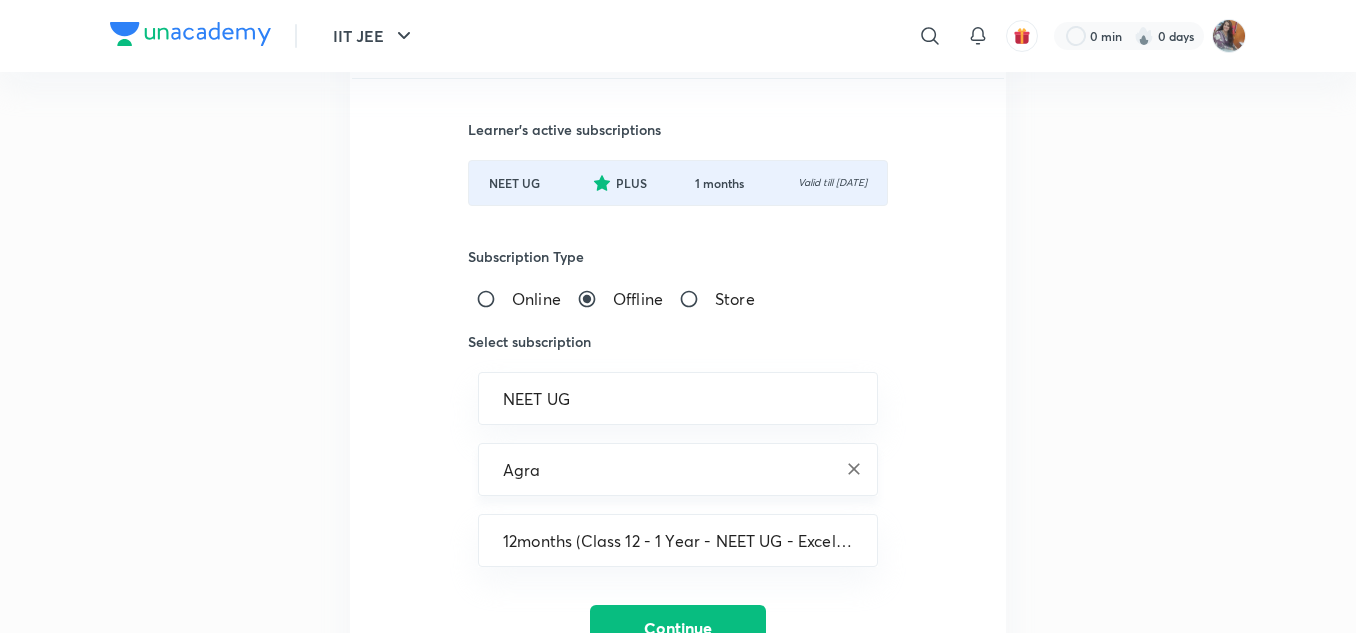 scroll, scrollTop: 600, scrollLeft: 0, axis: vertical 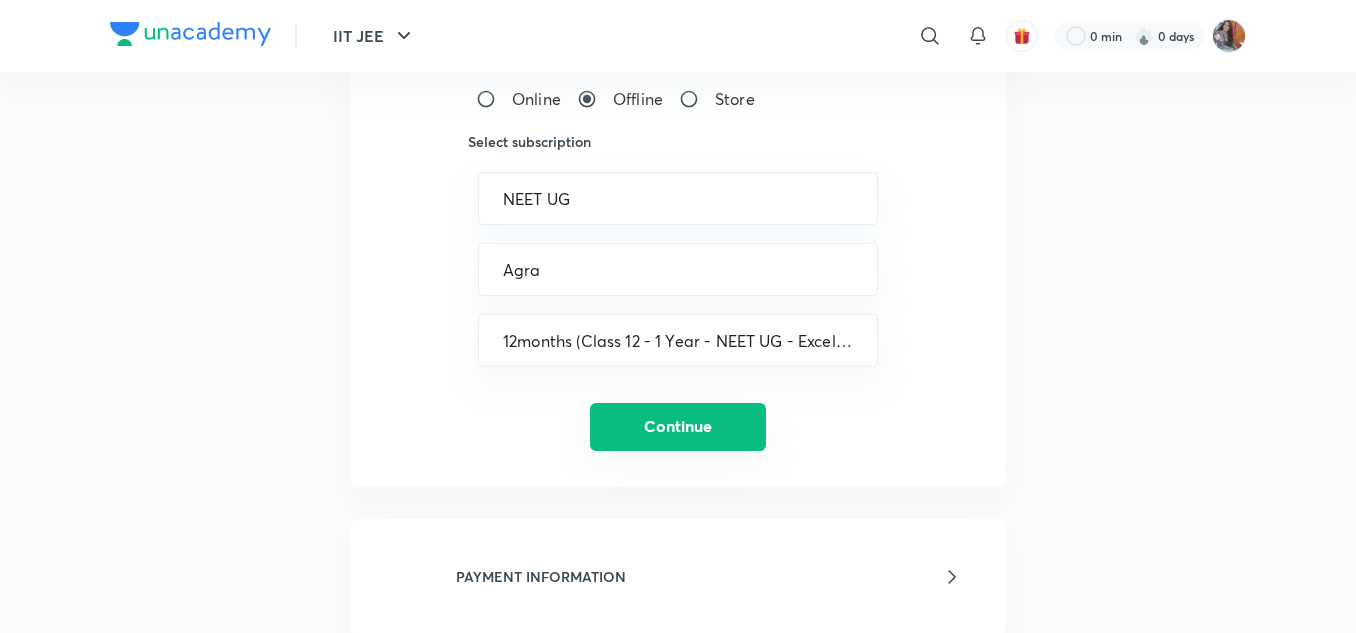 click on "Continue" at bounding box center (678, 427) 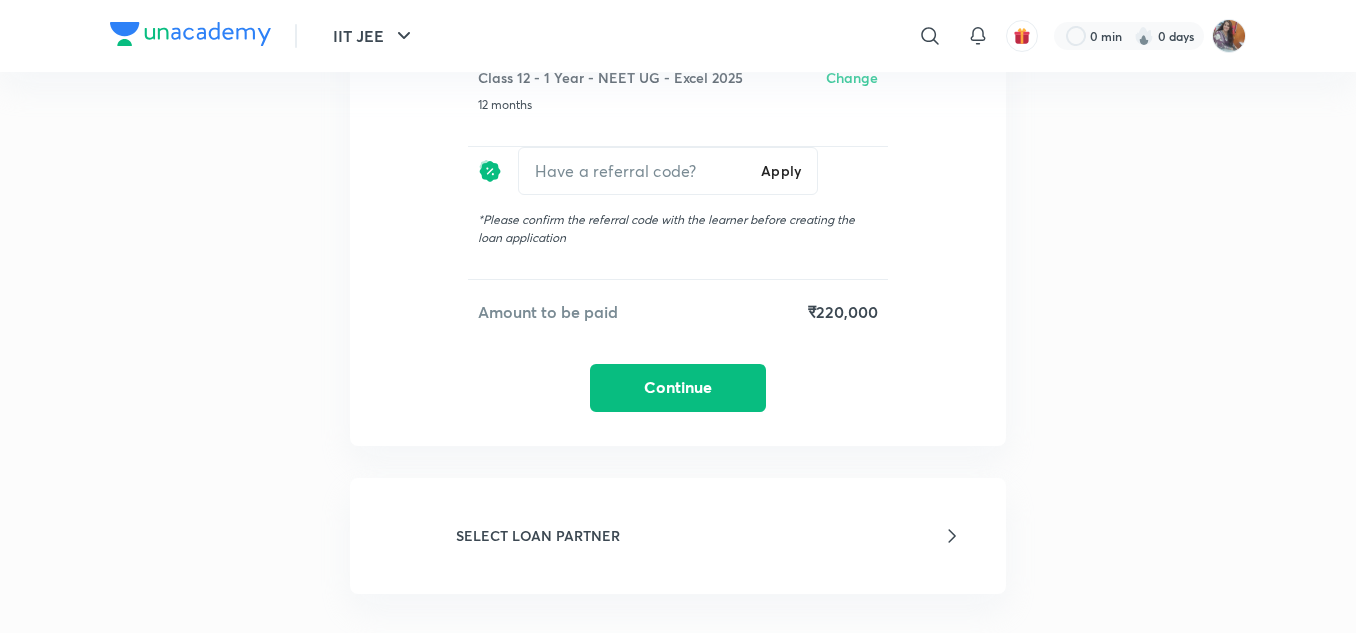scroll, scrollTop: 624, scrollLeft: 0, axis: vertical 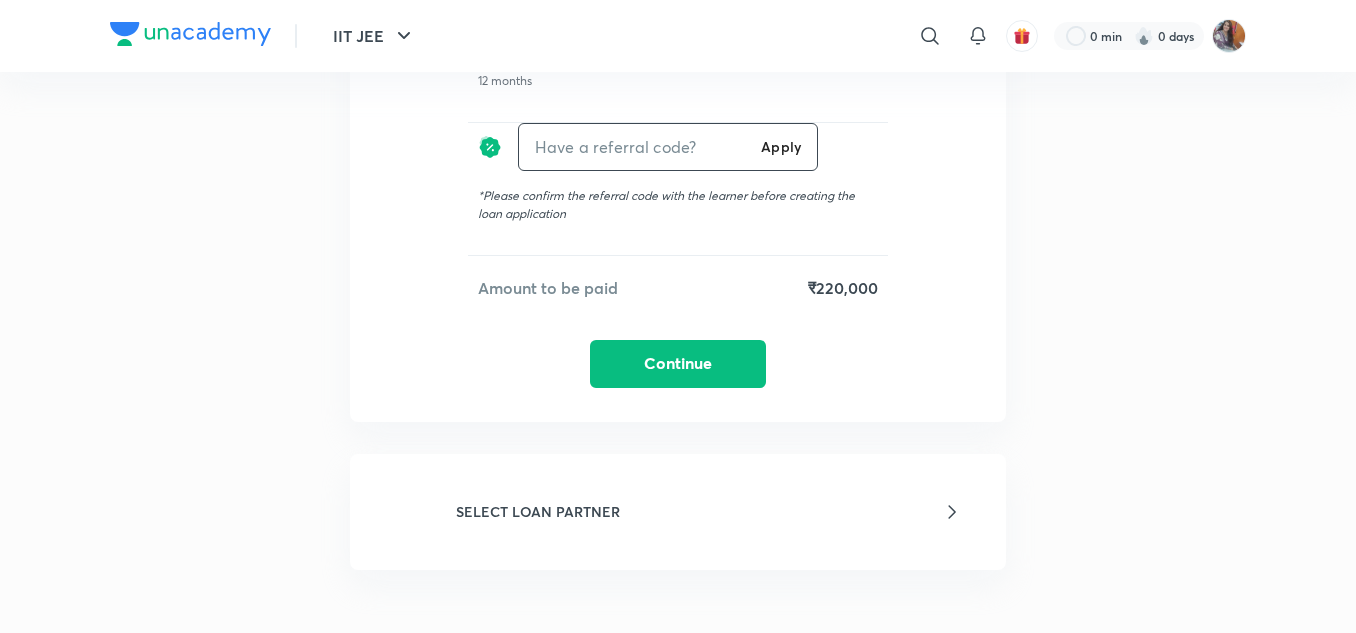 click at bounding box center [636, 146] 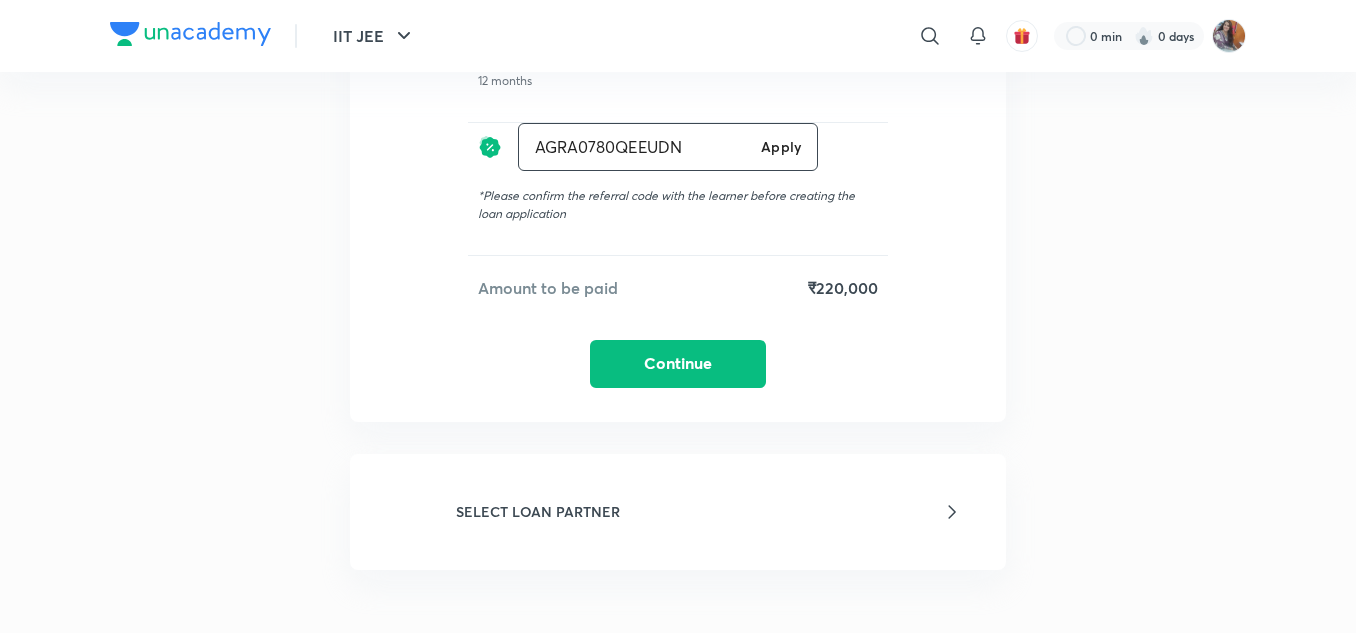 type on "AGRA0780QEEUDN" 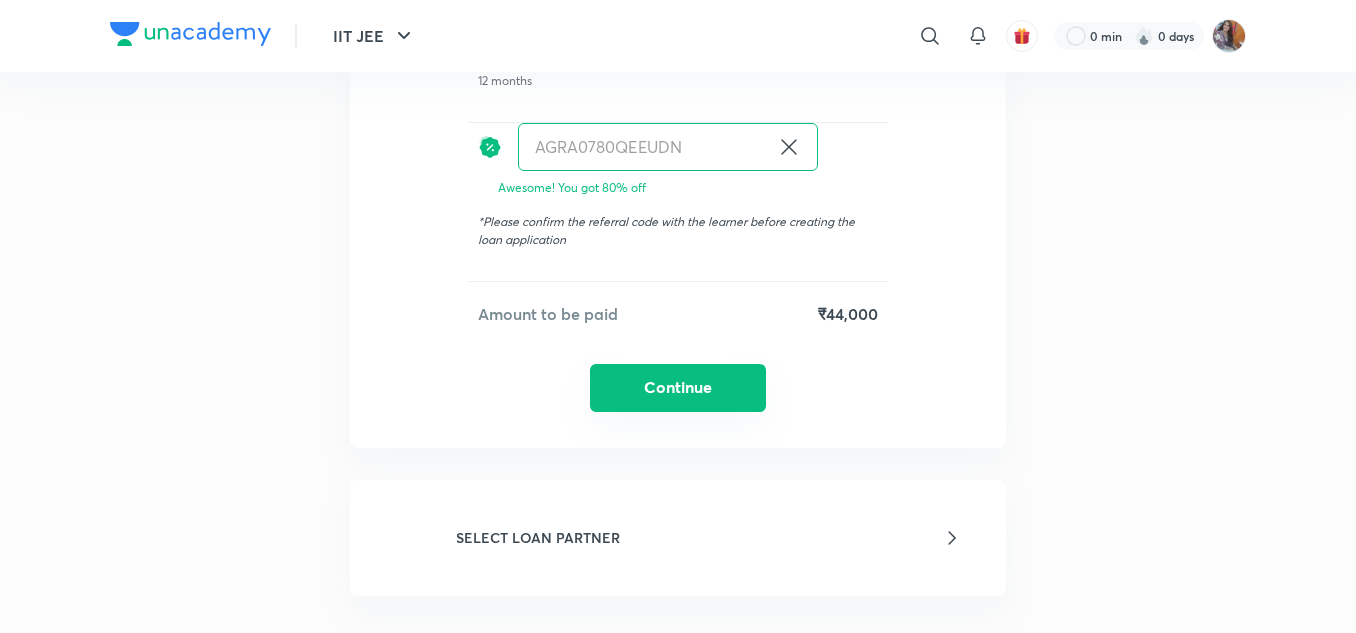 click on "Continue" at bounding box center (678, 388) 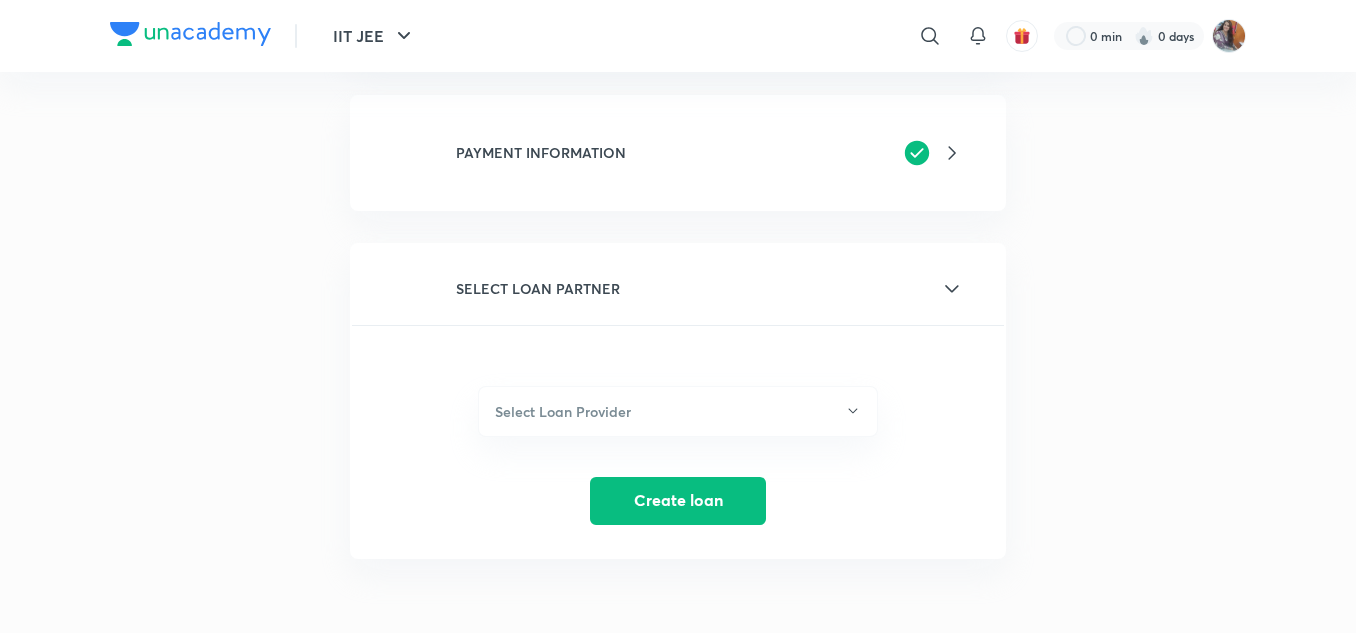 scroll, scrollTop: 448, scrollLeft: 0, axis: vertical 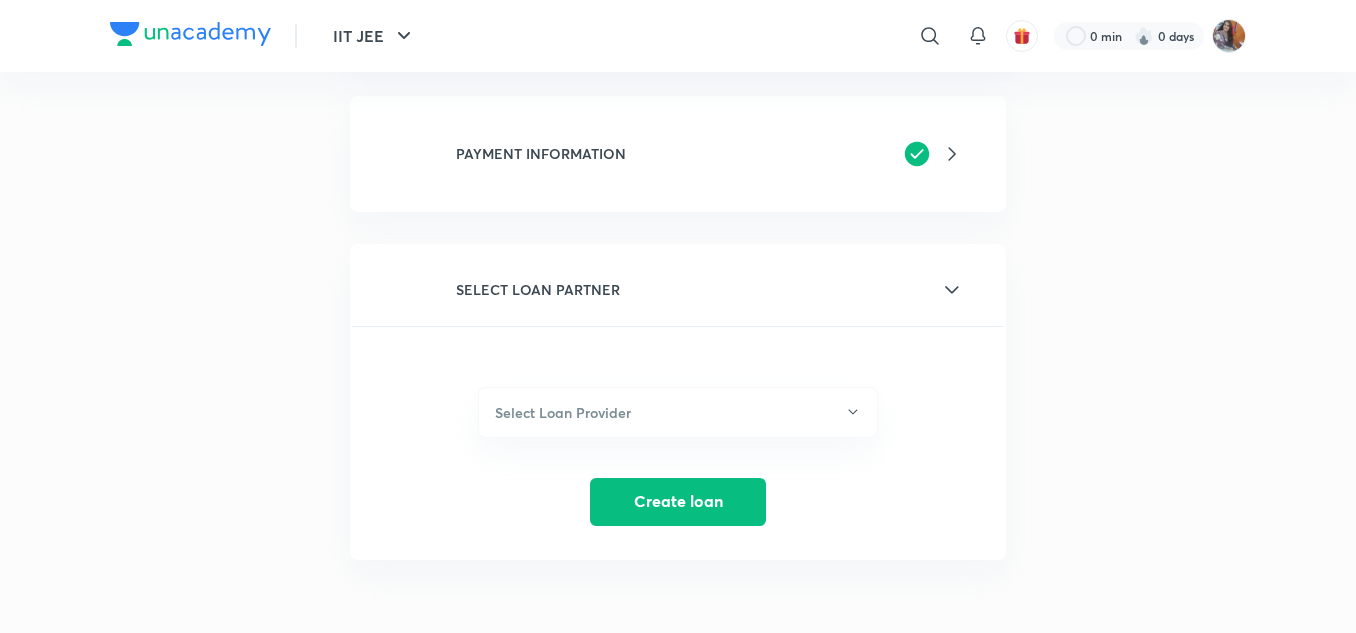 click on "SELECT LOAN PARTNER" at bounding box center (710, 290) 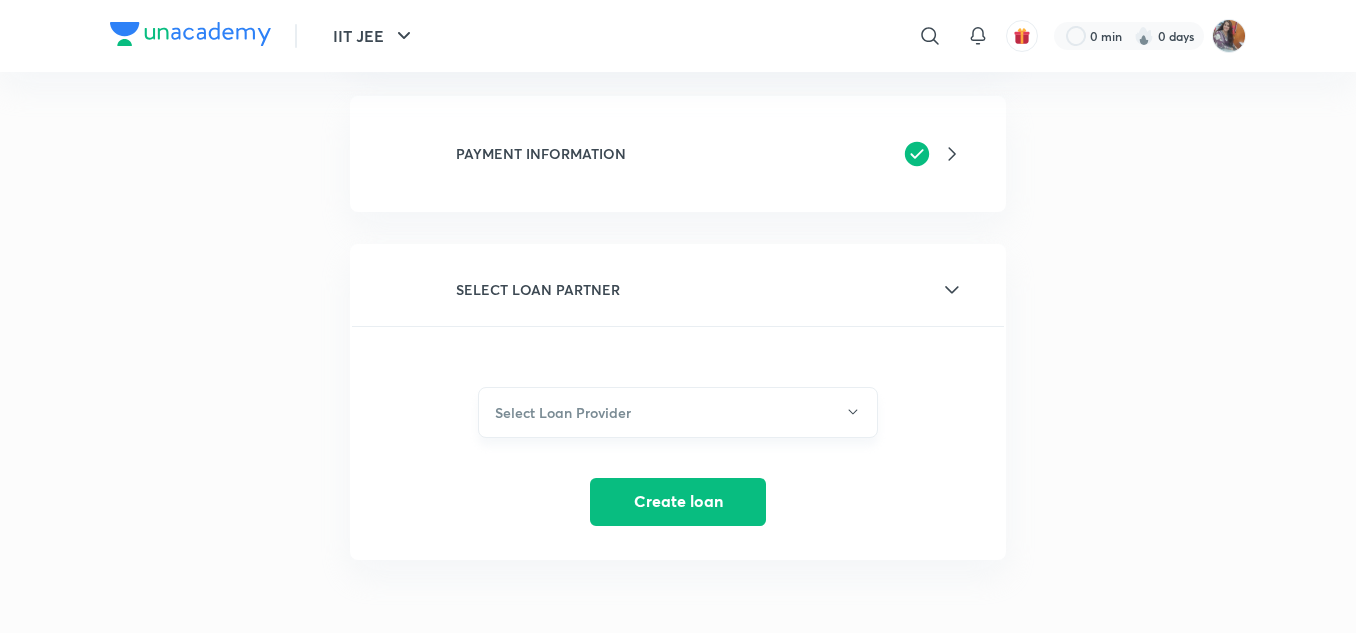 click on "Select Loan Provider" at bounding box center [678, 412] 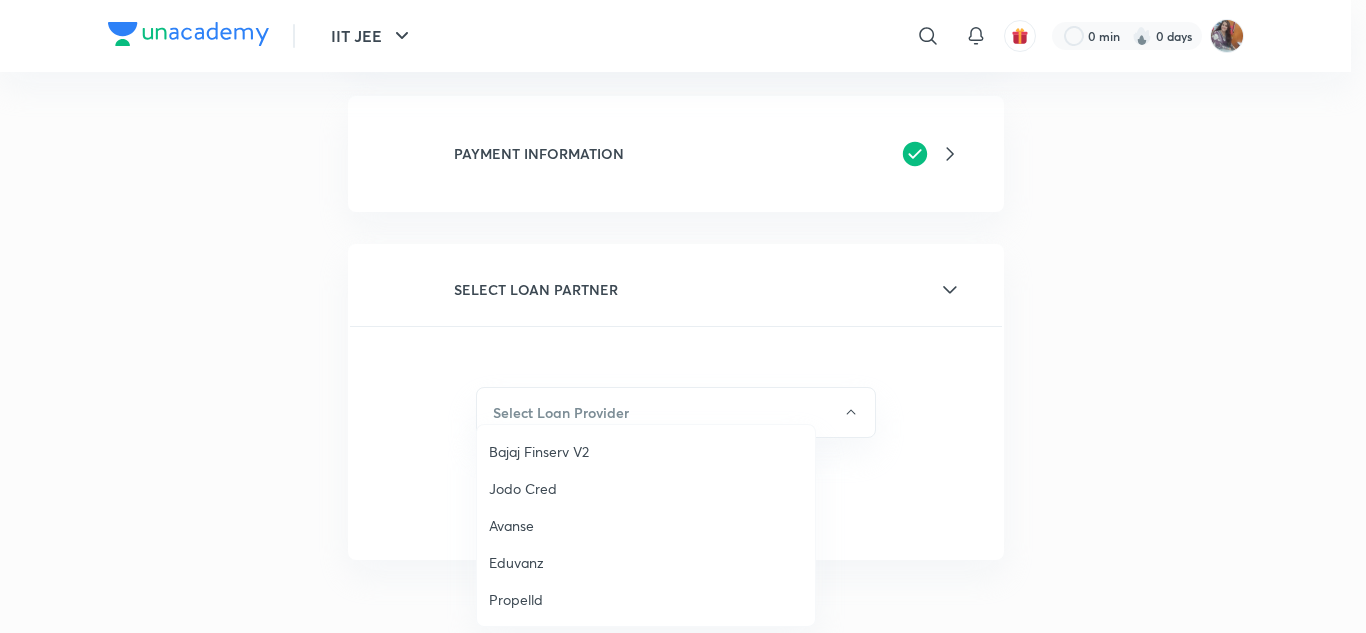 click on "Bajaj Finserv V2" at bounding box center (646, 451) 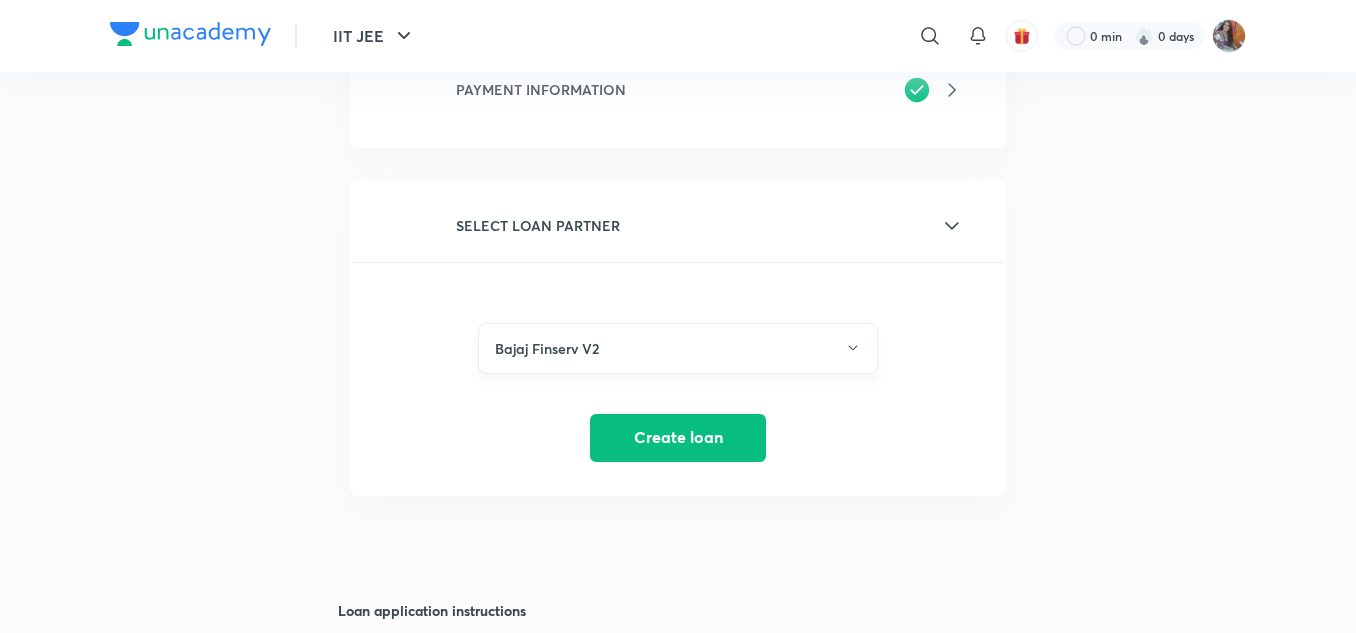 scroll, scrollTop: 548, scrollLeft: 0, axis: vertical 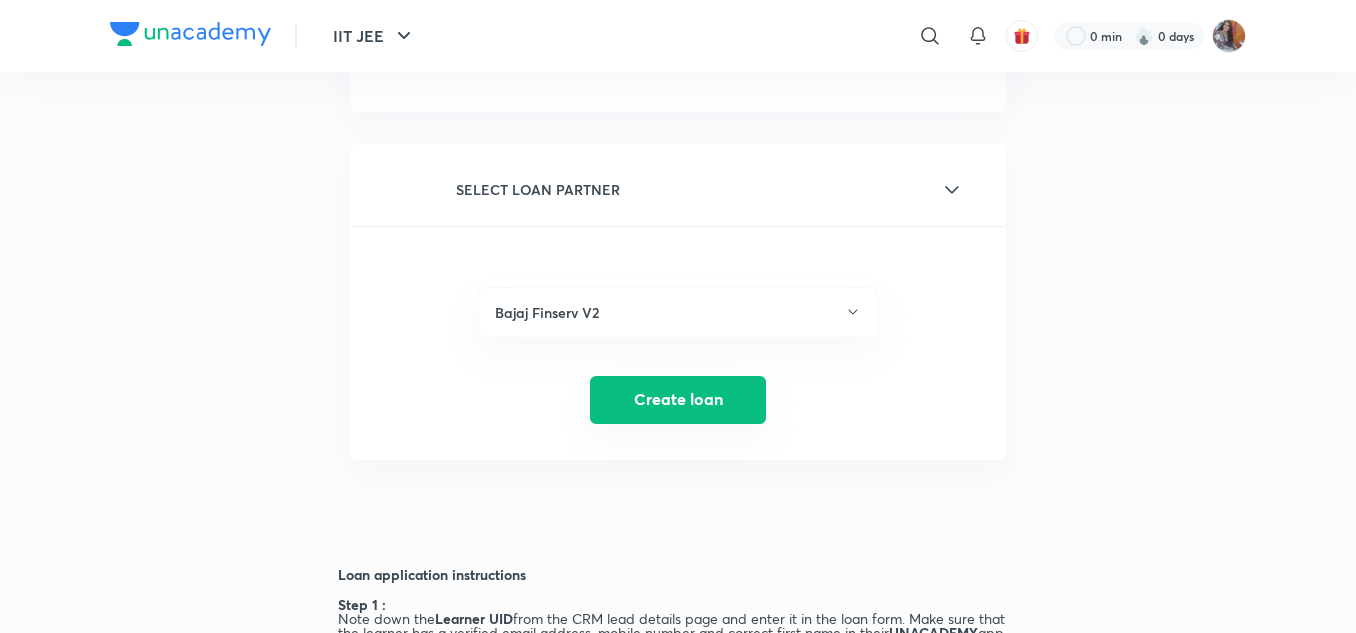 click on "Create loan" at bounding box center (678, 400) 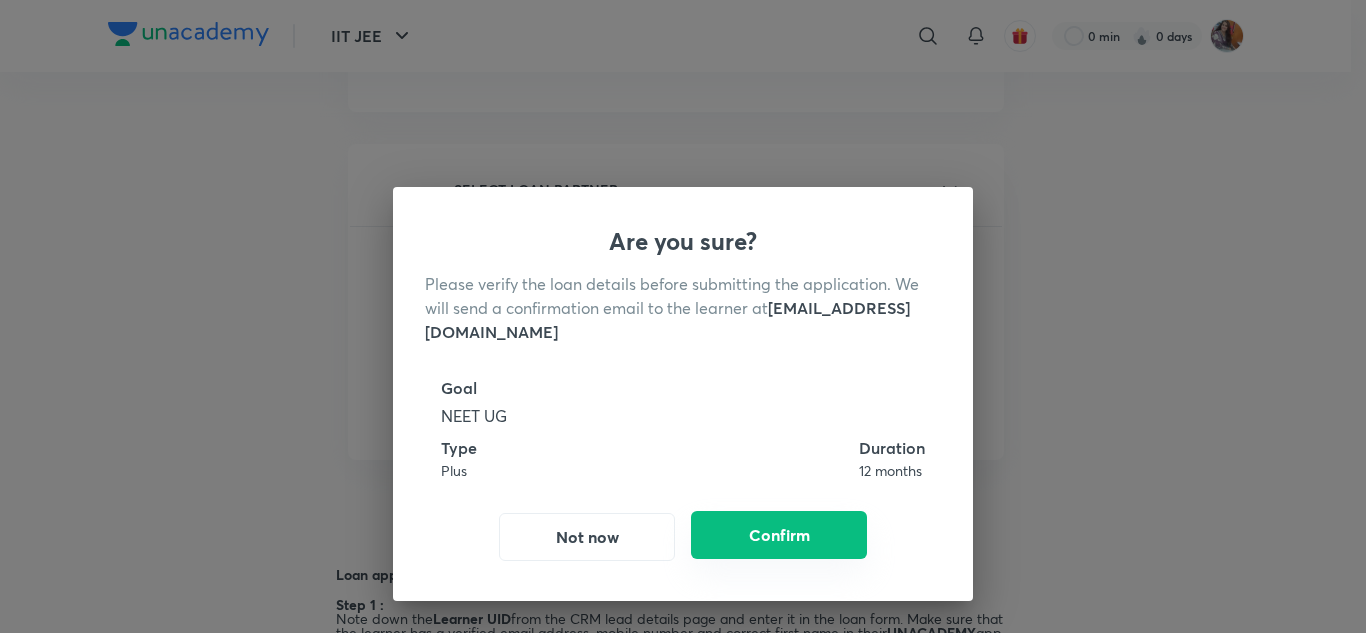 click on "Confirm" at bounding box center (779, 535) 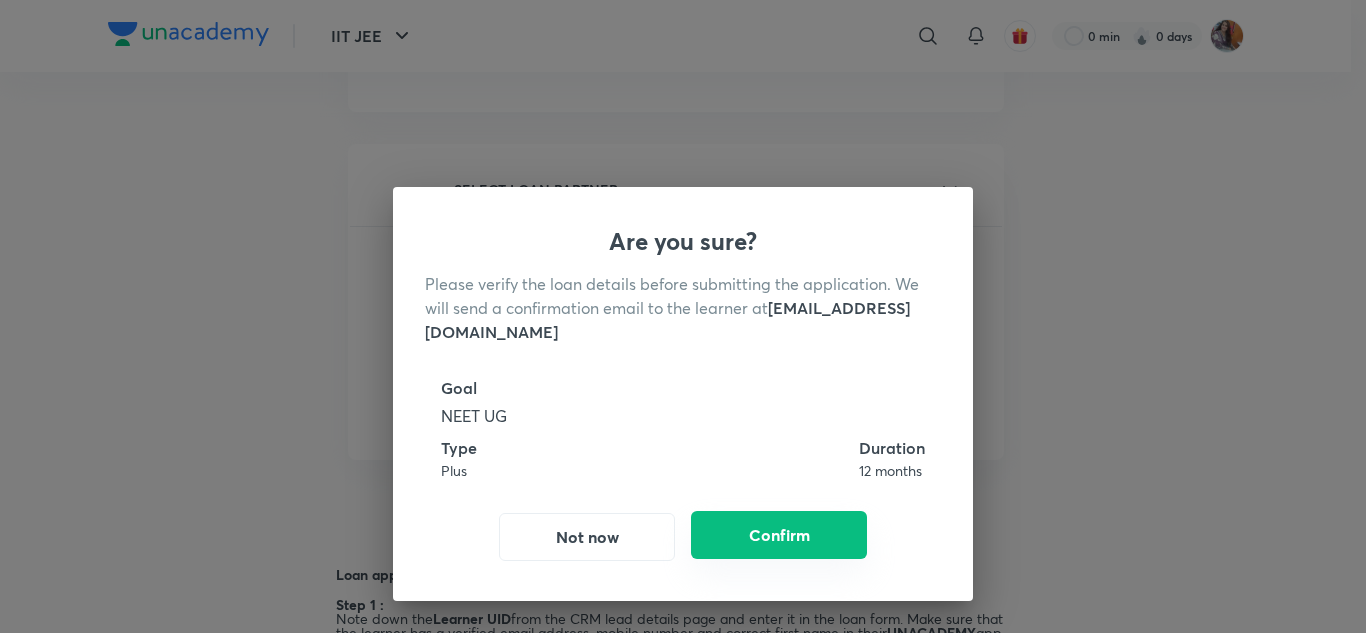 click on "Confirm" at bounding box center [779, 535] 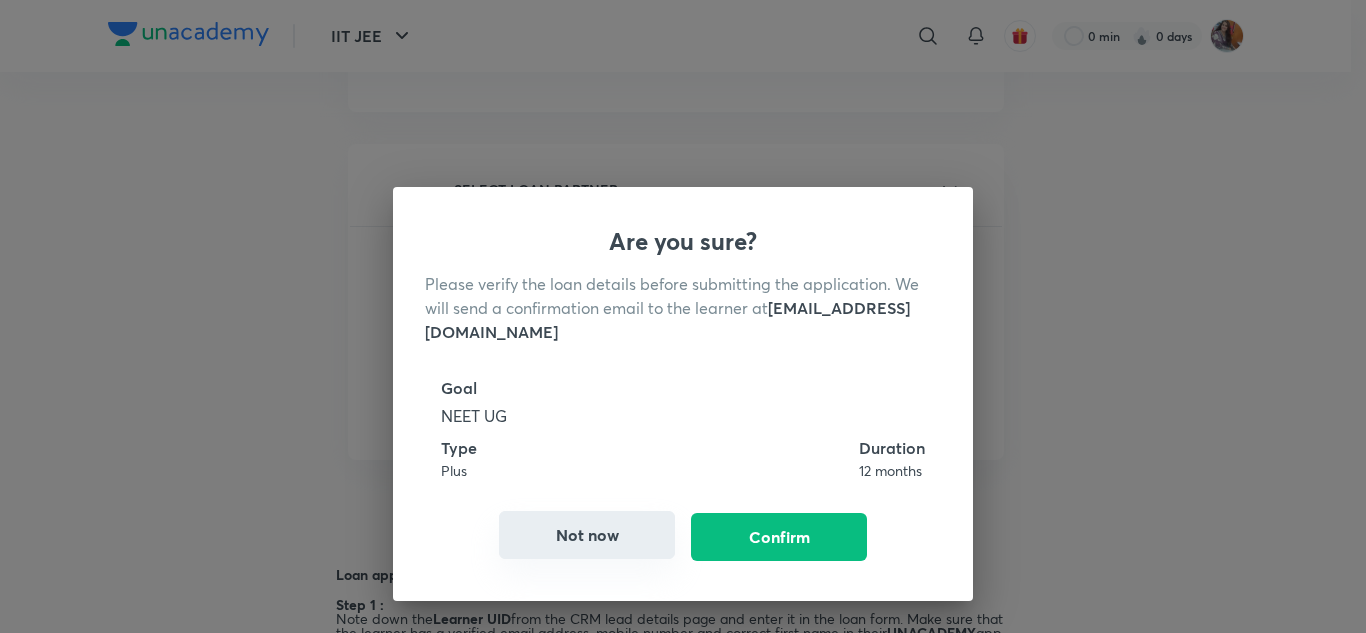 click on "Not now" at bounding box center [587, 535] 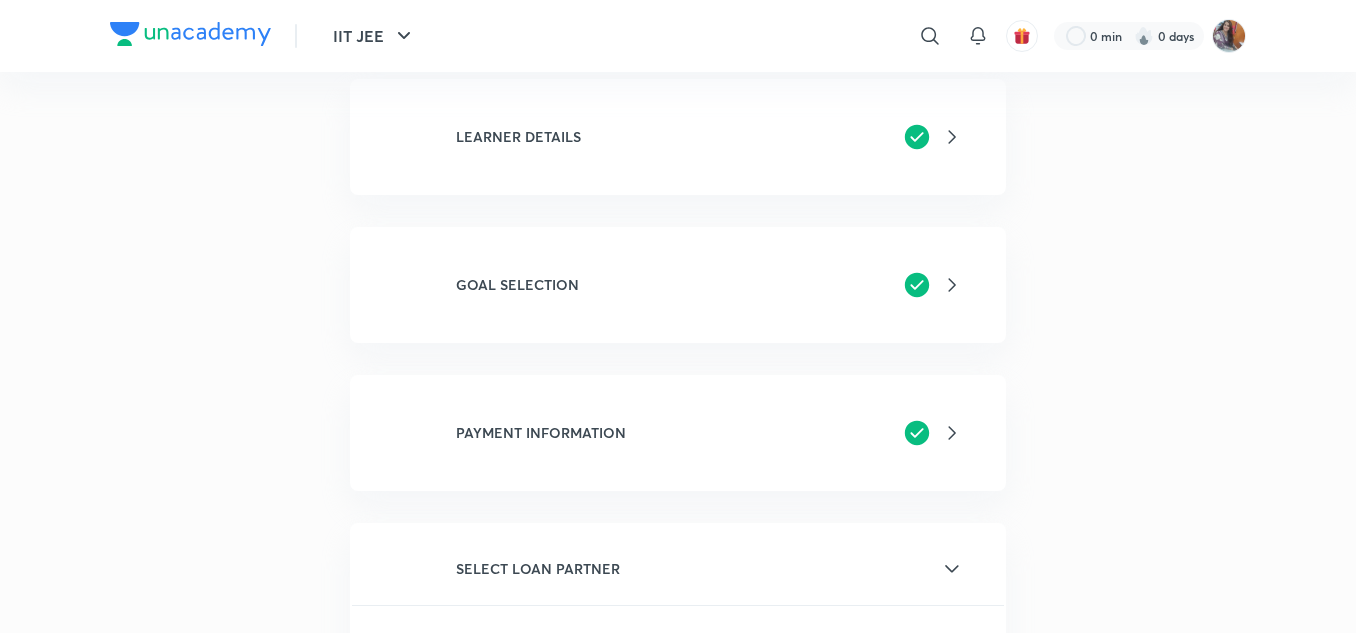 scroll, scrollTop: 0, scrollLeft: 0, axis: both 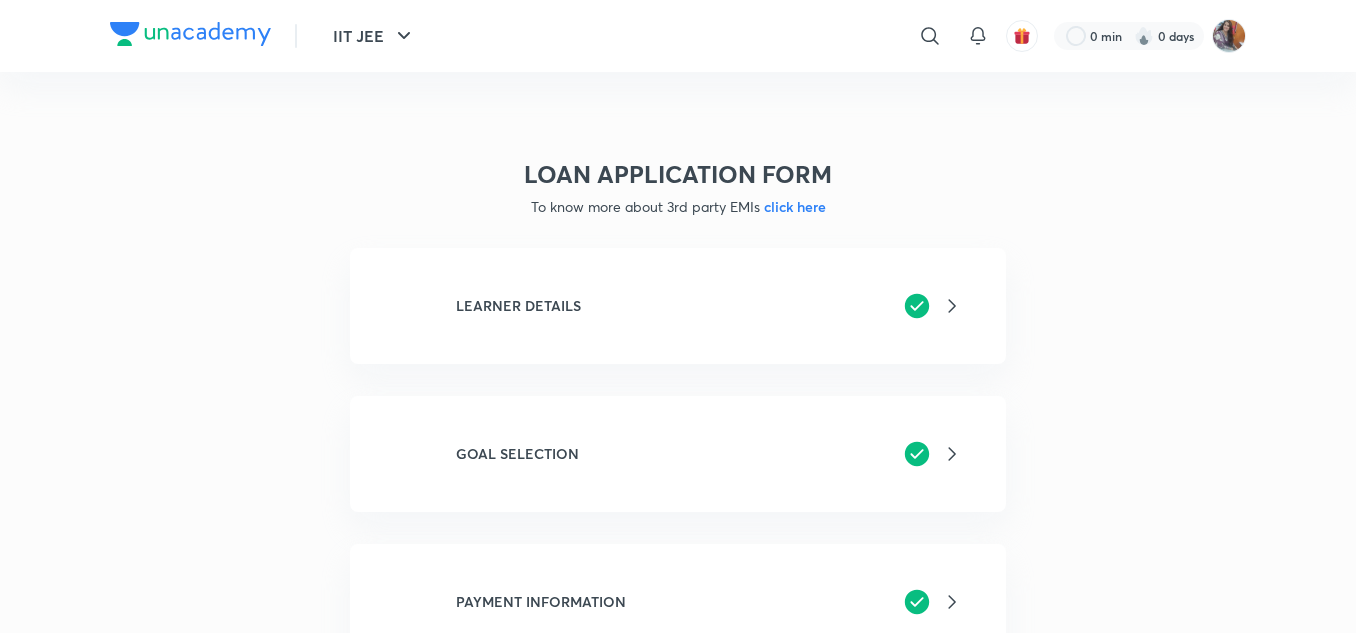 click on "LEARNER DETAILS" at bounding box center (518, 305) 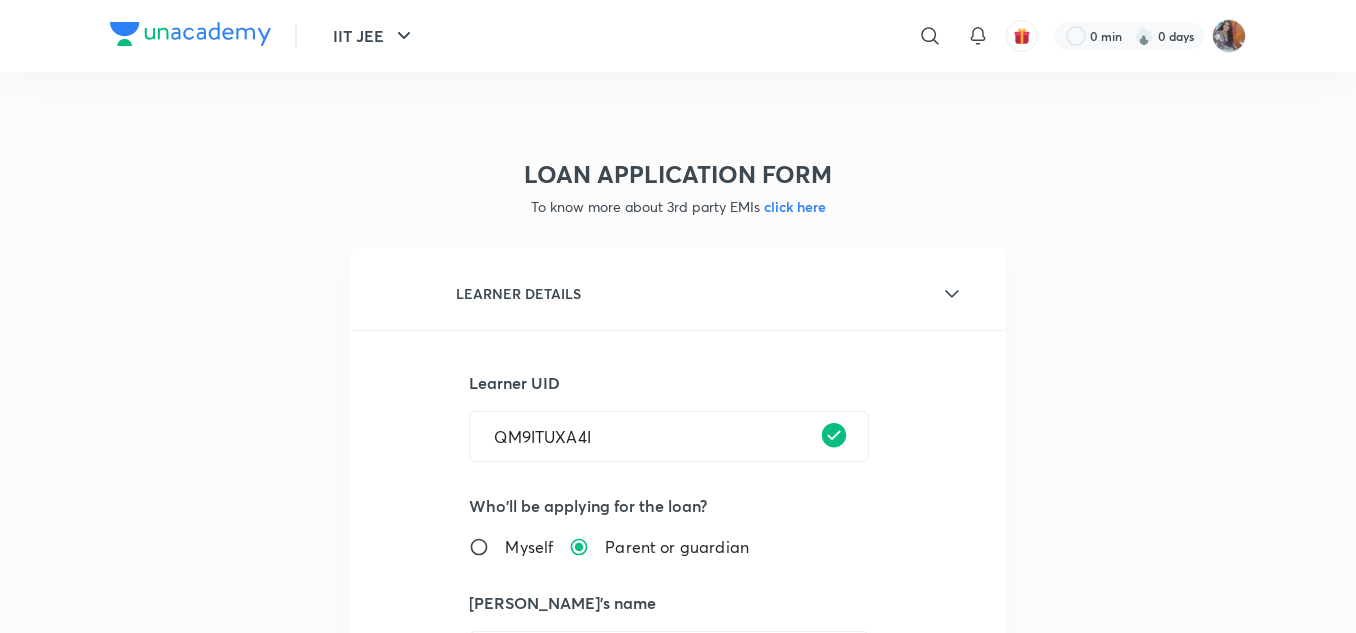 scroll, scrollTop: 300, scrollLeft: 0, axis: vertical 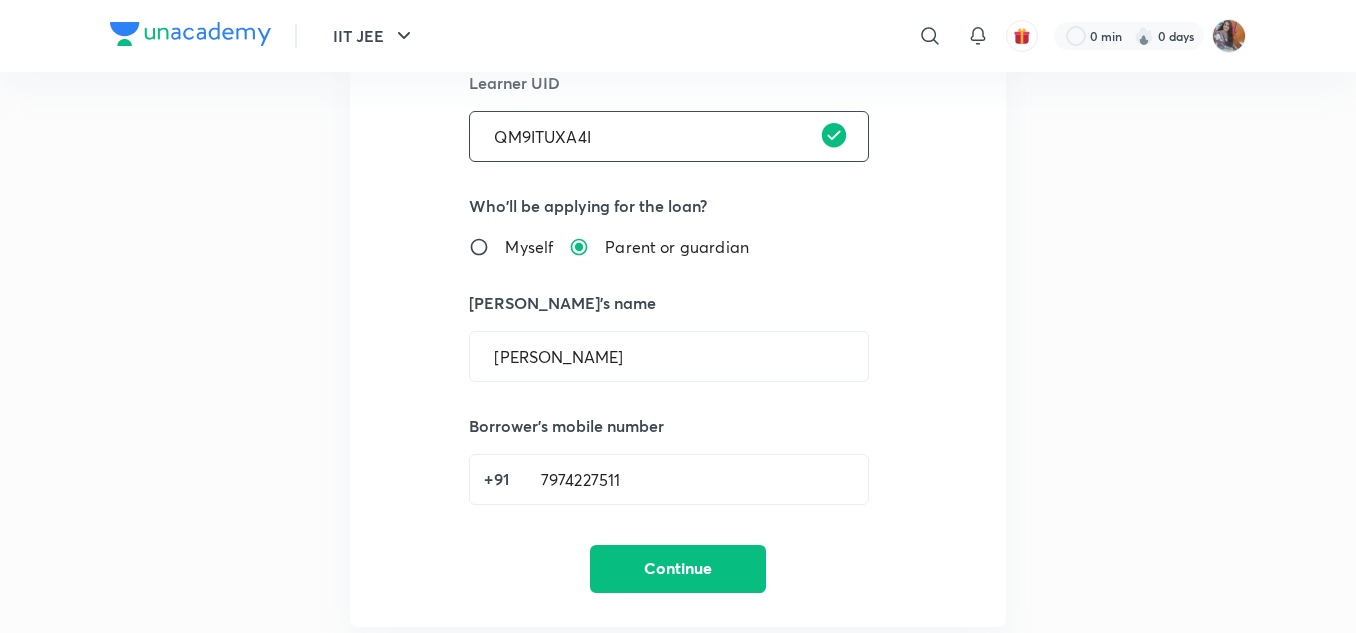 click on "QM9ITUXA4I" at bounding box center (669, 136) 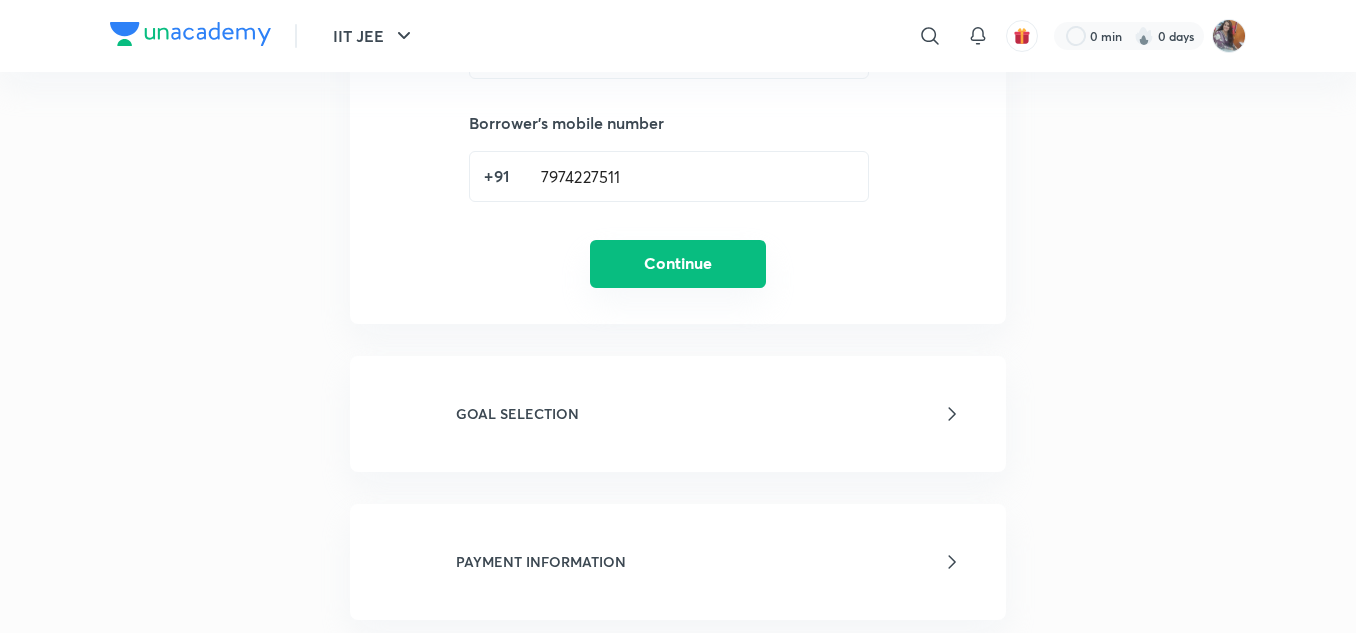 scroll, scrollTop: 700, scrollLeft: 0, axis: vertical 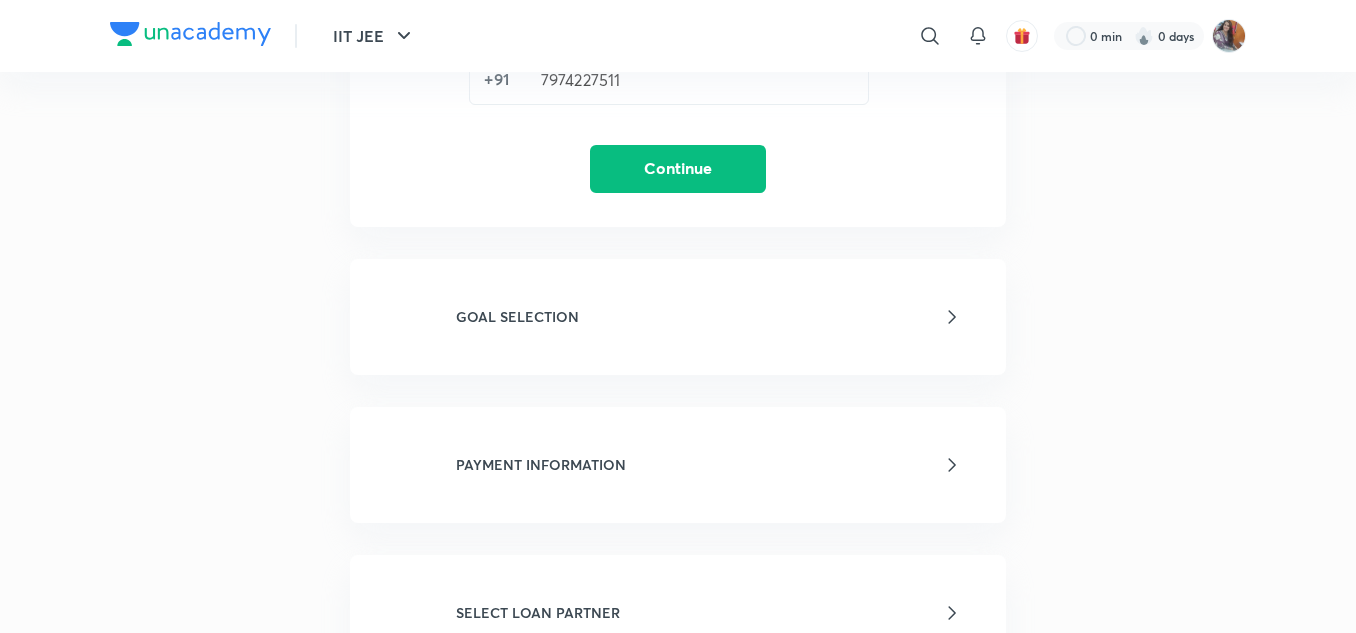 click on "GOAL SELECTION" at bounding box center [678, 317] 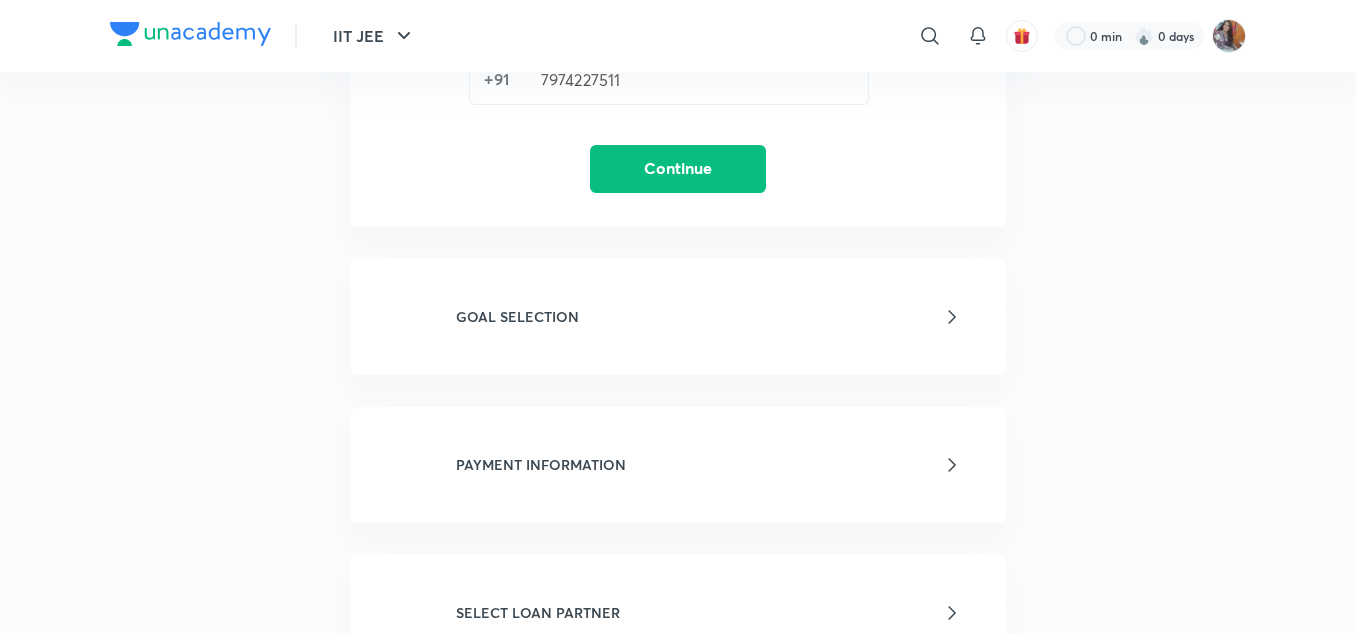 click 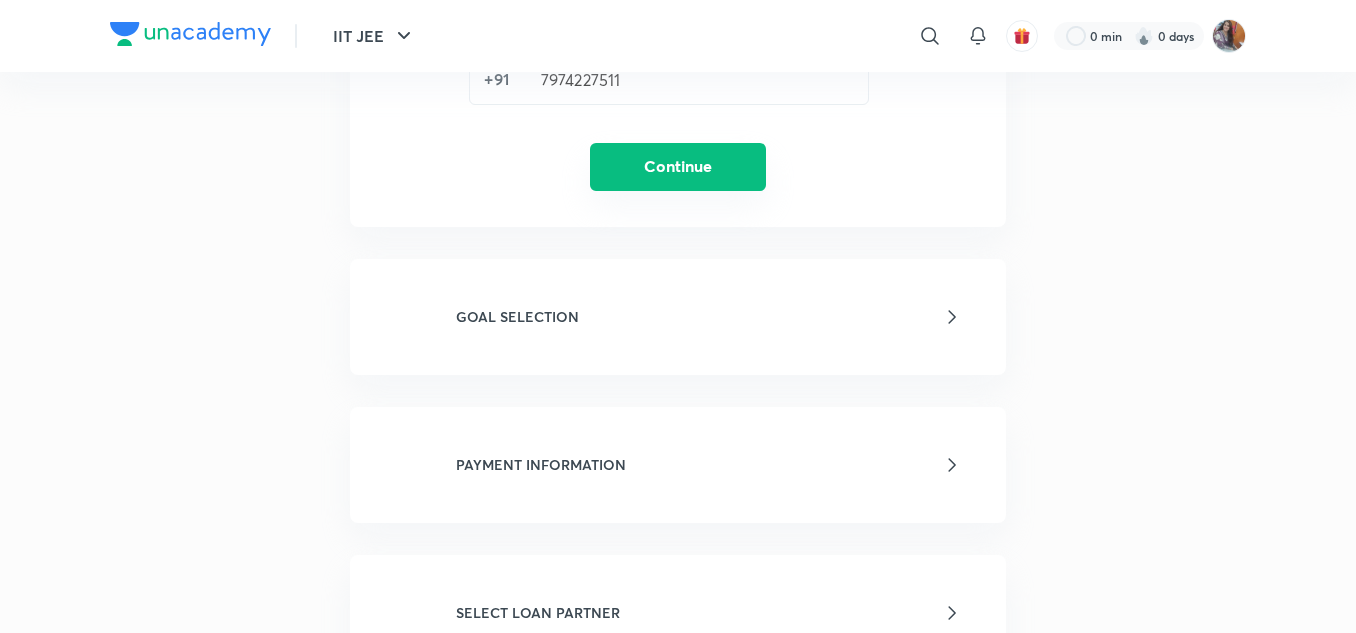 click on "Continue" at bounding box center [678, 167] 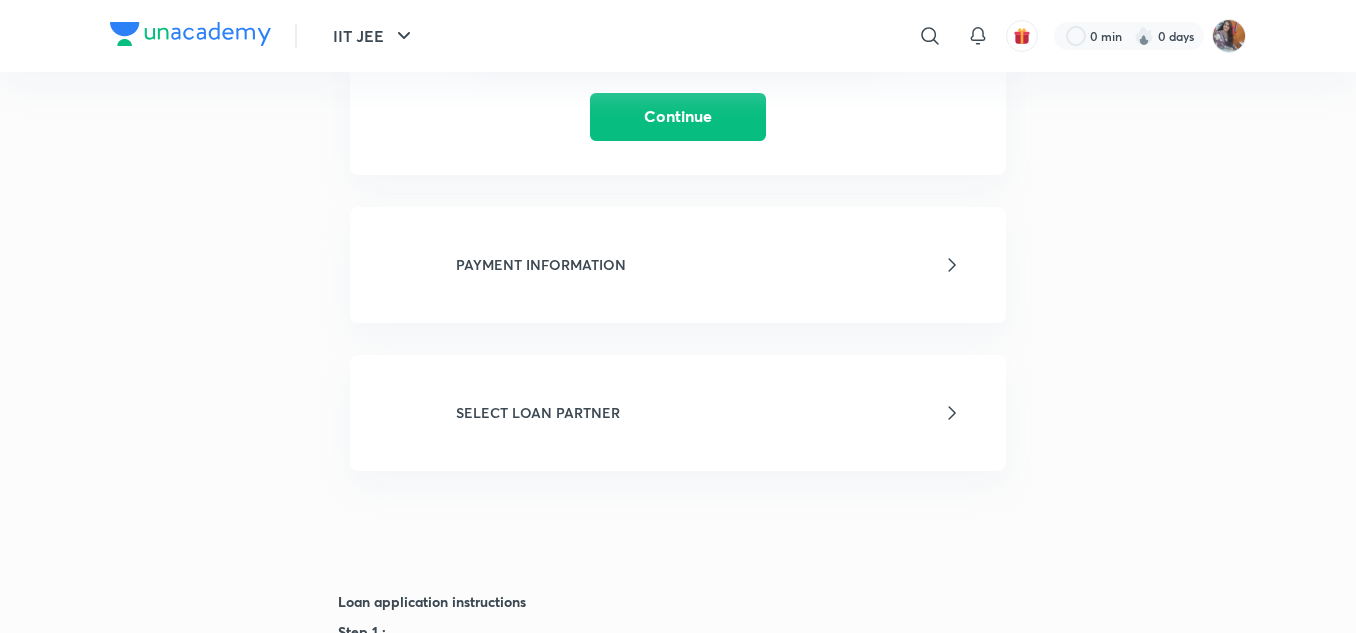 scroll, scrollTop: 924, scrollLeft: 0, axis: vertical 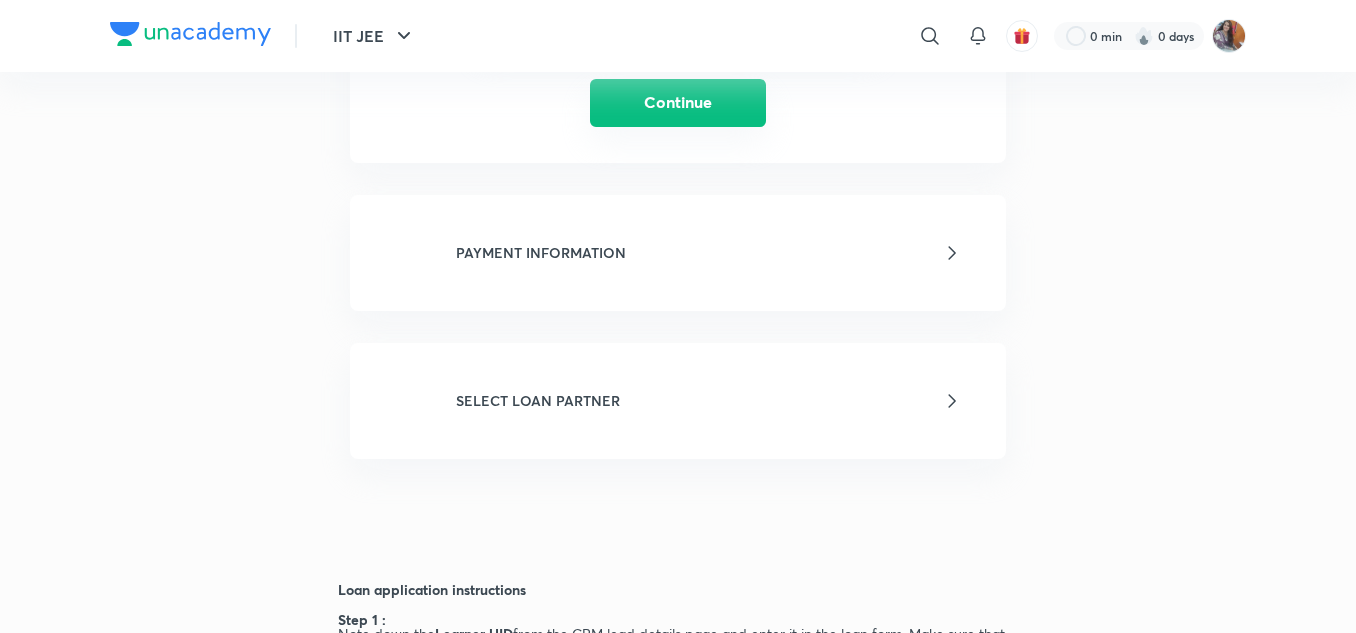 click on "Continue" at bounding box center [678, 103] 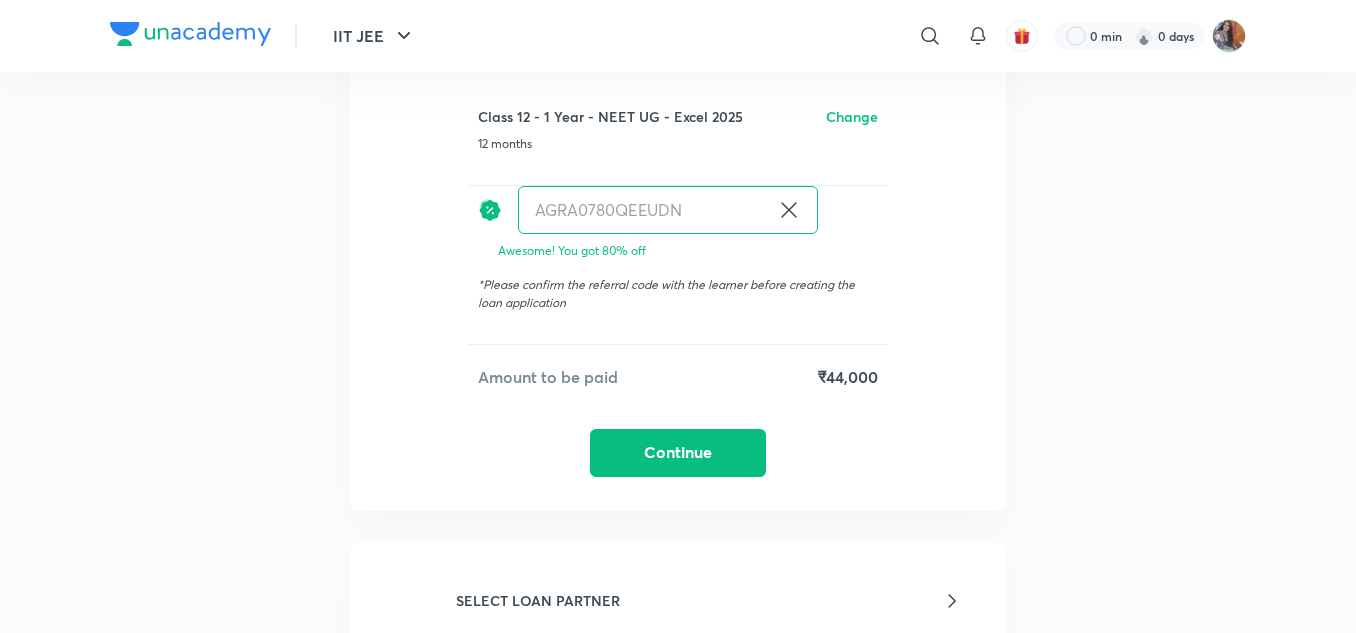 scroll, scrollTop: 548, scrollLeft: 0, axis: vertical 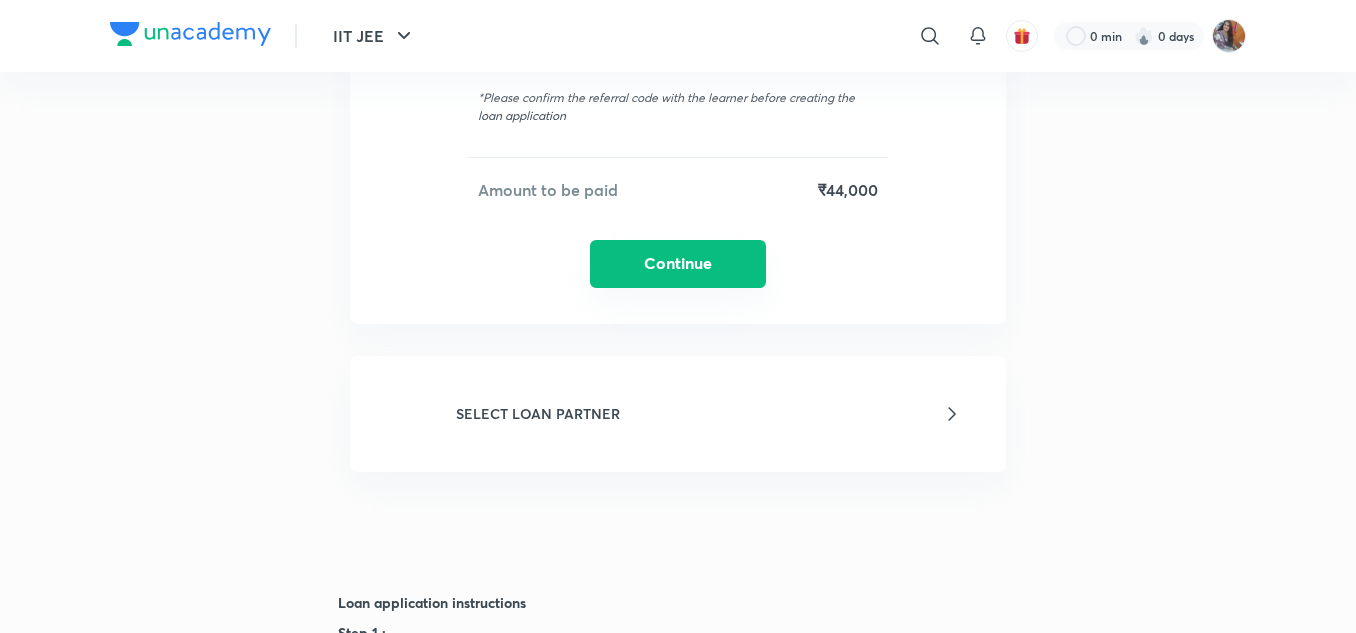 click on "Continue" at bounding box center (678, 264) 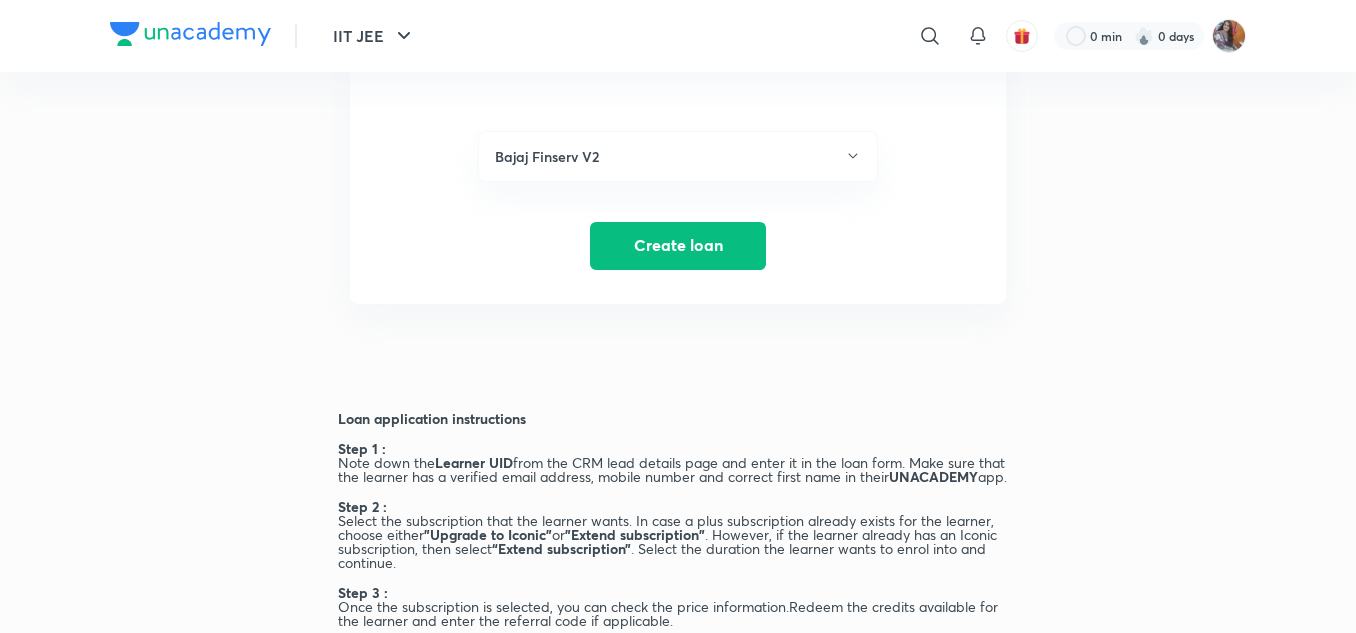 scroll, scrollTop: 672, scrollLeft: 0, axis: vertical 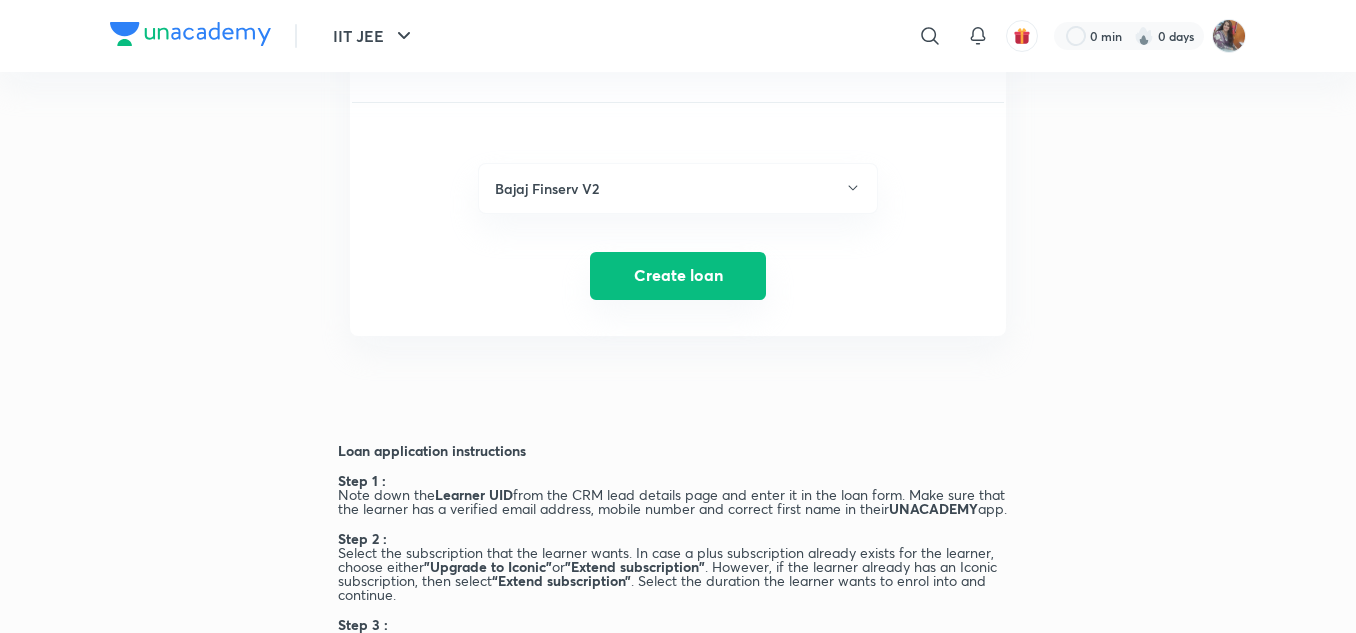 click on "Create loan" at bounding box center (678, 276) 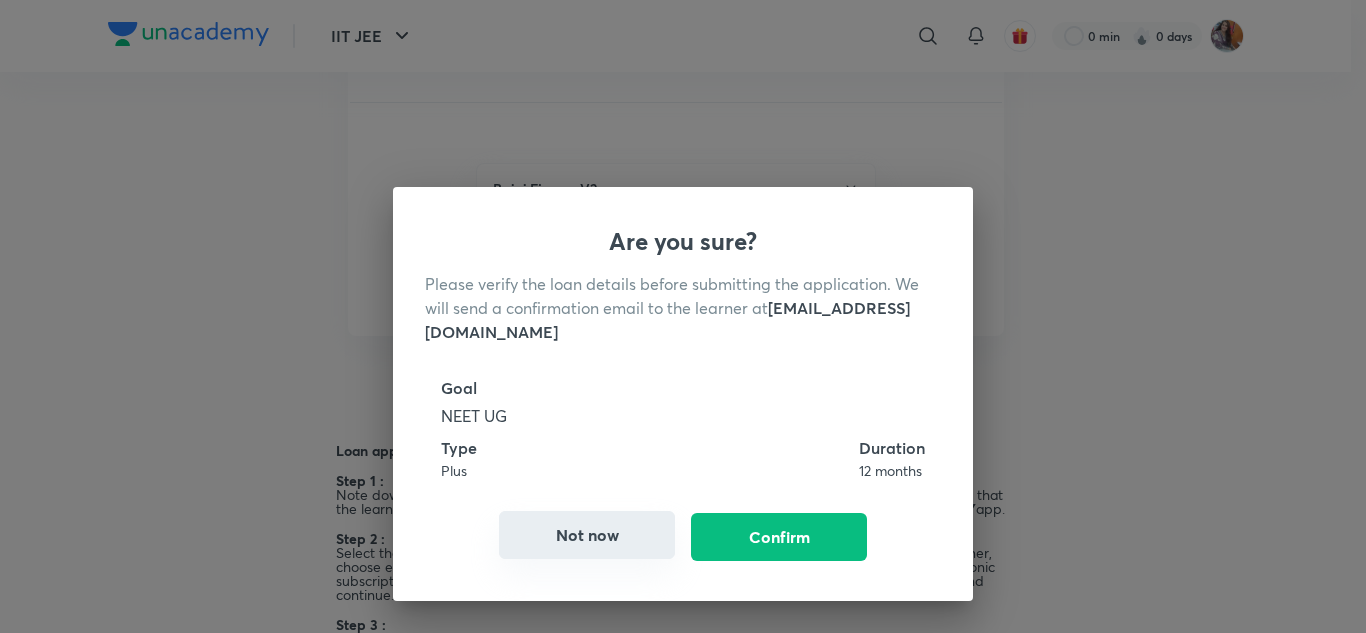 click on "Not now" at bounding box center (587, 535) 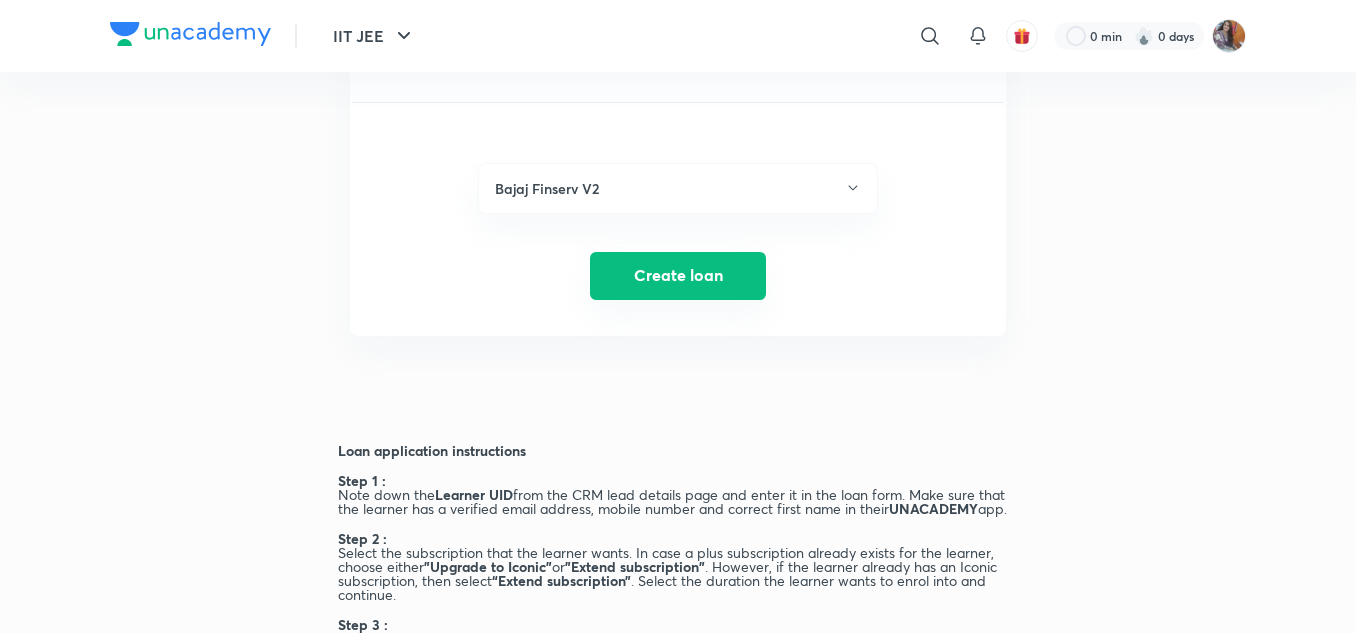 click on "Create loan" at bounding box center [678, 276] 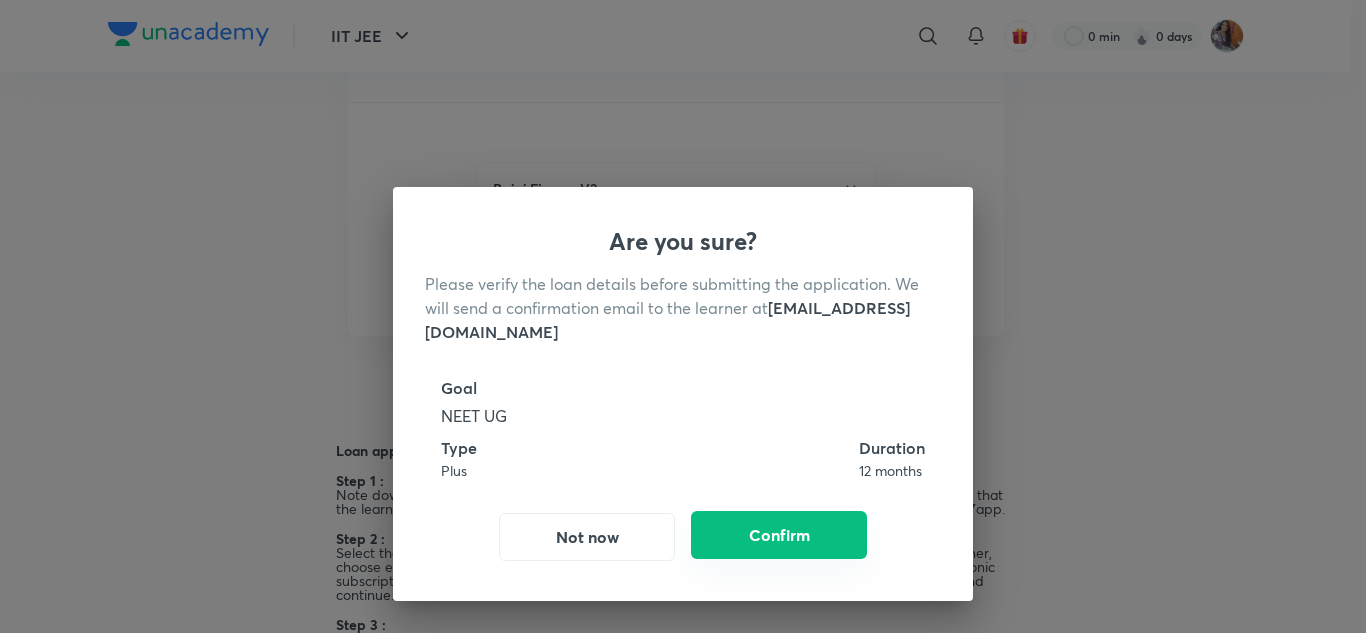 click on "Confirm" at bounding box center (779, 535) 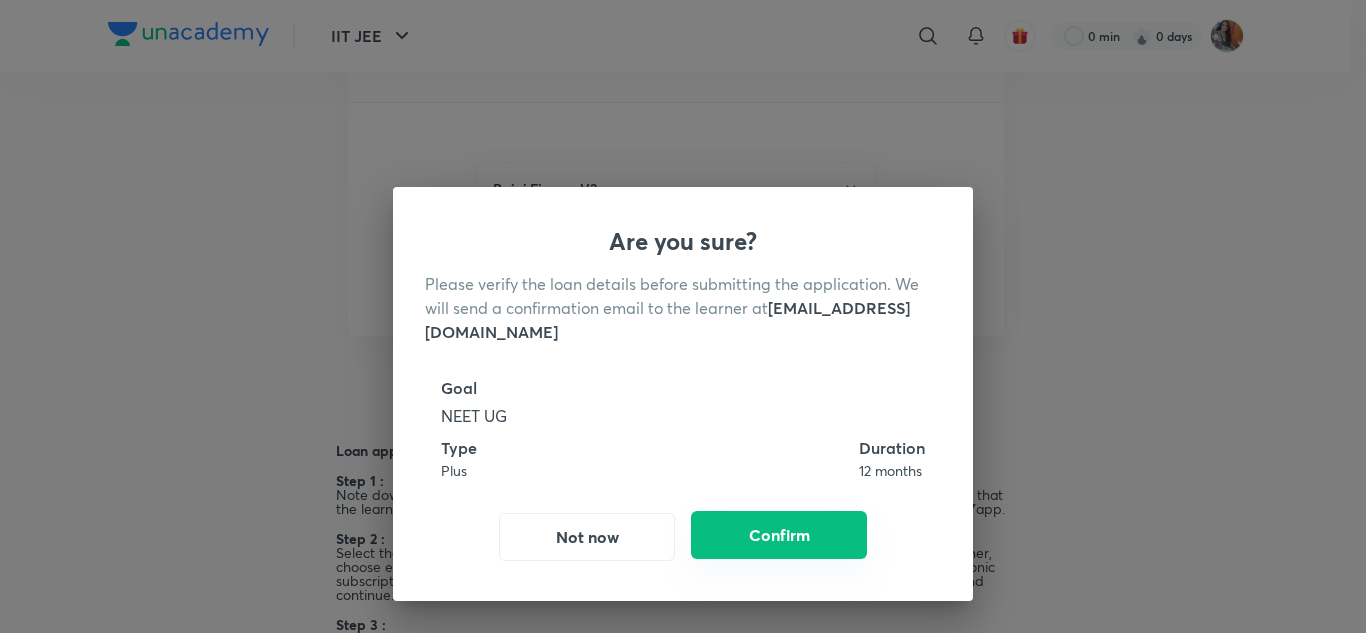 click on "Confirm" at bounding box center (779, 535) 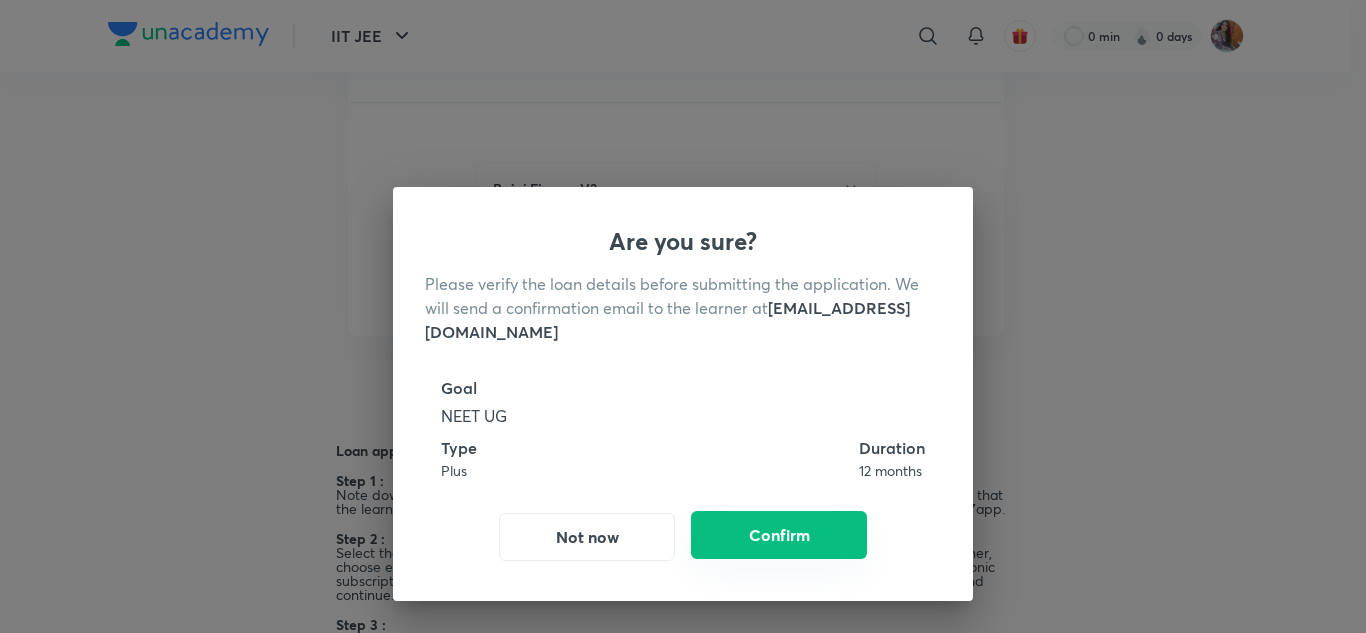 click on "Confirm" at bounding box center [779, 535] 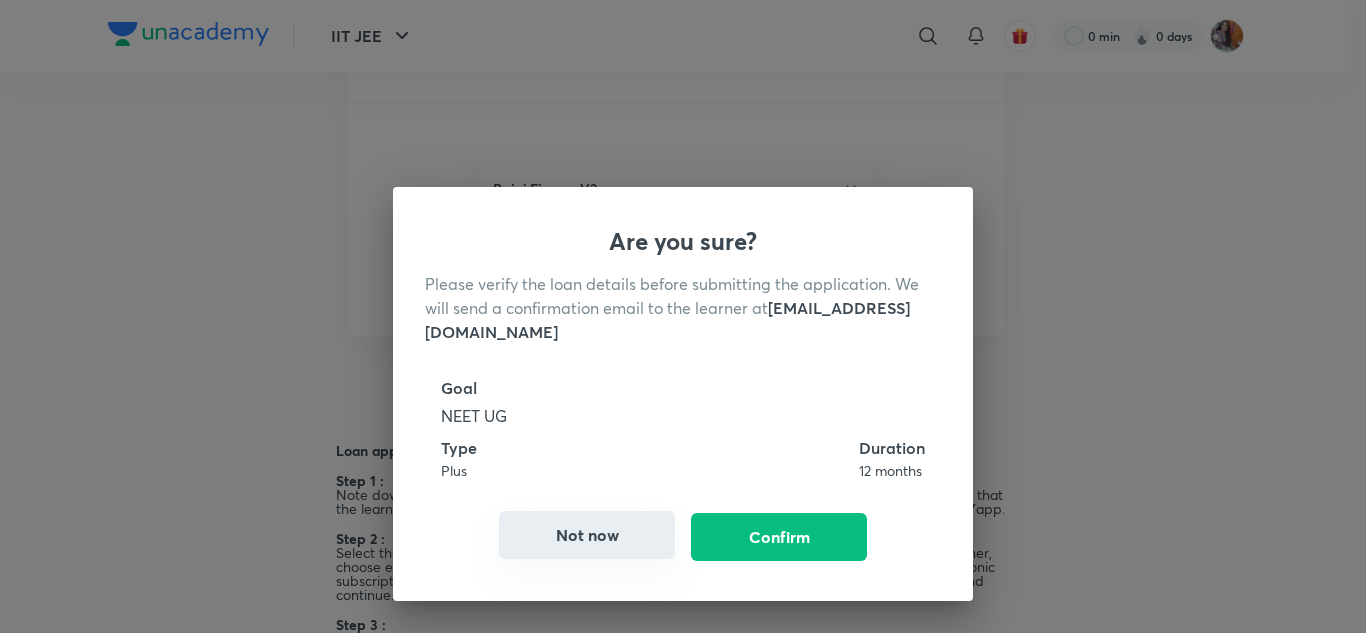 drag, startPoint x: 579, startPoint y: 538, endPoint x: 607, endPoint y: 98, distance: 440.89 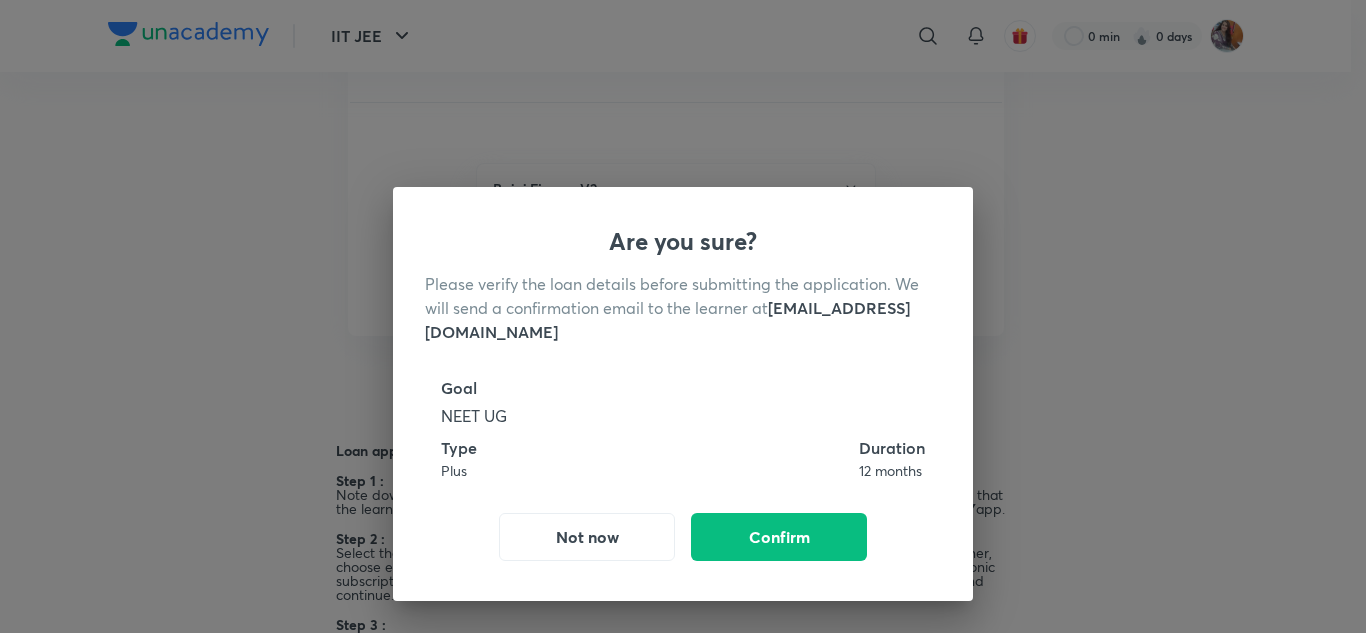click on "Not now" at bounding box center [587, 537] 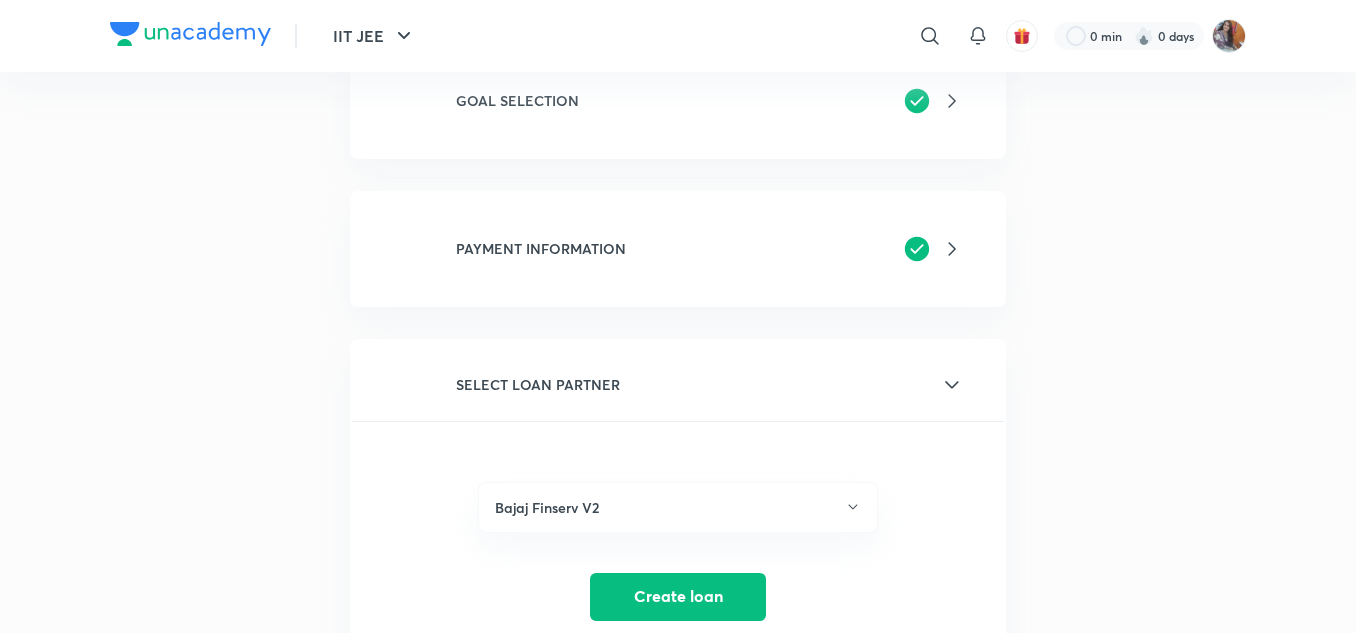 scroll, scrollTop: 472, scrollLeft: 0, axis: vertical 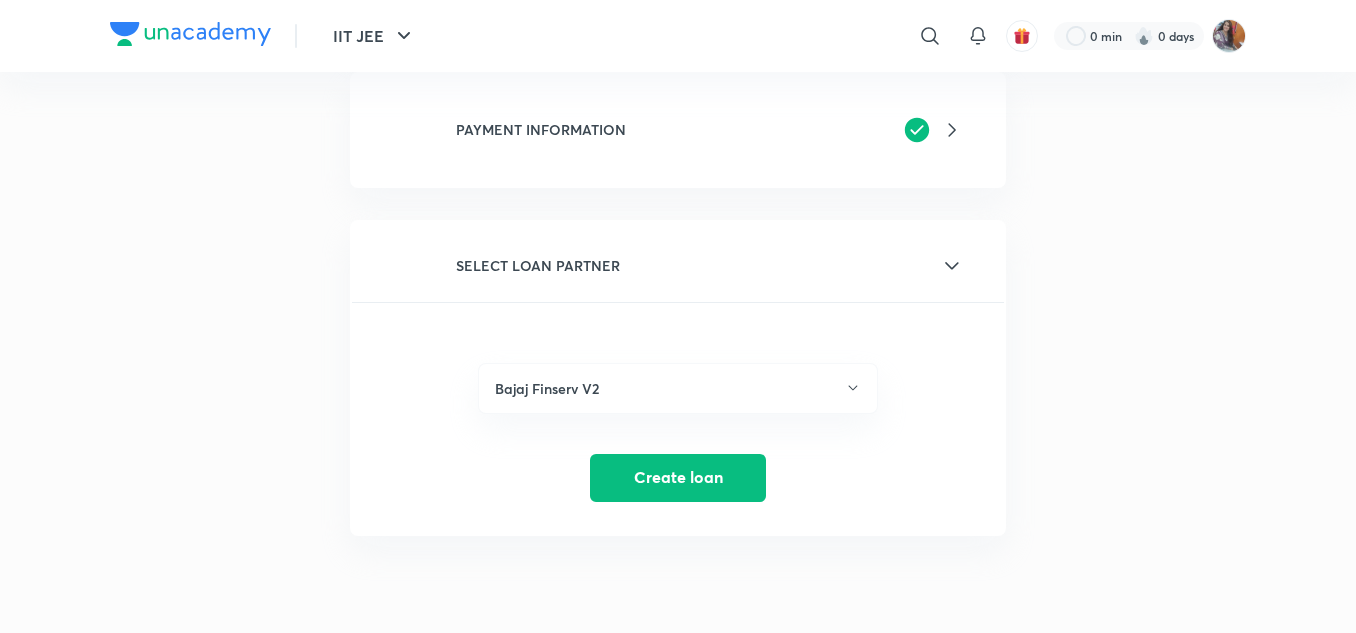 click 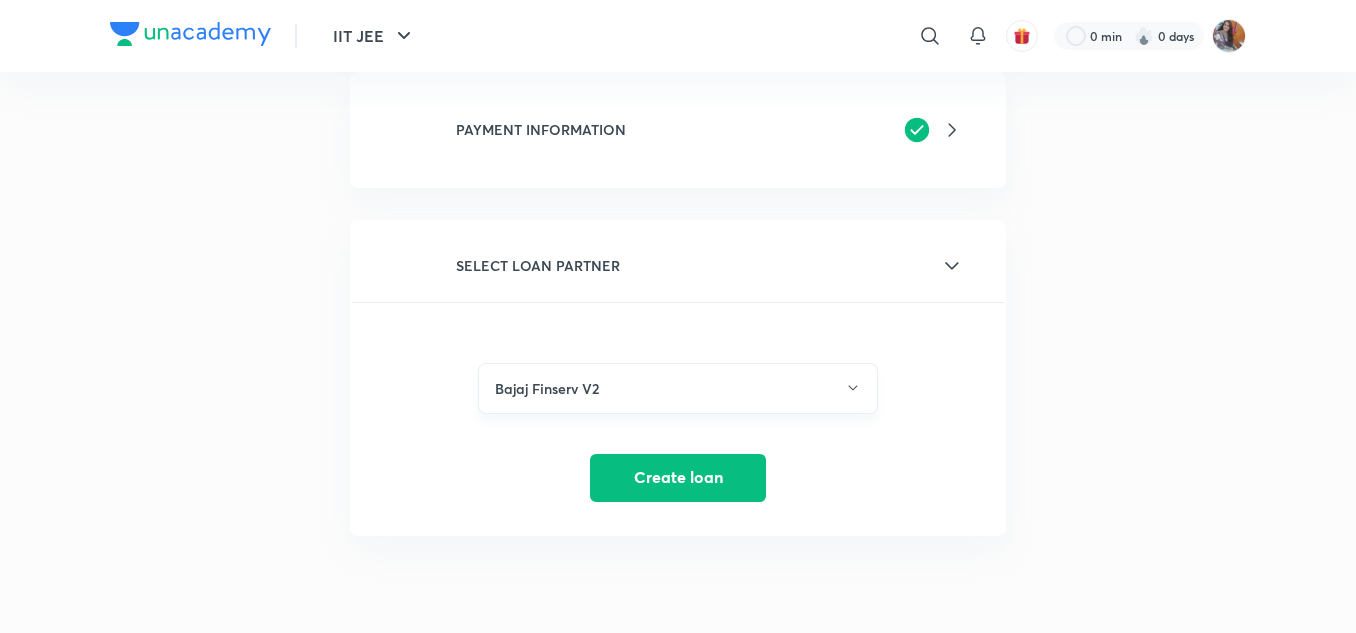 click 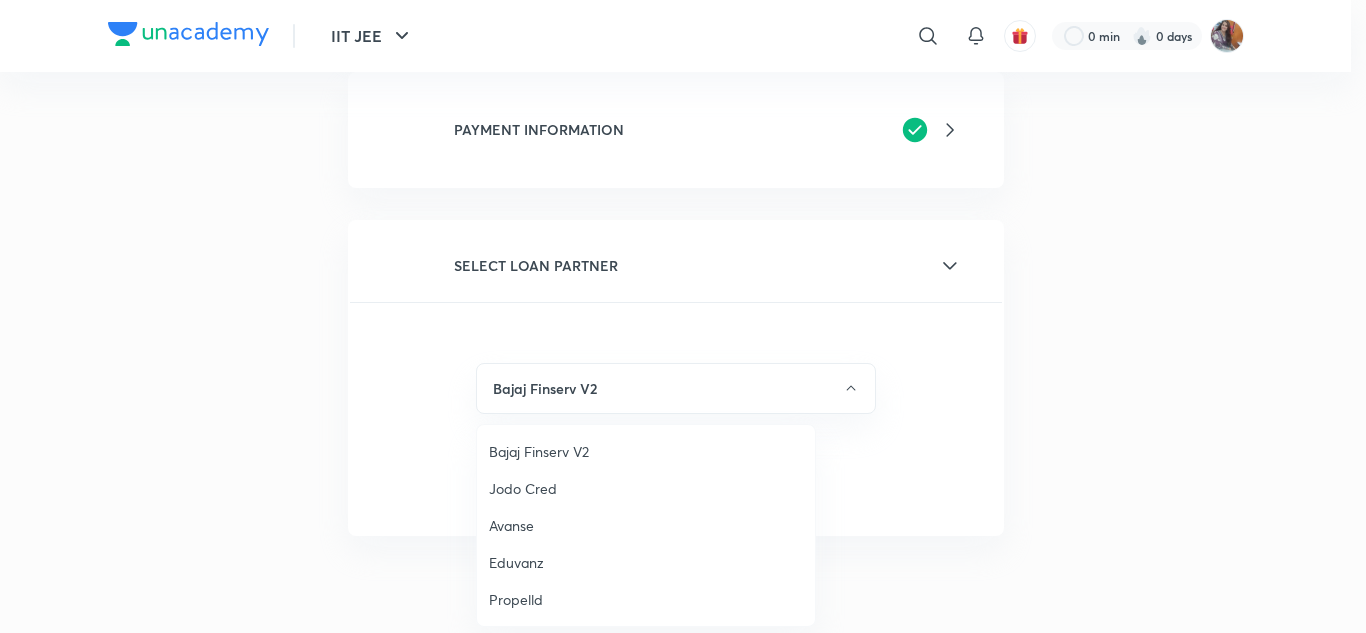click at bounding box center (683, 316) 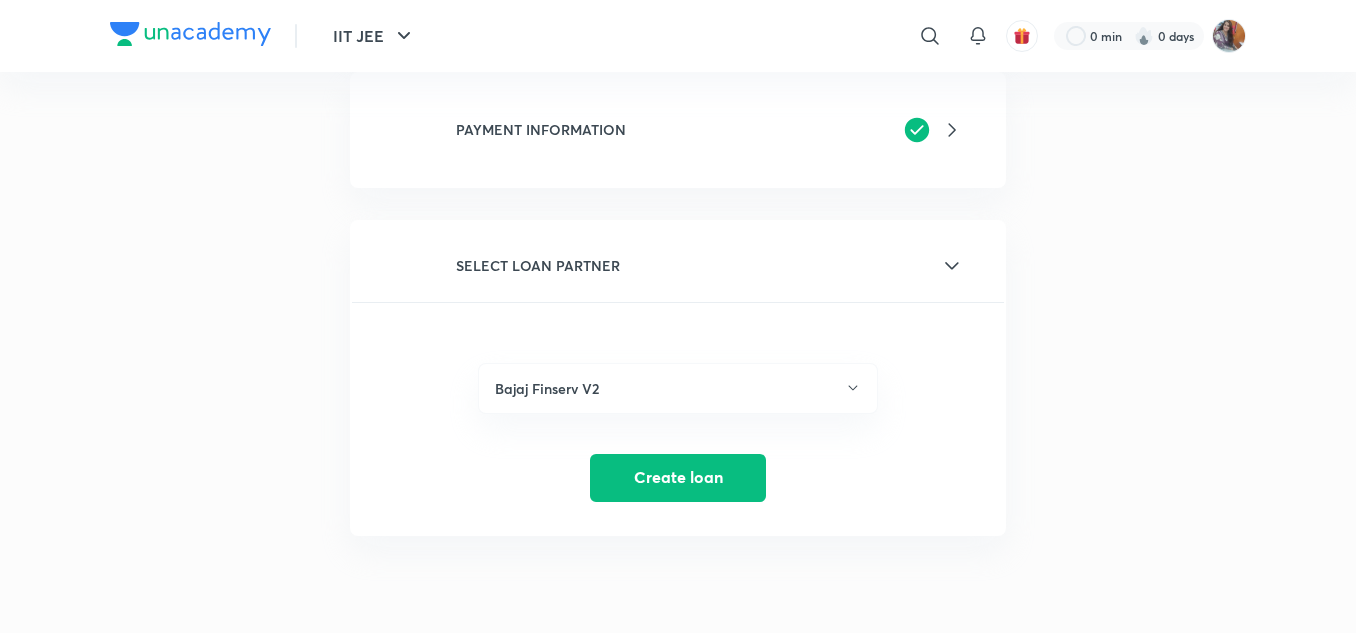 click 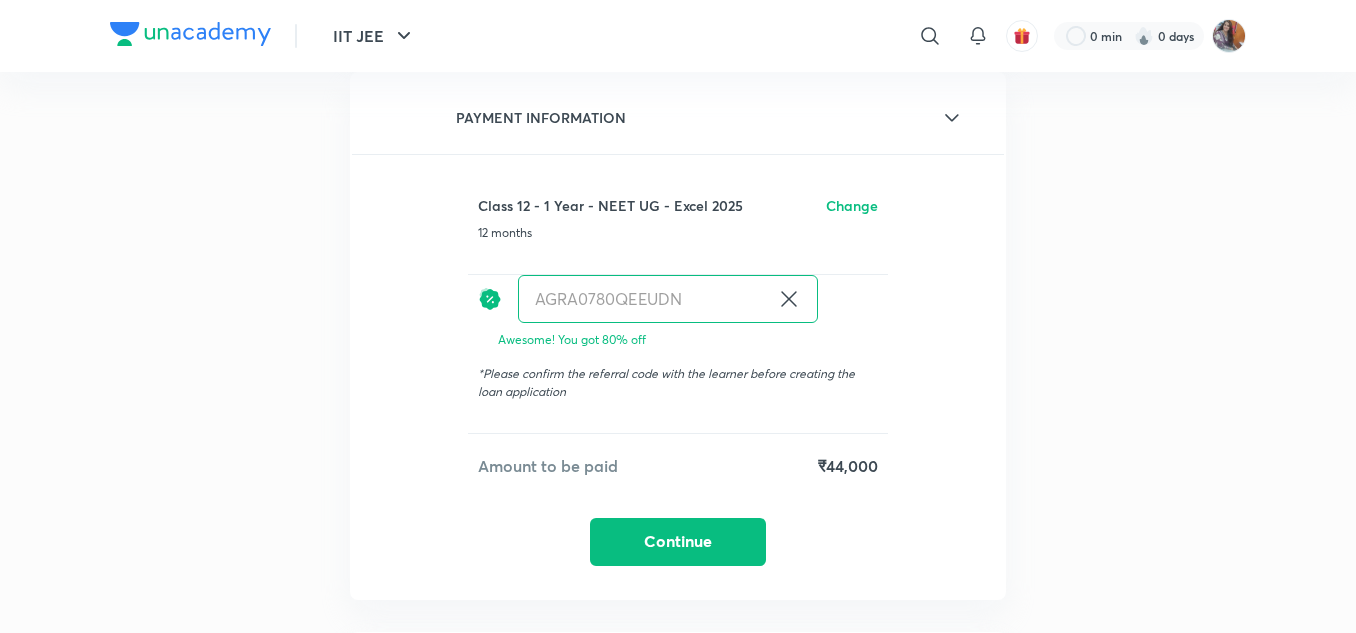 click 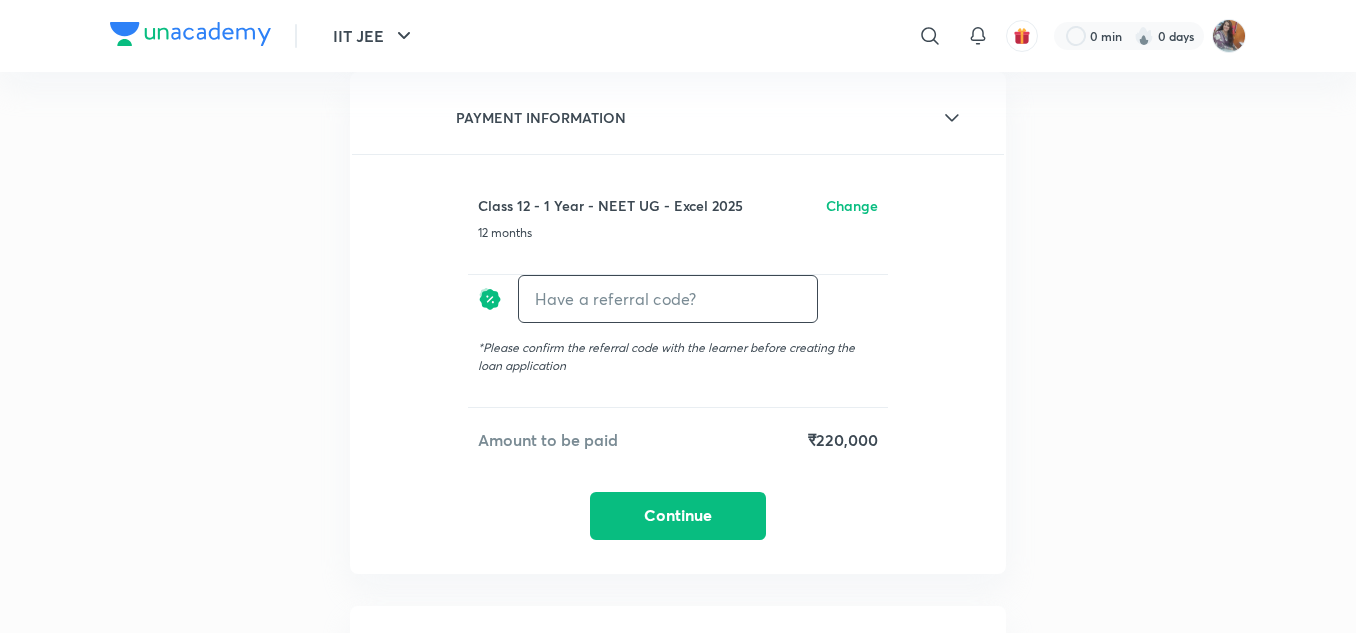 click at bounding box center [668, 298] 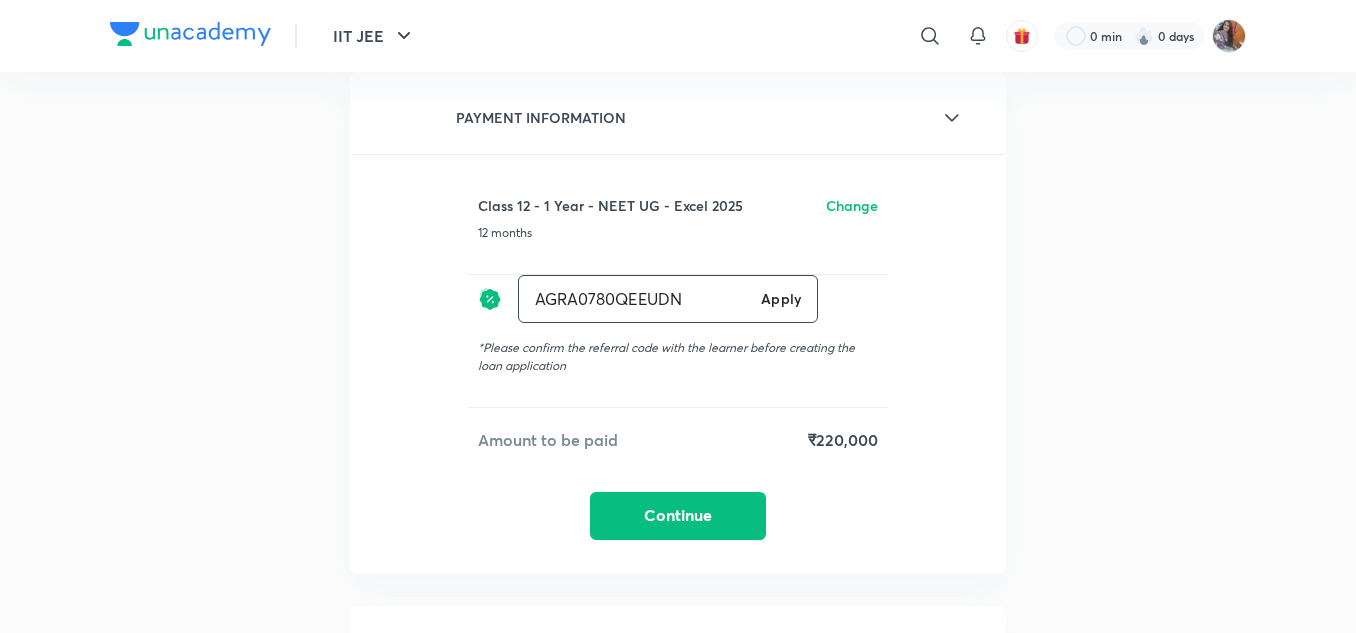 type on "AGRA0780QEEUDN" 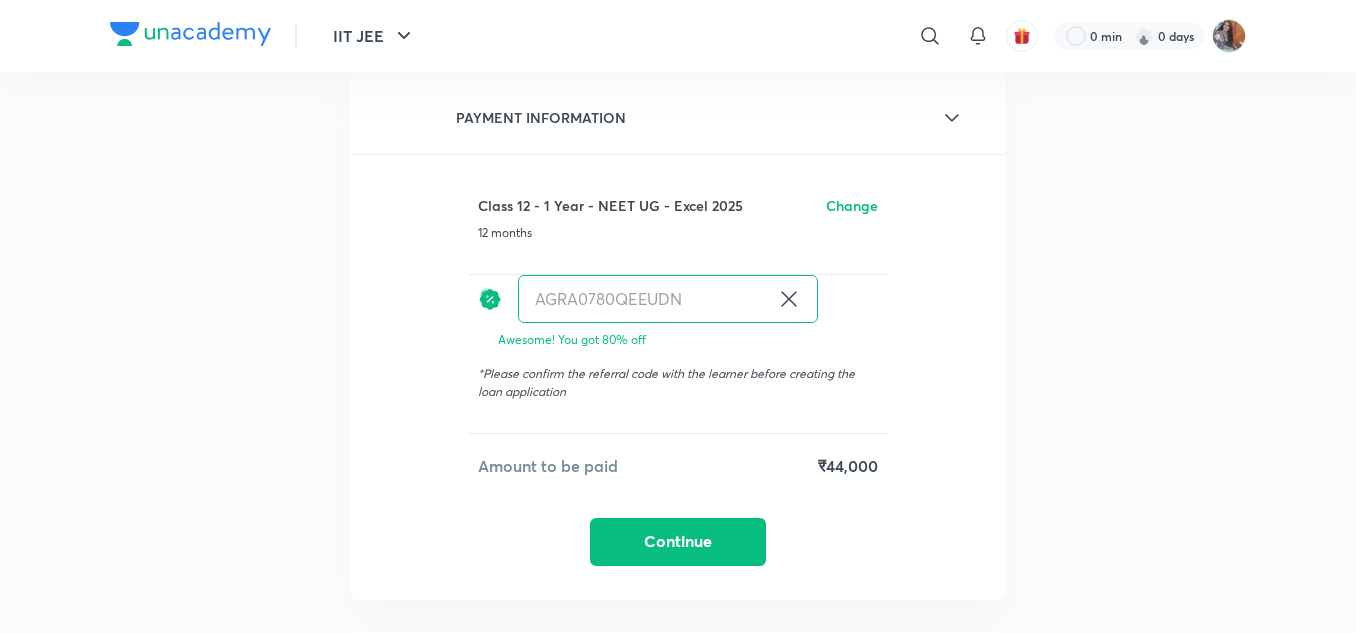 click on "AGRA0780QEEUDN ​" at bounding box center (668, 299) 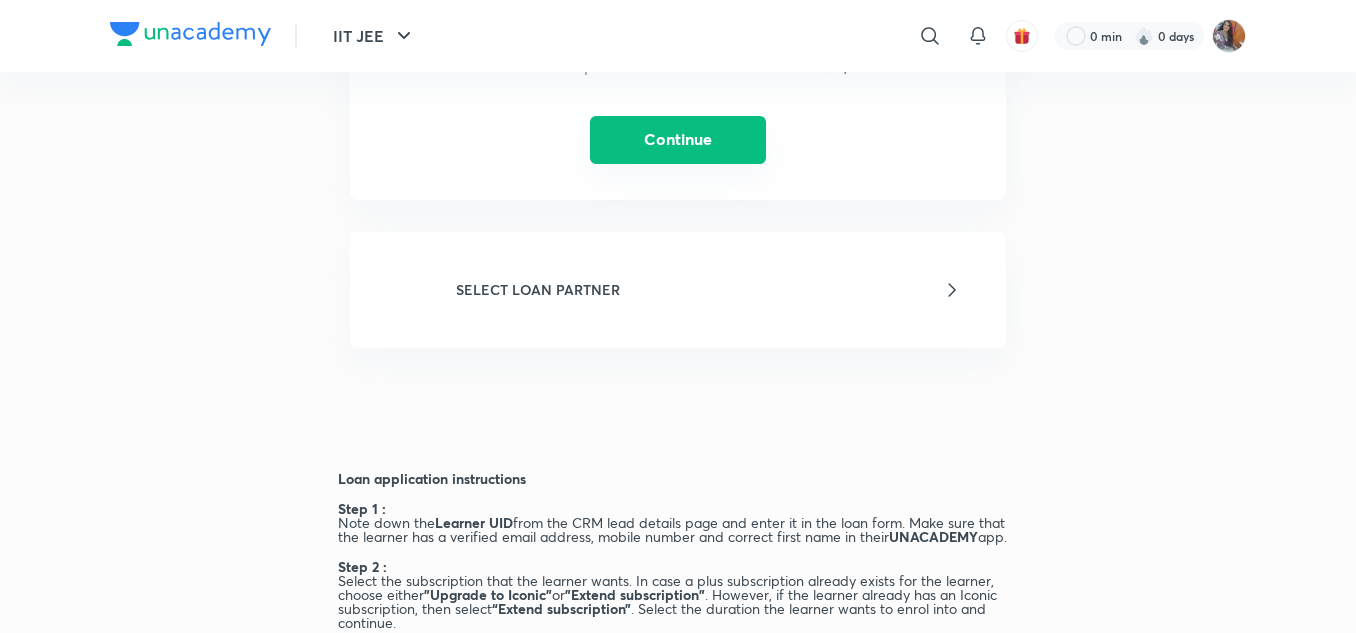 click on "Continue" at bounding box center [678, 140] 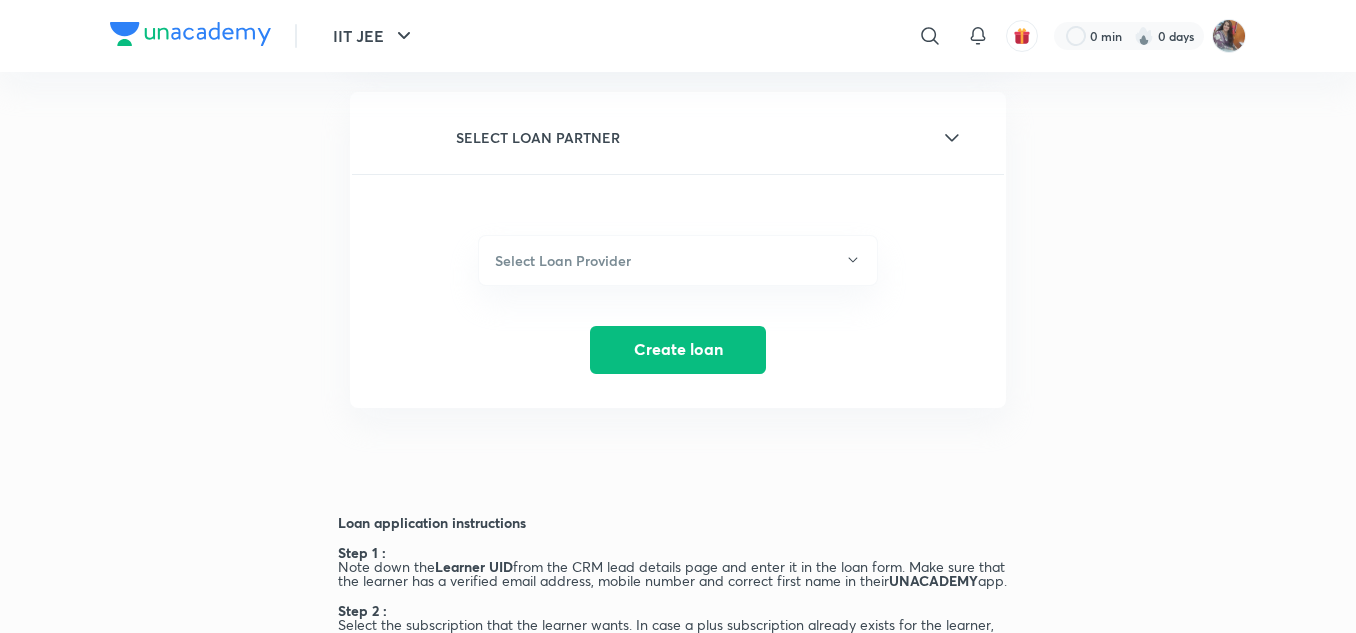 scroll, scrollTop: 596, scrollLeft: 0, axis: vertical 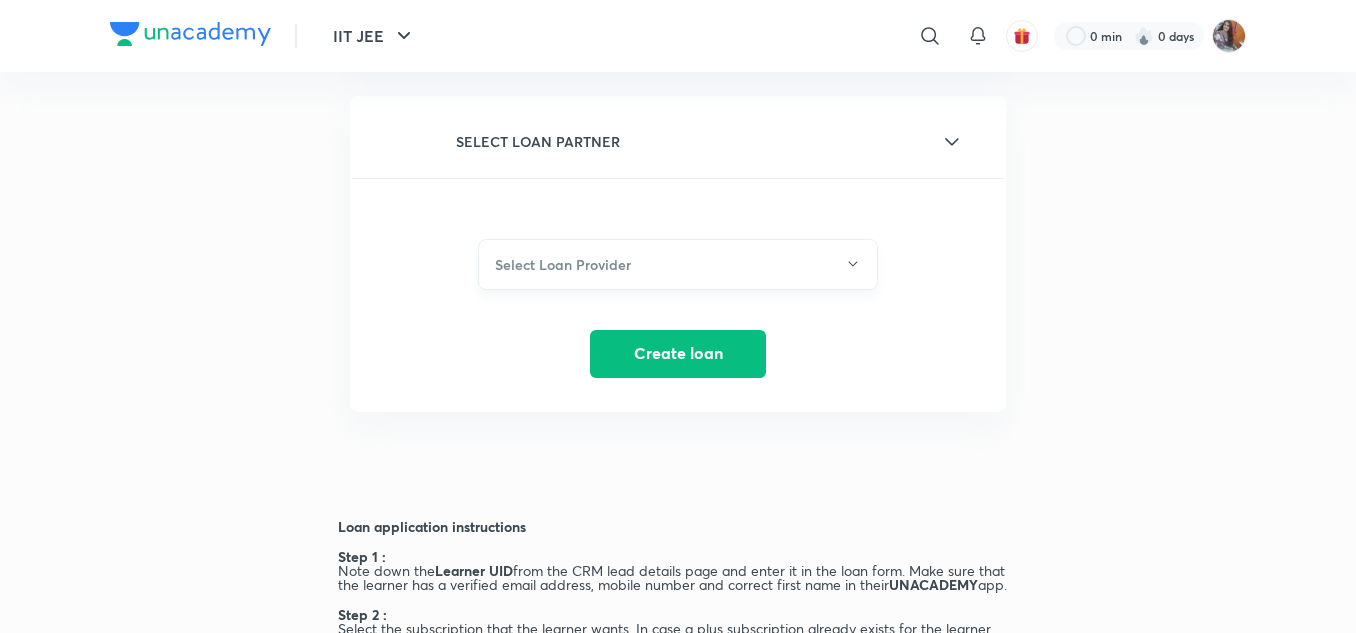 click on "Select Loan Provider" at bounding box center (678, 264) 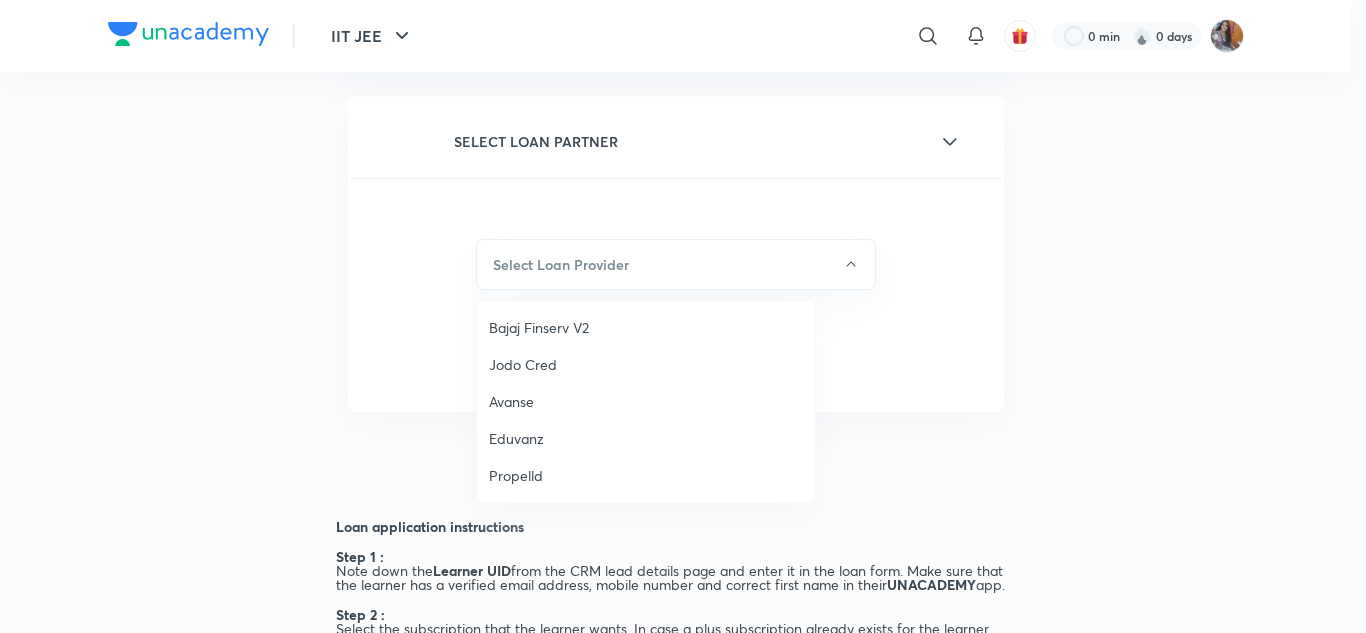 click on "Bajaj Finserv V2" at bounding box center (646, 327) 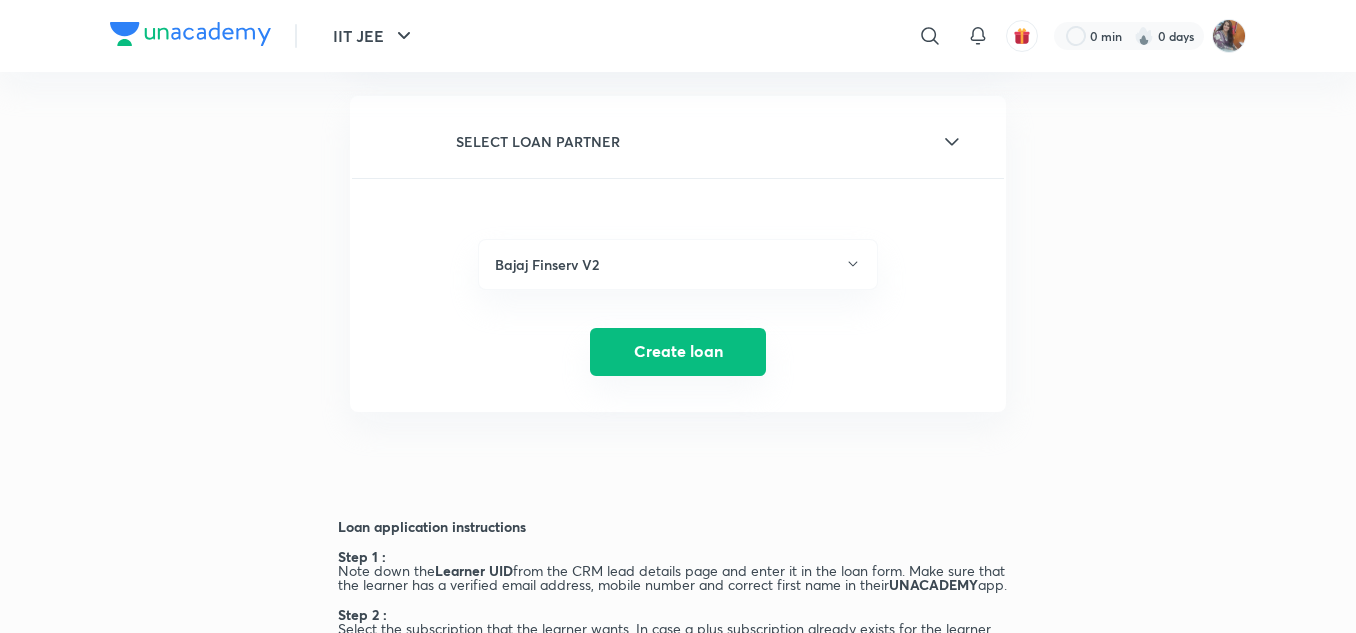 click on "Create loan" at bounding box center (678, 352) 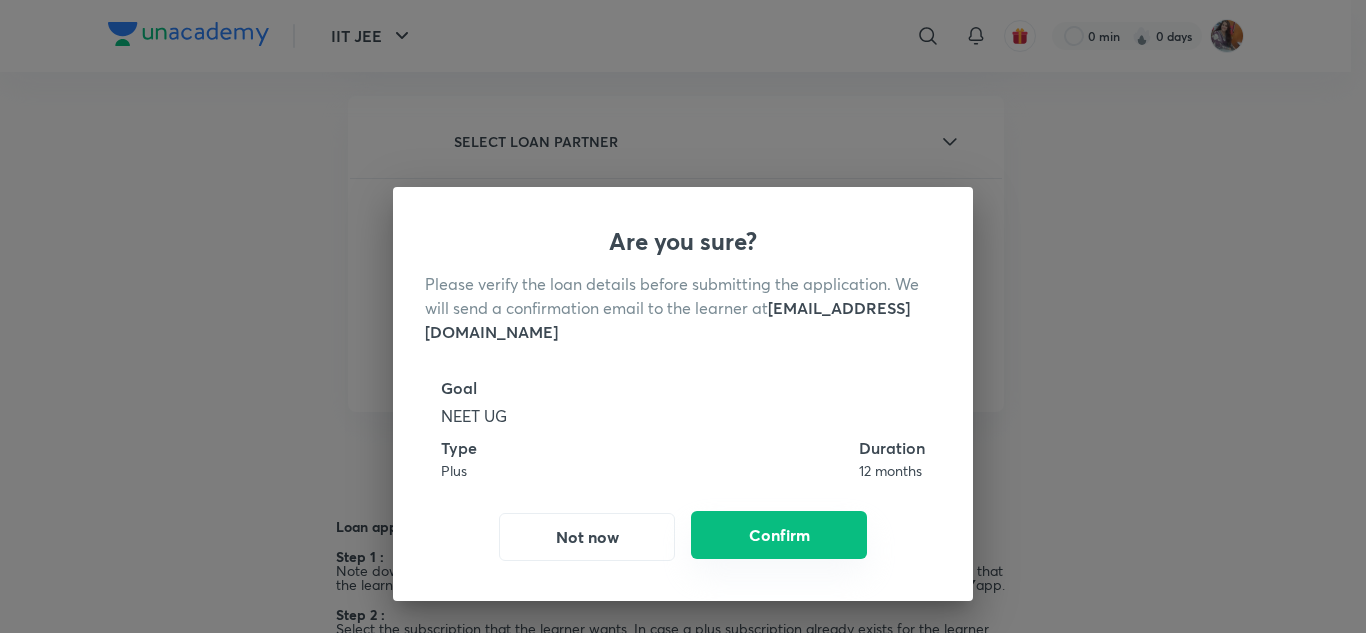 click on "Confirm" at bounding box center [779, 535] 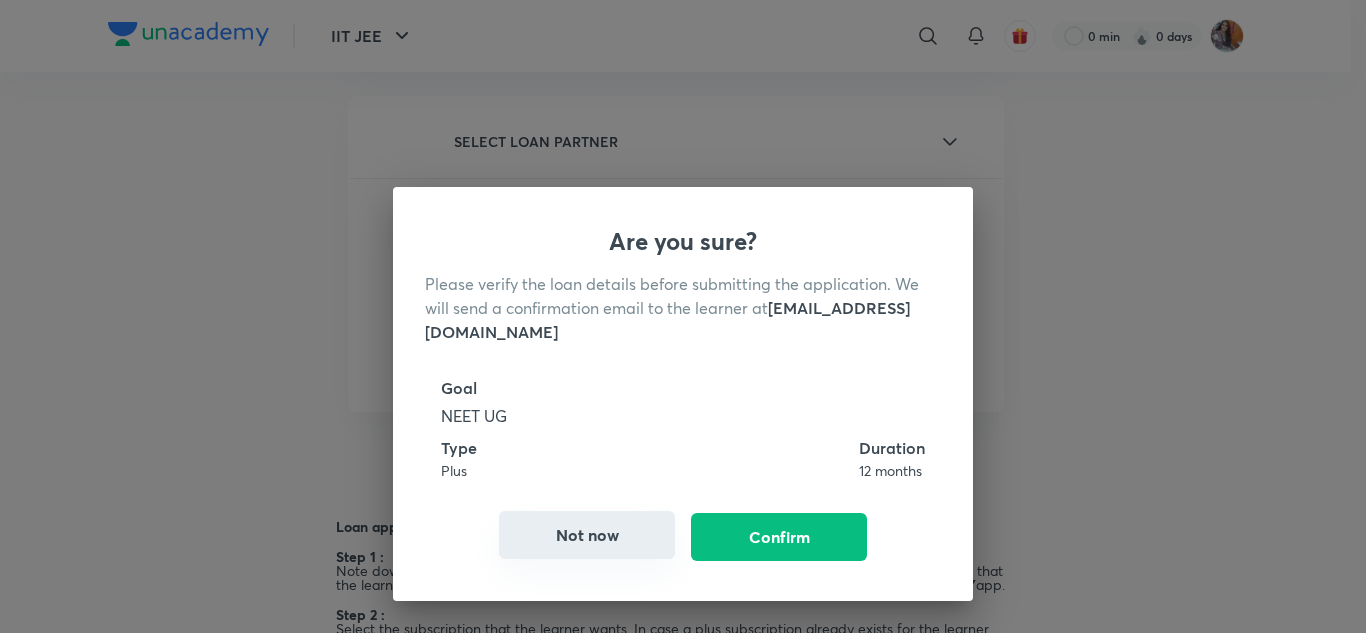 click on "Not now" at bounding box center (587, 535) 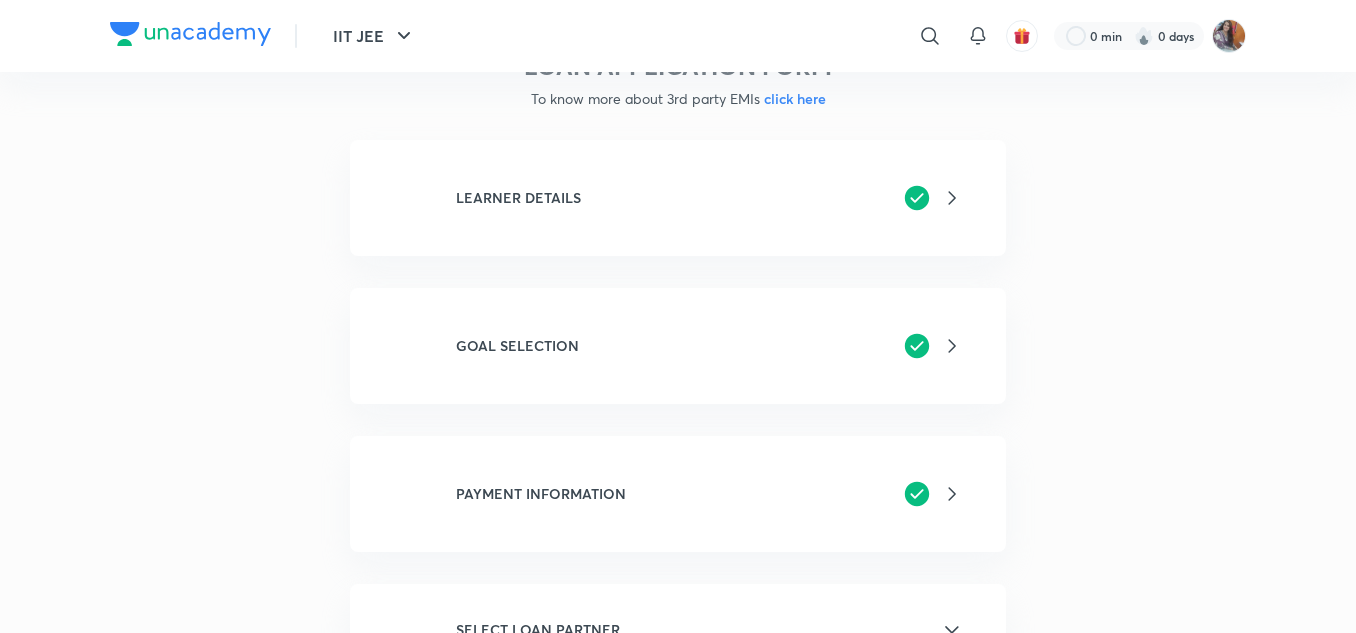 scroll, scrollTop: 0, scrollLeft: 0, axis: both 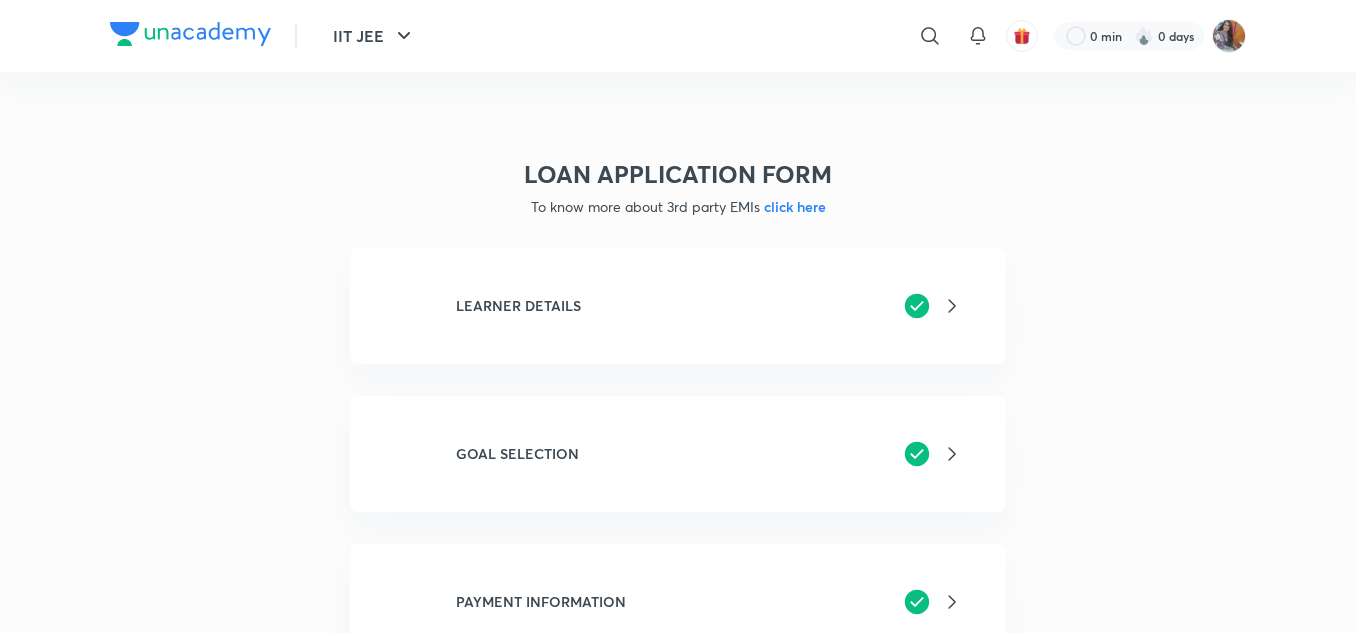 click 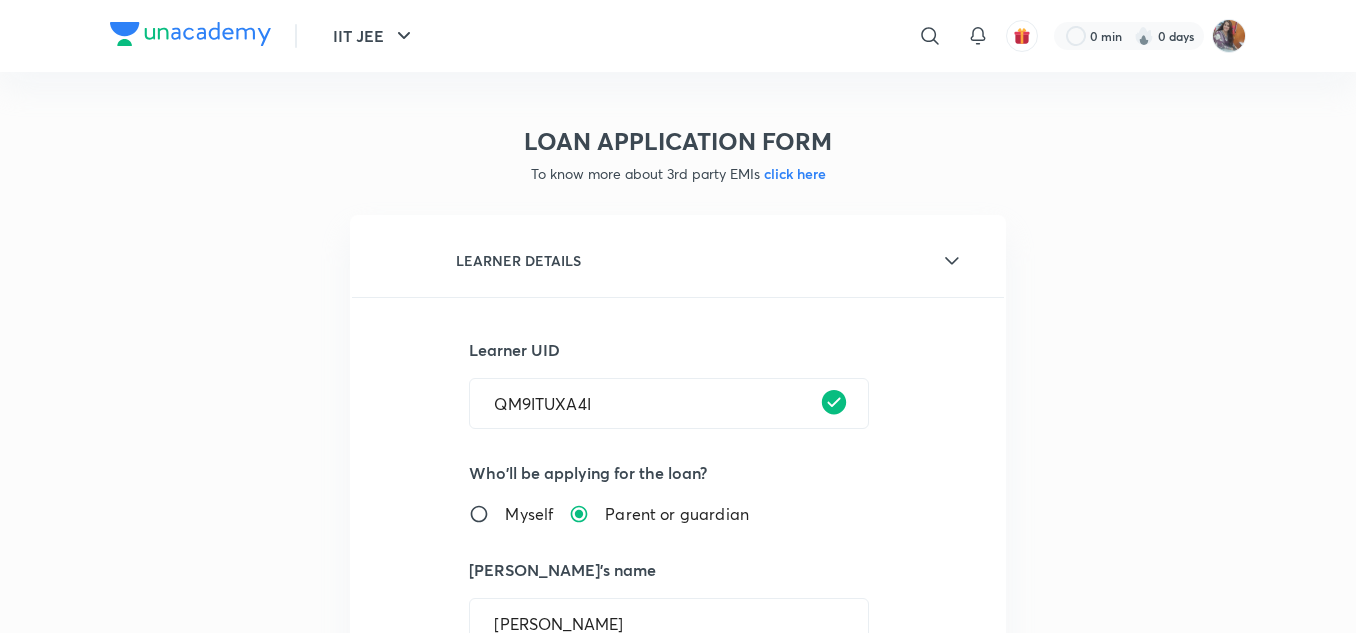 scroll, scrollTop: 0, scrollLeft: 0, axis: both 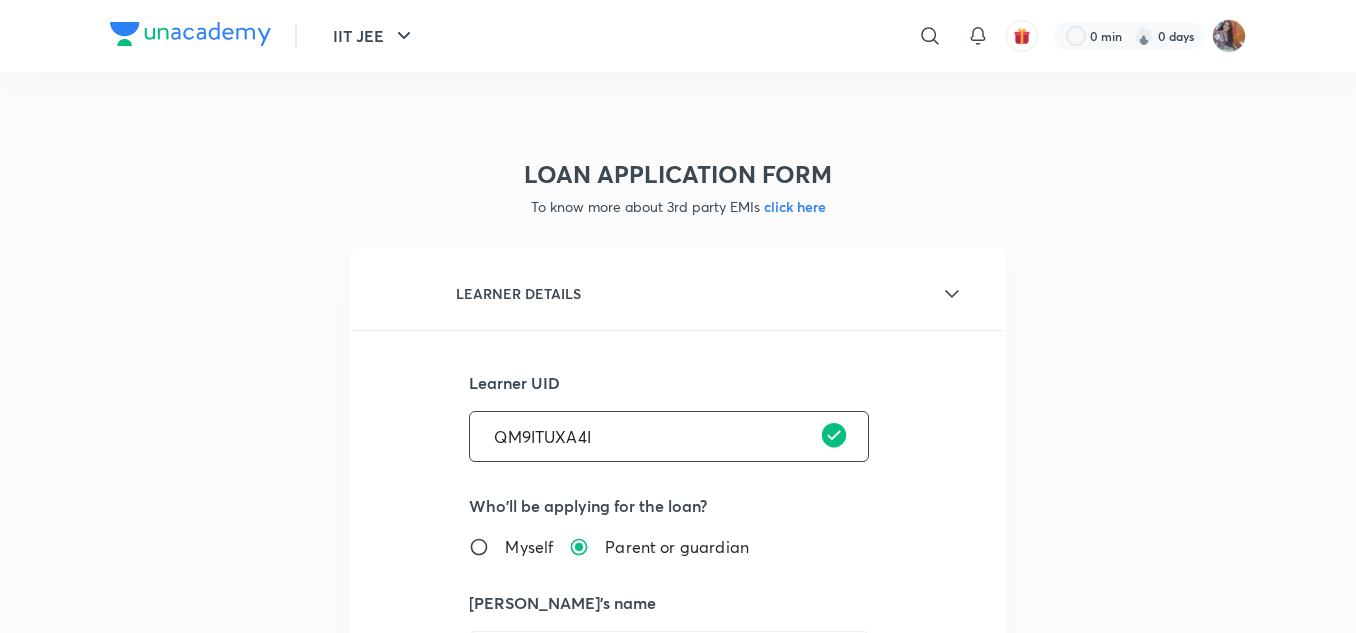 click on "QM9ITUXA4I" at bounding box center (669, 436) 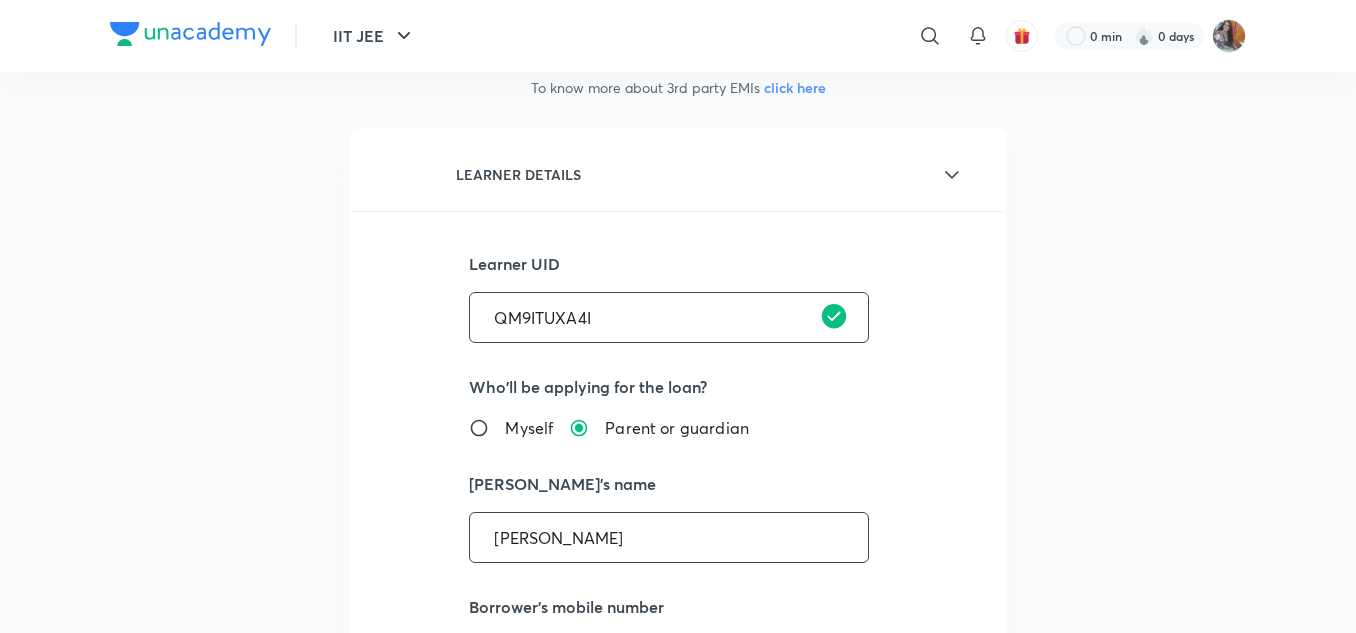 scroll, scrollTop: 300, scrollLeft: 0, axis: vertical 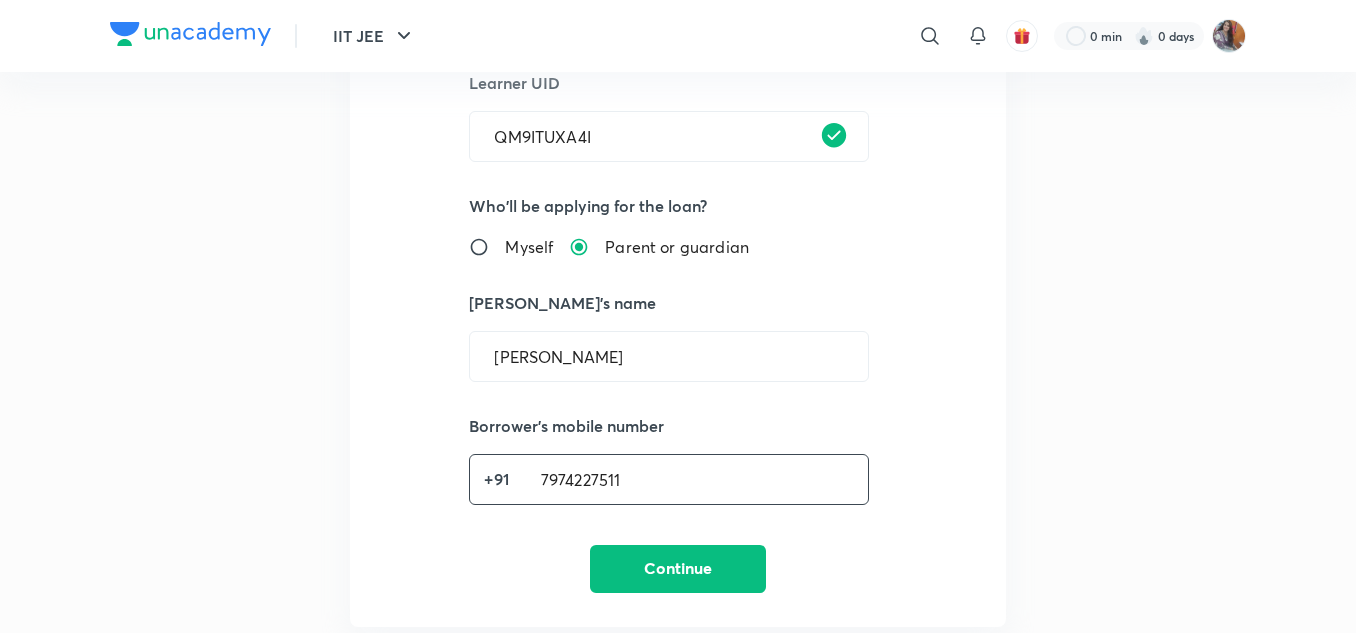 drag, startPoint x: 634, startPoint y: 484, endPoint x: 542, endPoint y: 478, distance: 92.19544 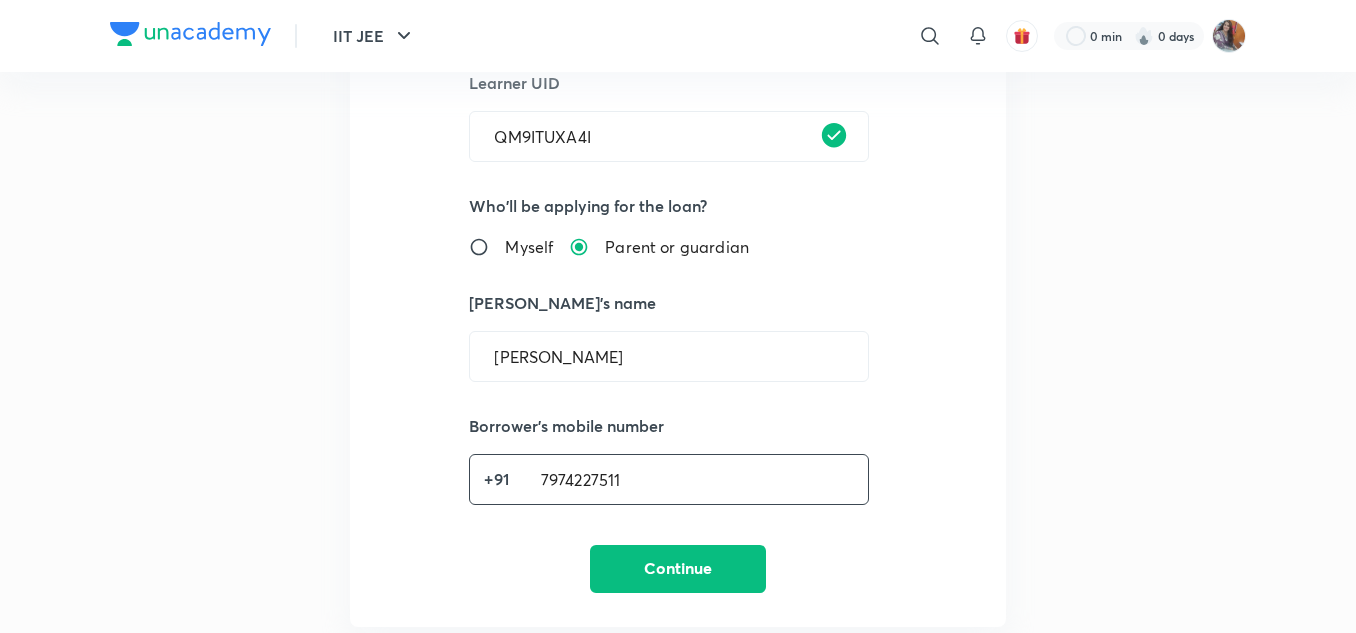 drag, startPoint x: 596, startPoint y: 134, endPoint x: 330, endPoint y: 163, distance: 267.57617 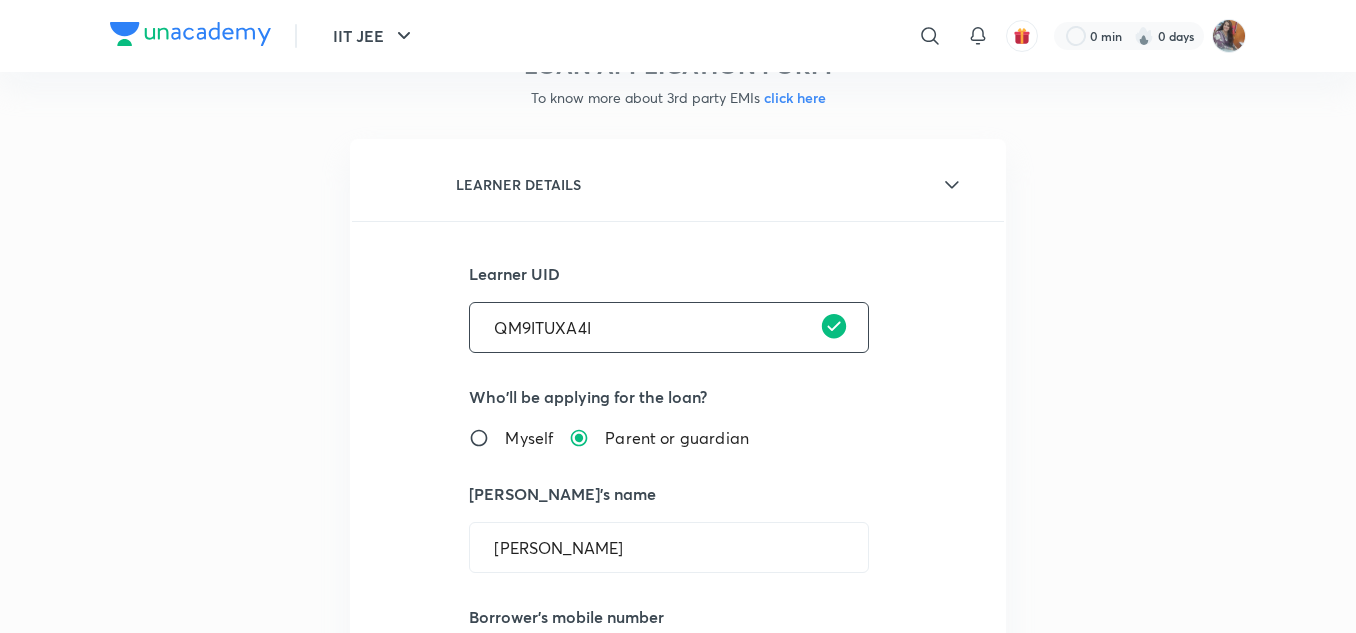 scroll, scrollTop: 100, scrollLeft: 0, axis: vertical 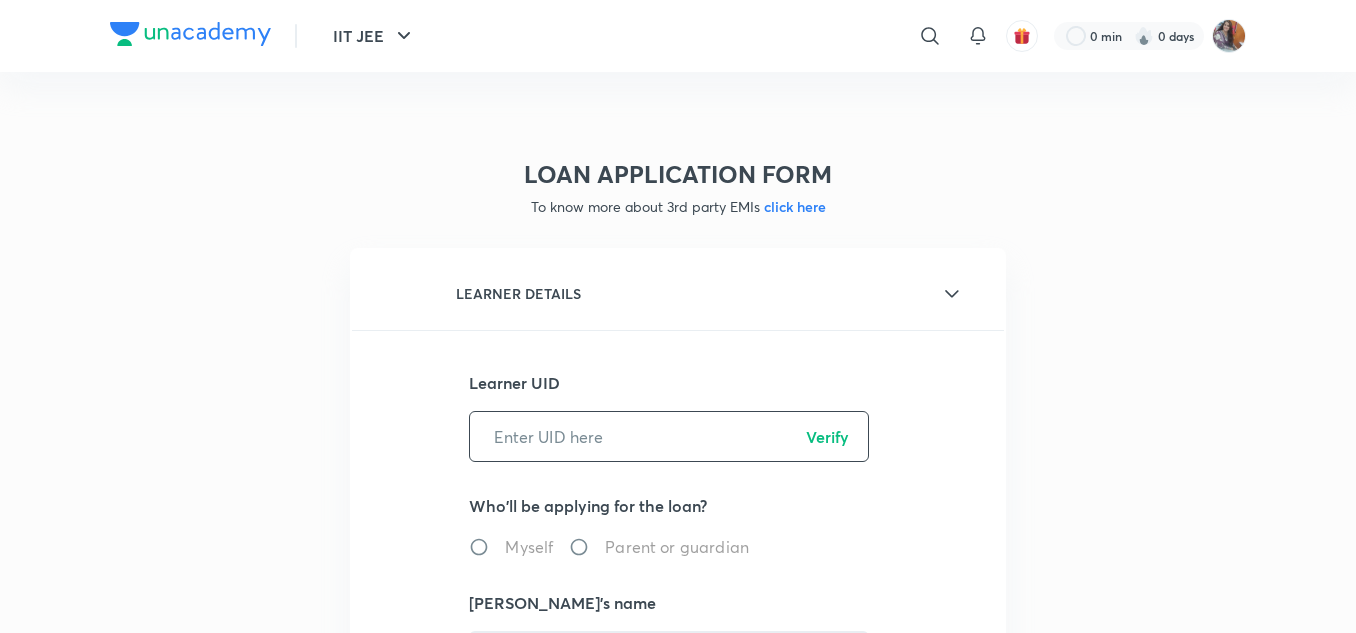 click at bounding box center [669, 436] 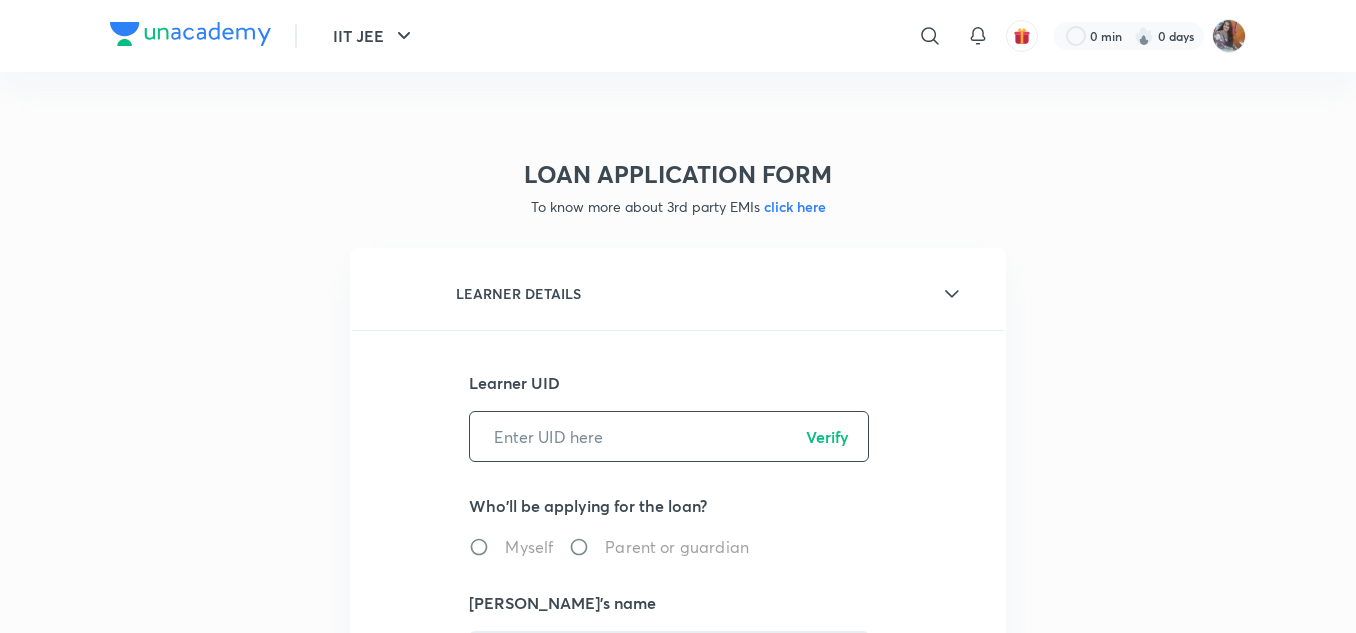 paste on "QM9ITUXA4I" 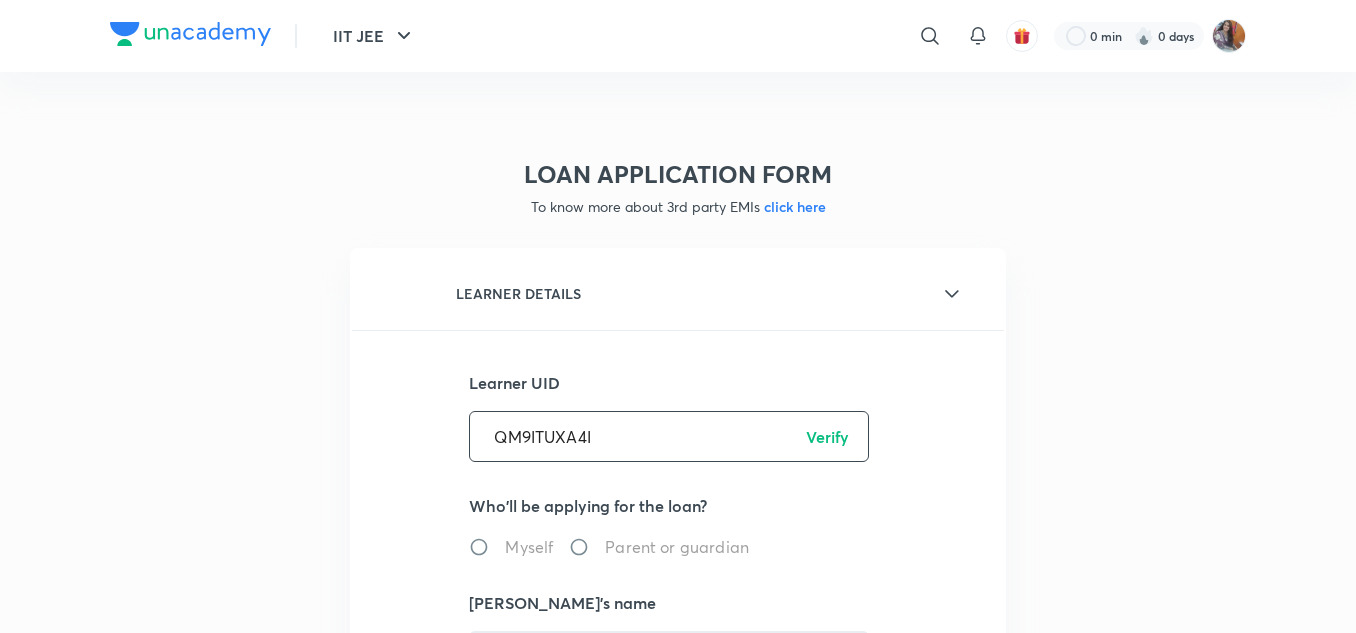 type on "QM9ITUXA4I" 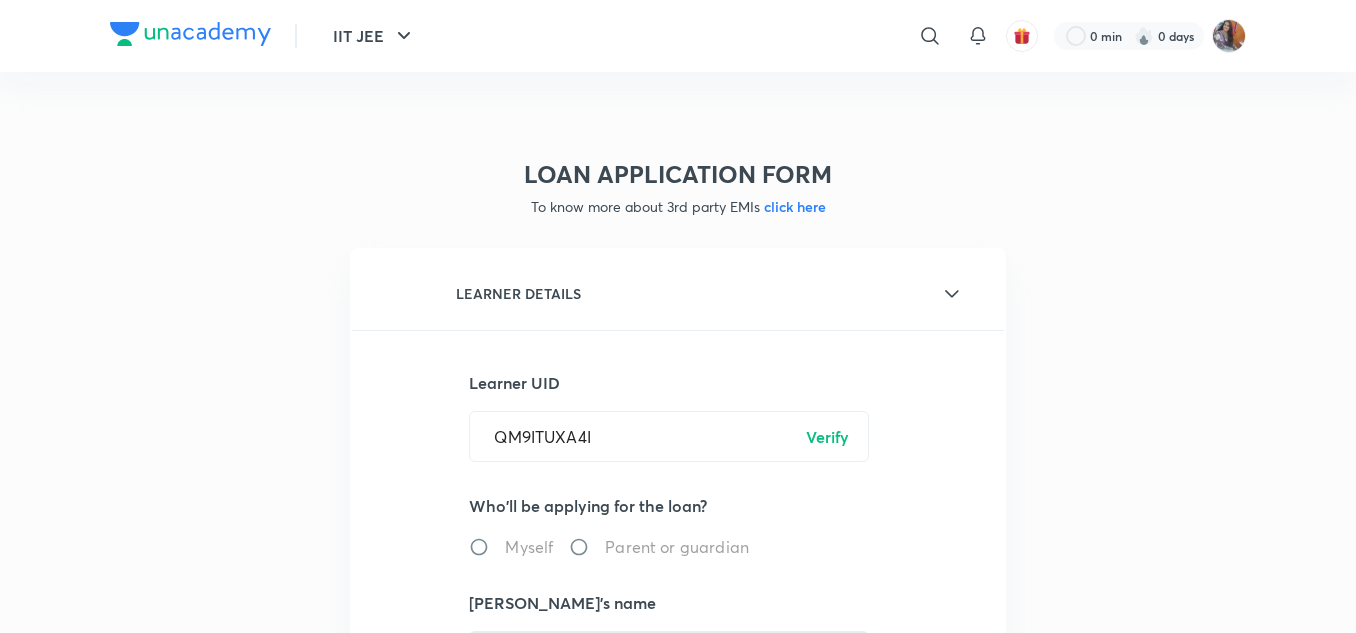 click on "Verify" at bounding box center [827, 437] 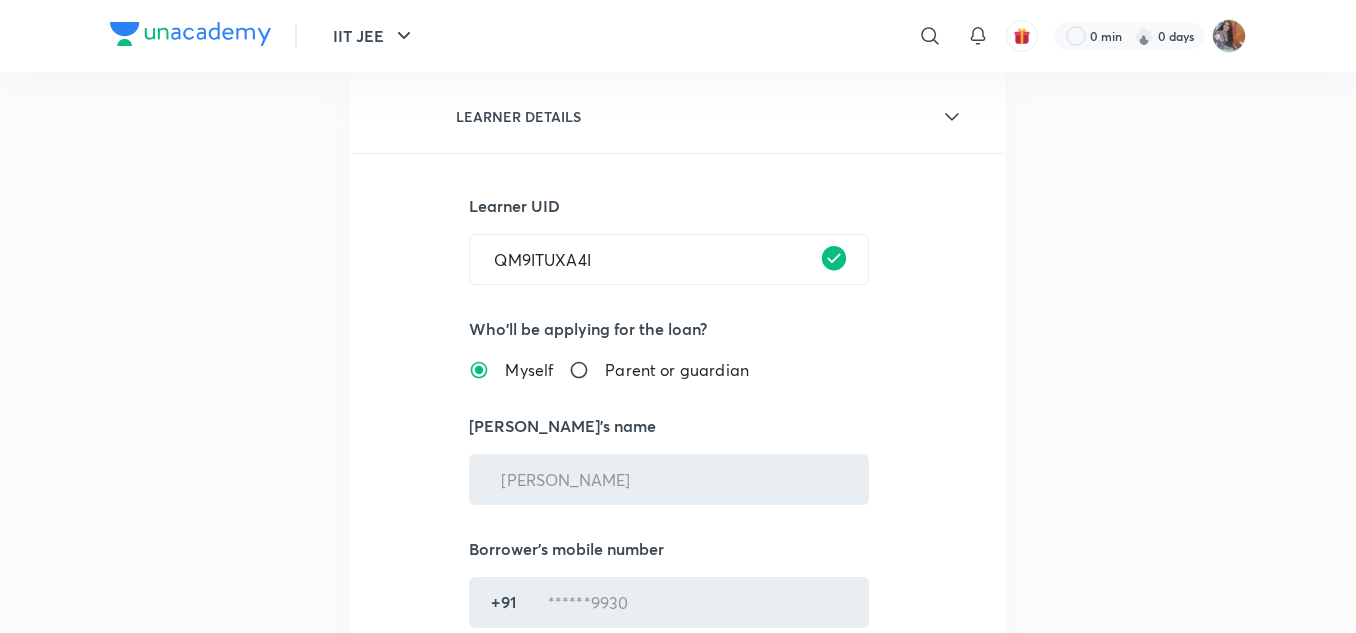scroll, scrollTop: 200, scrollLeft: 0, axis: vertical 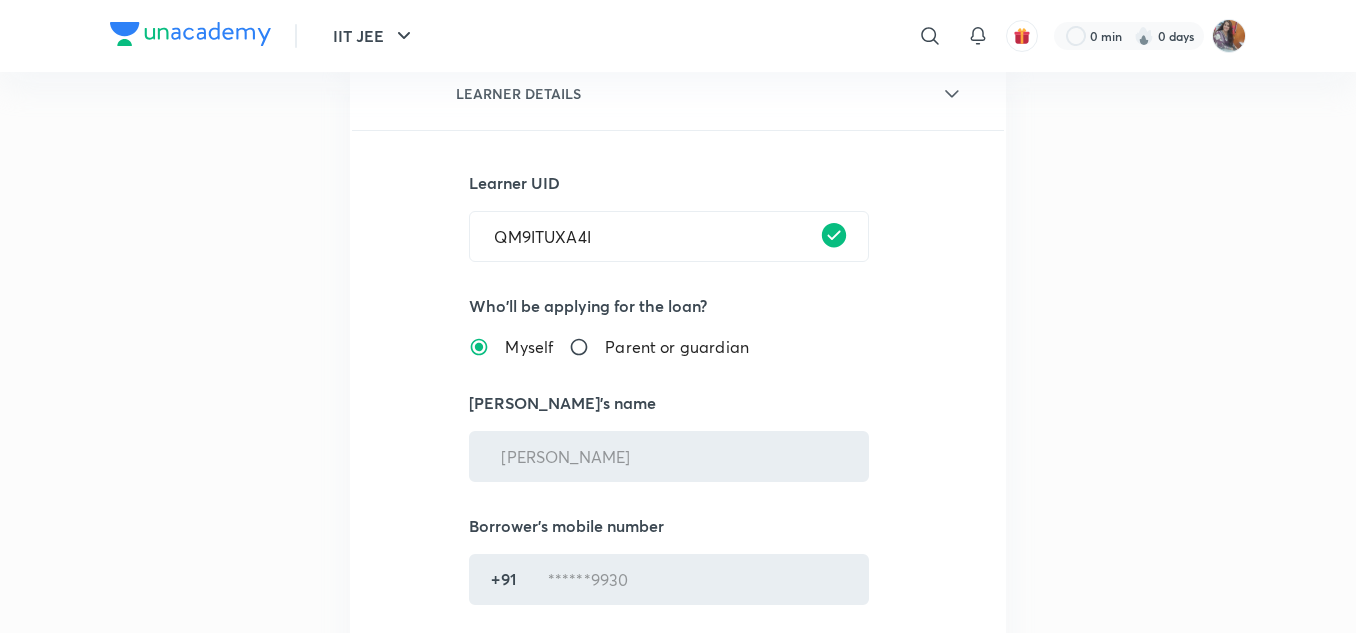 click on "Parent or guardian" at bounding box center (587, 347) 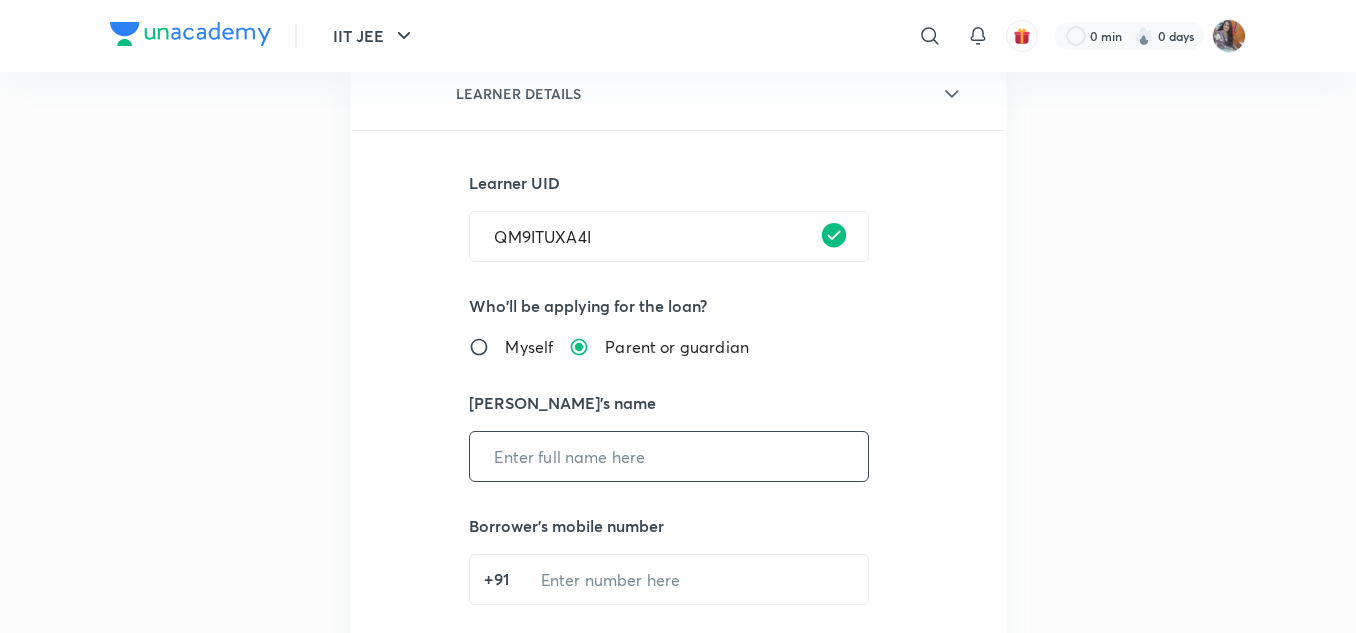 click at bounding box center [669, 456] 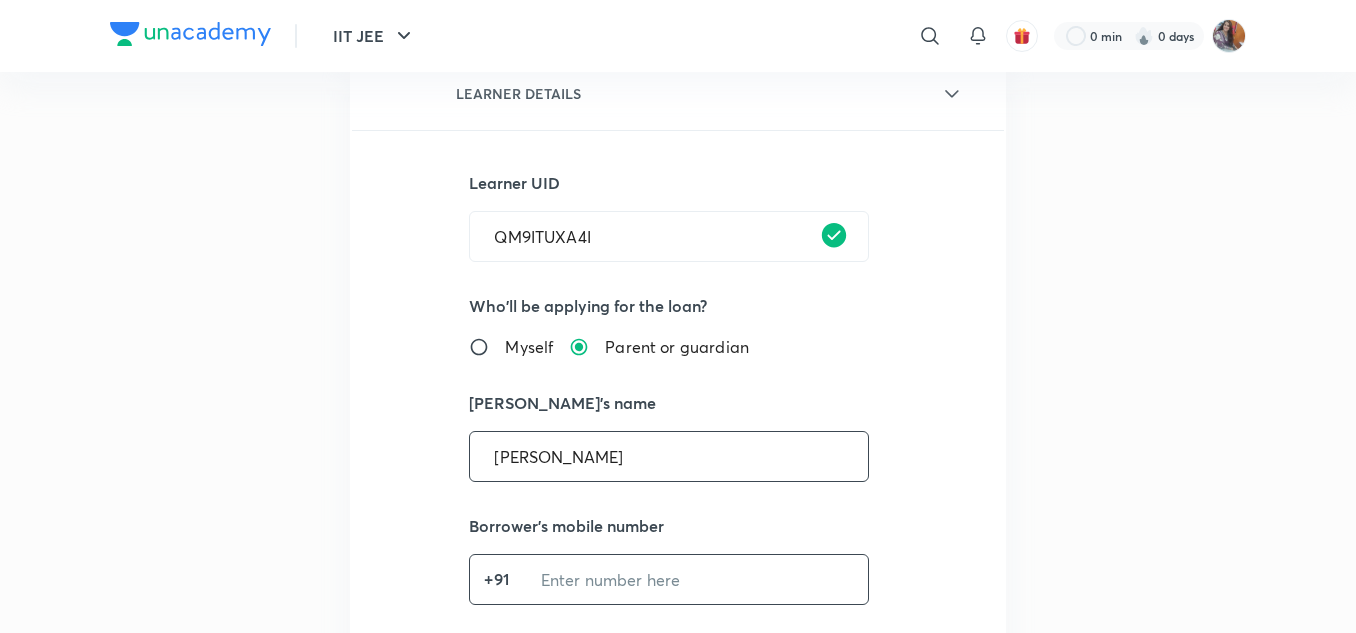 type on "[PERSON_NAME]" 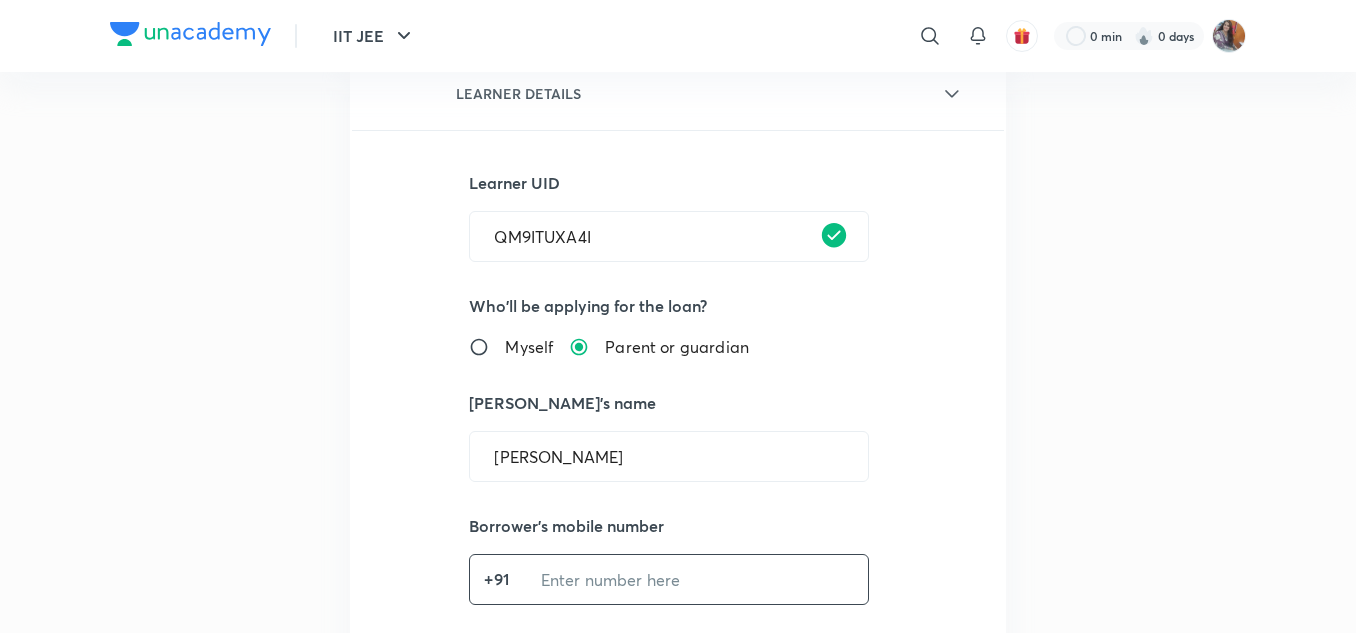 click at bounding box center (693, 579) 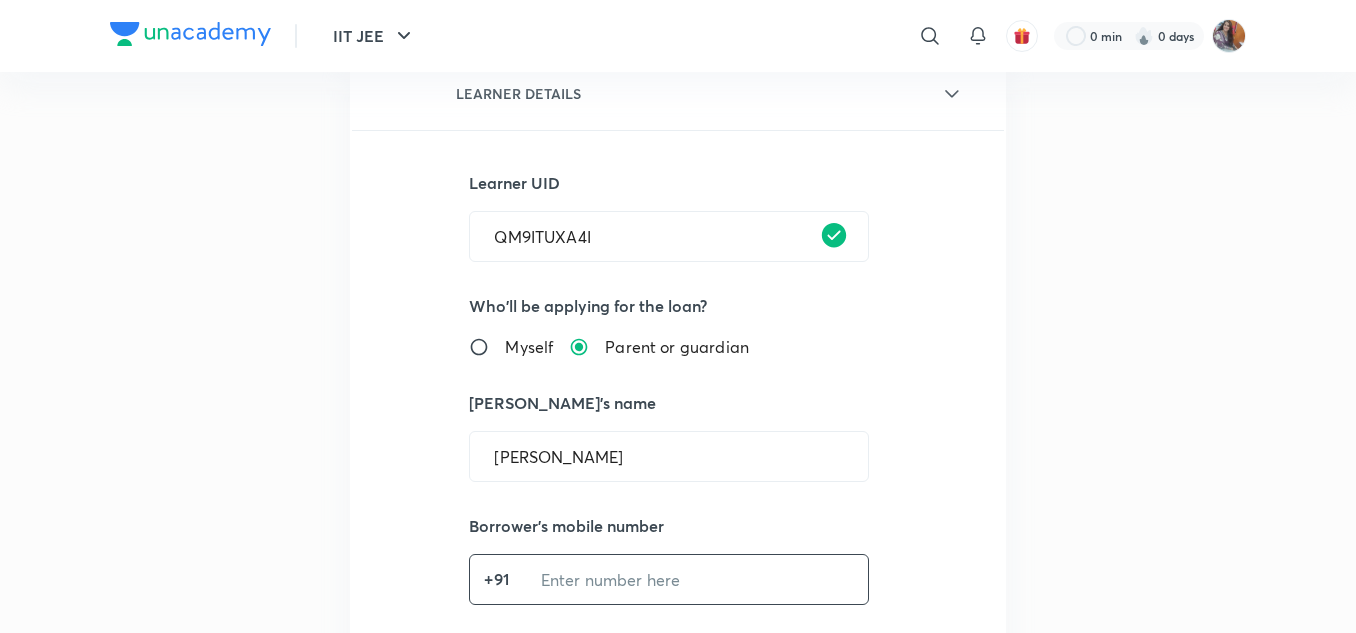 paste on "7974227511" 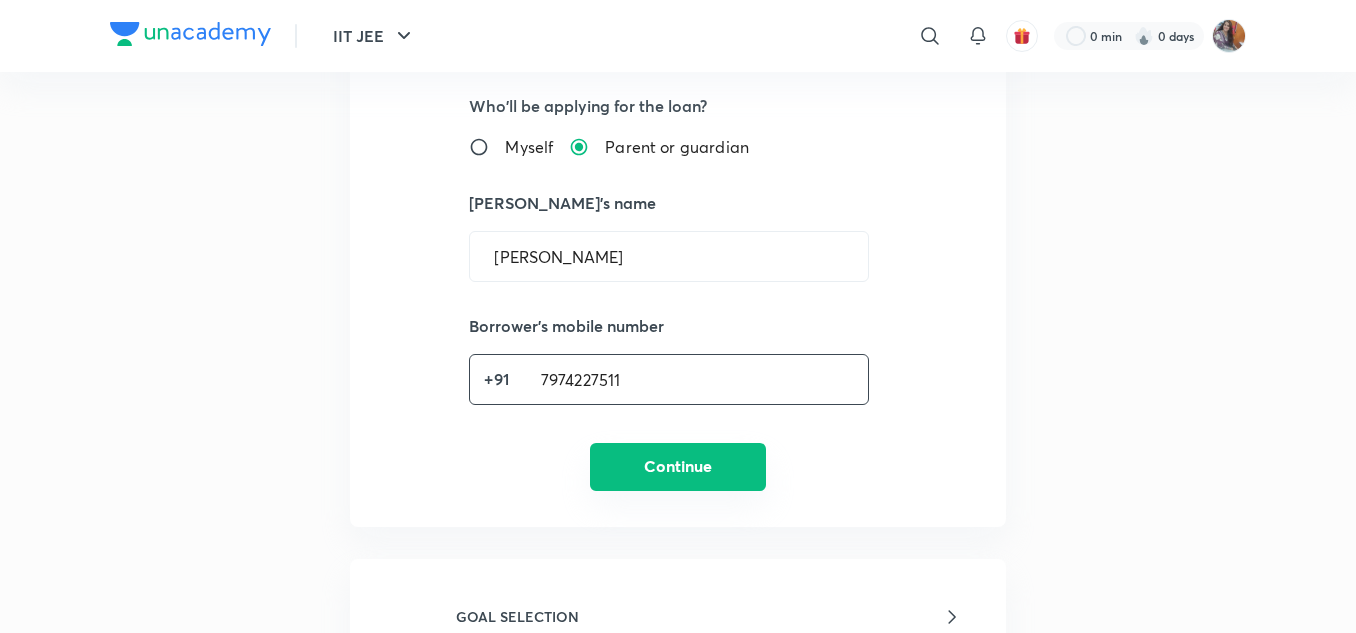 type on "7974227511" 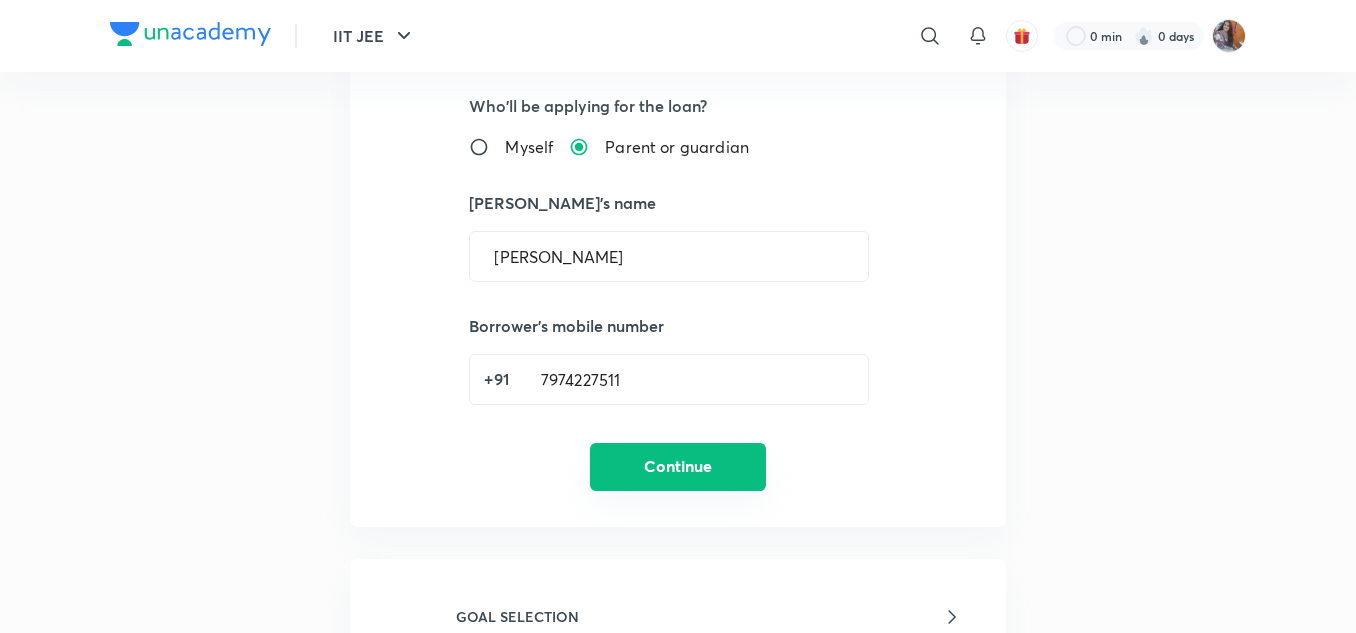 click on "Continue" at bounding box center [678, 467] 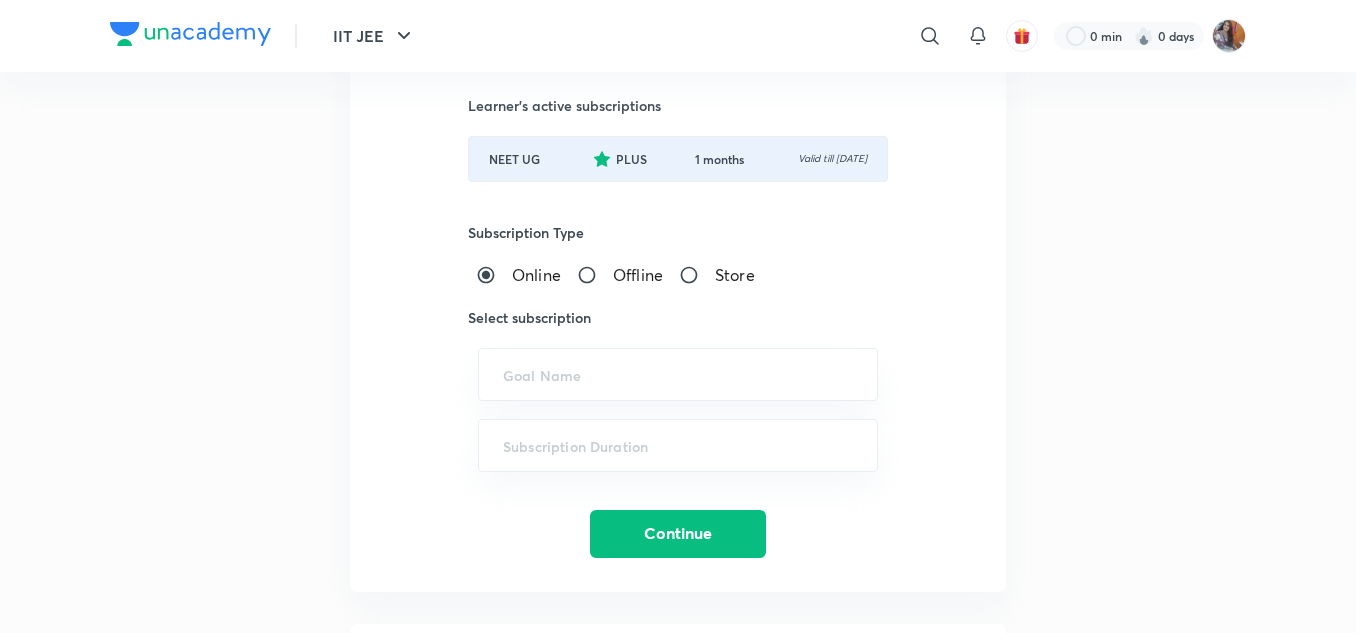 click on "Offline" at bounding box center (595, 275) 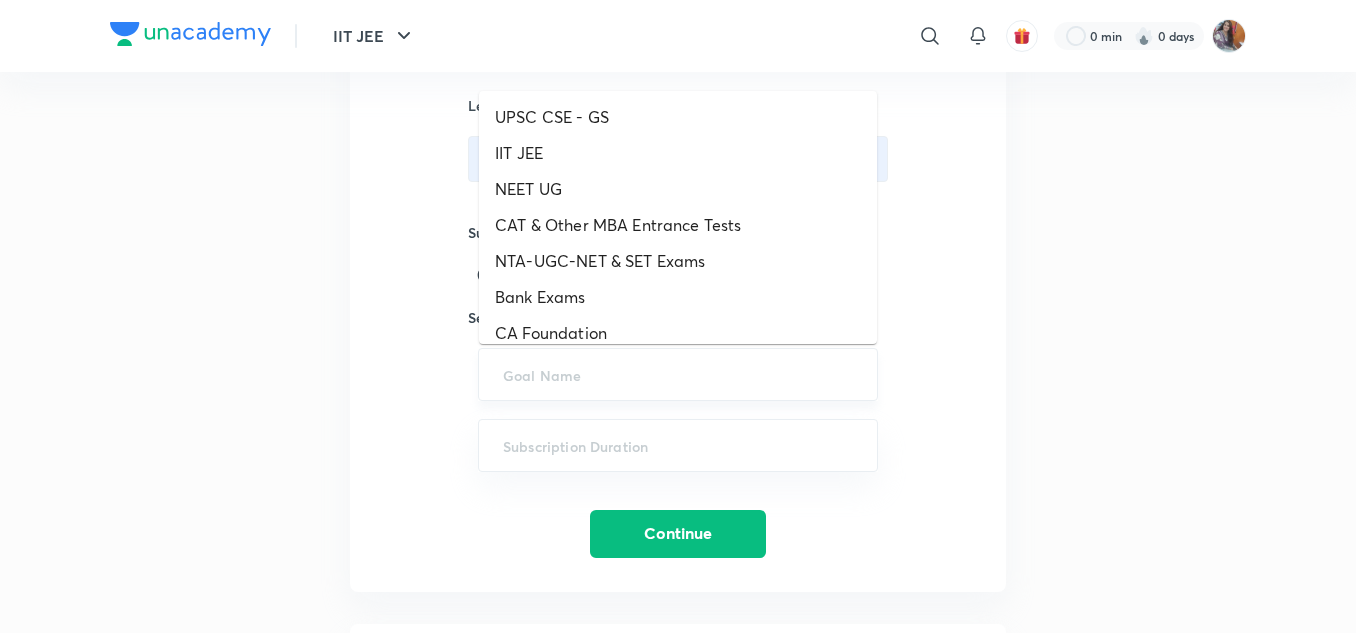 click at bounding box center (678, 374) 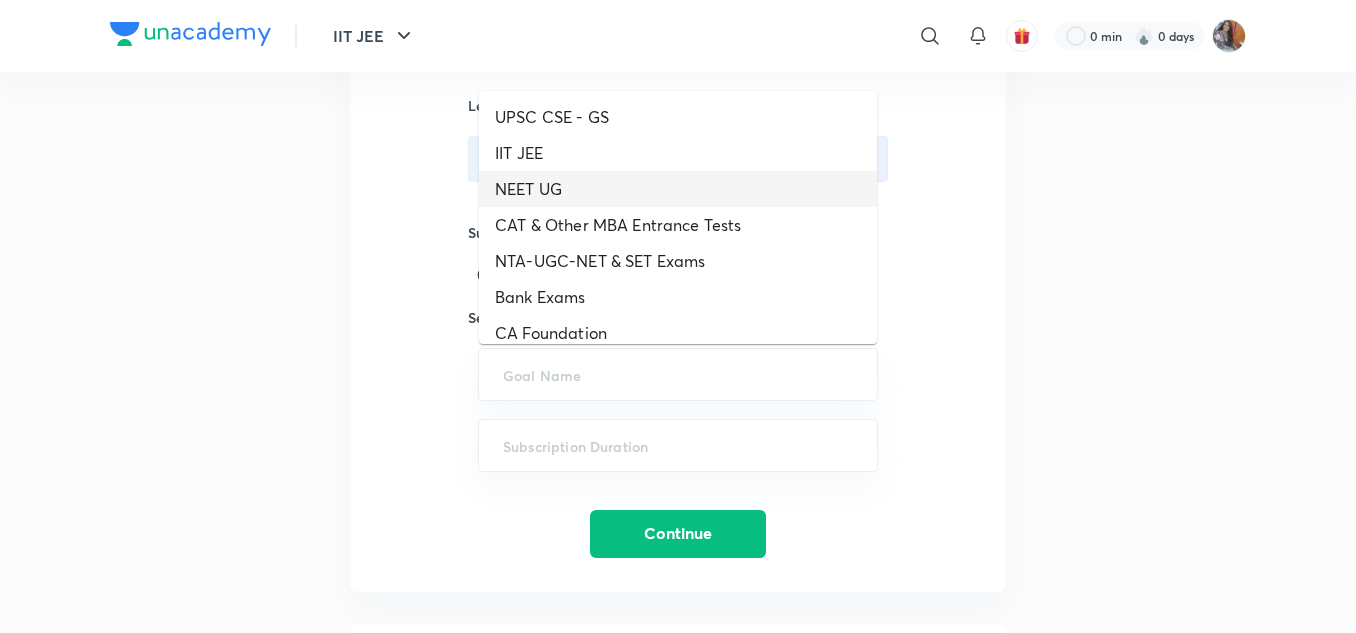 click on "NEET UG" at bounding box center [678, 189] 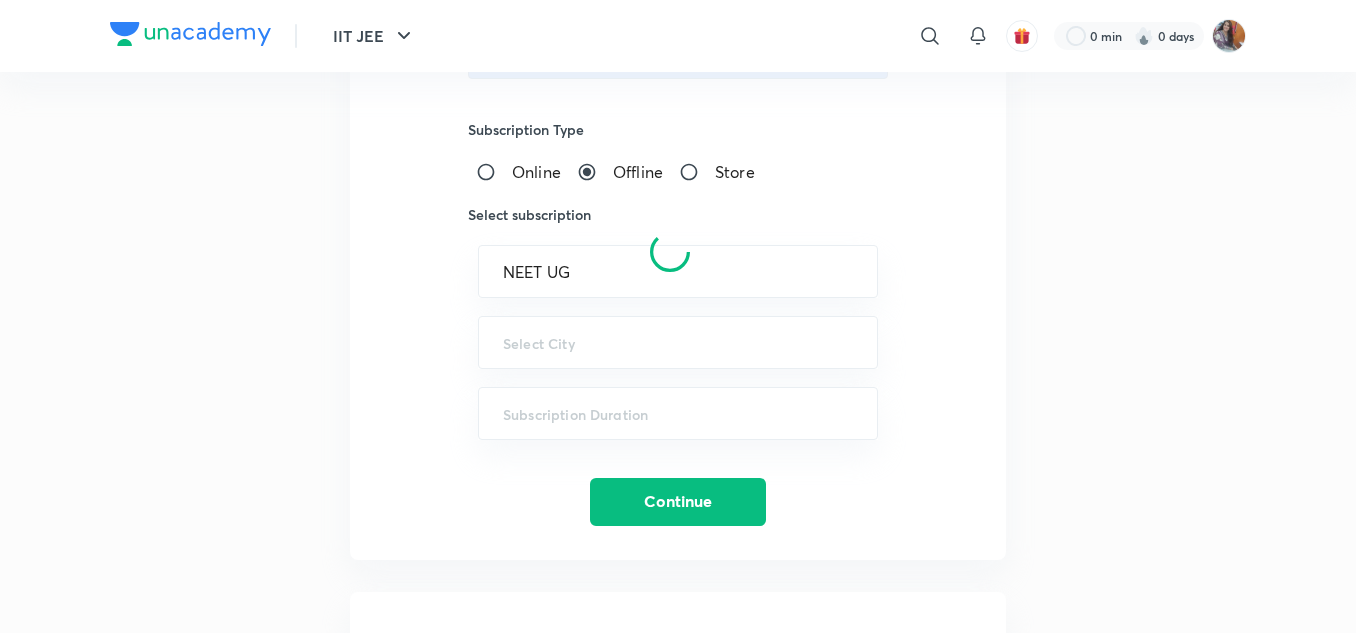 scroll, scrollTop: 624, scrollLeft: 0, axis: vertical 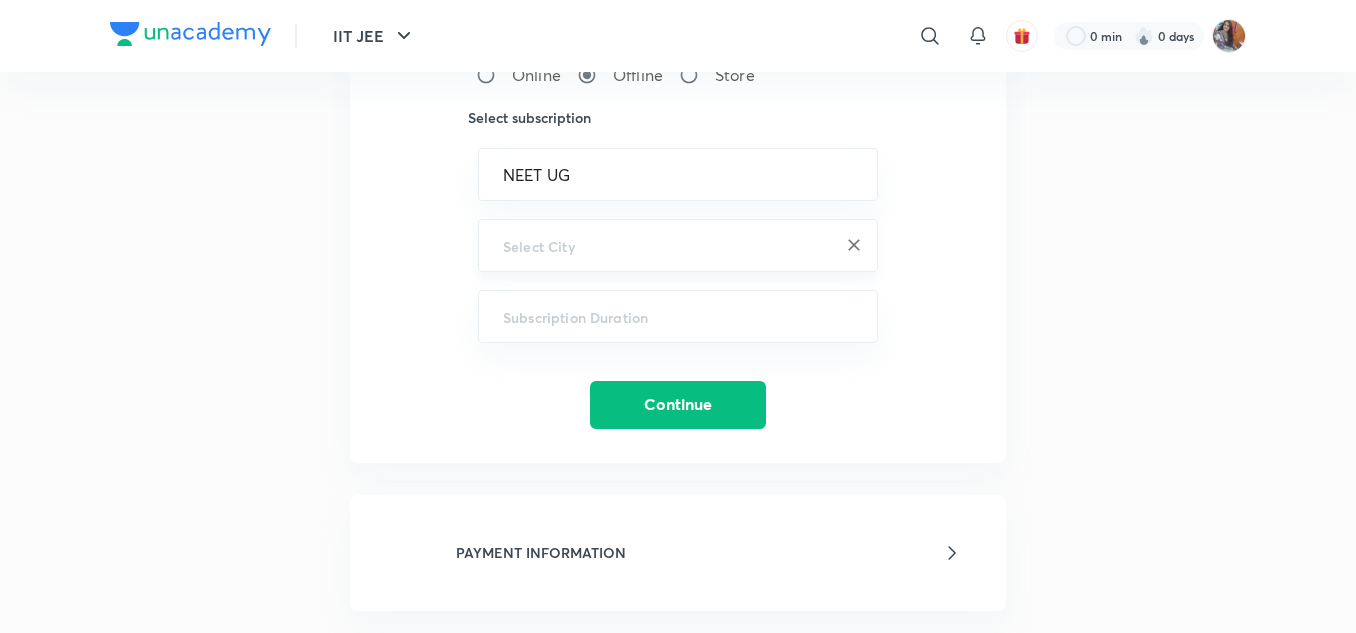click at bounding box center (678, 245) 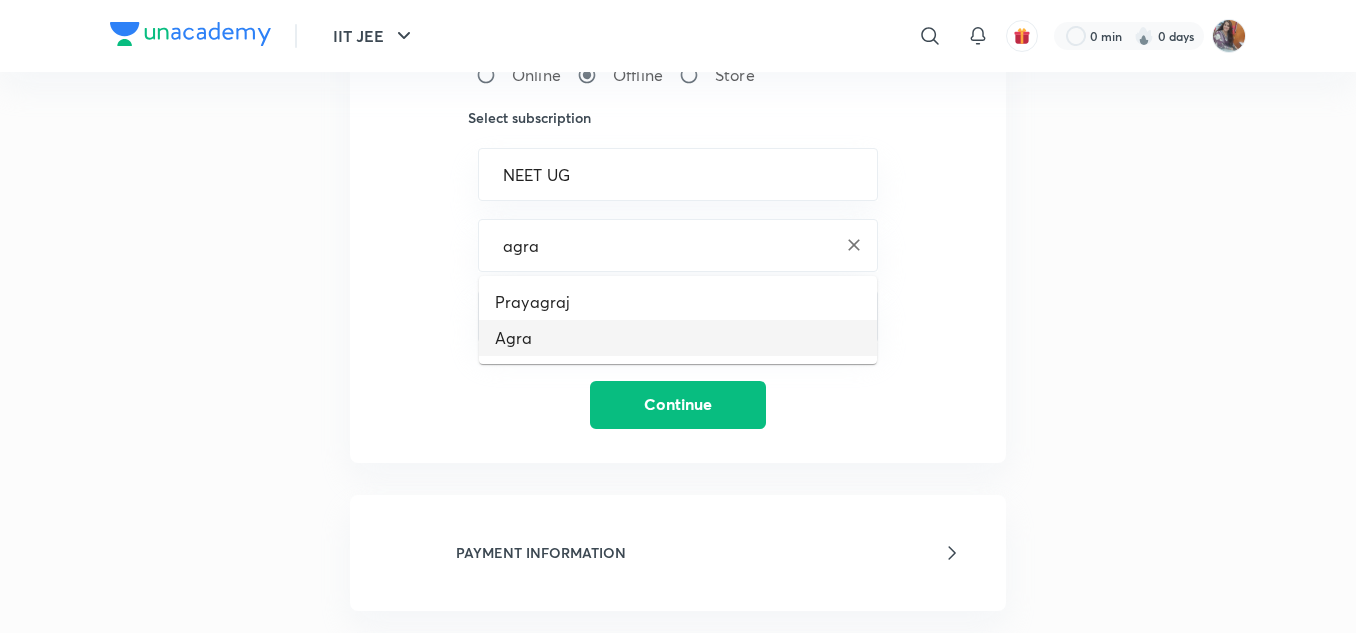 click on "Agra" at bounding box center (678, 338) 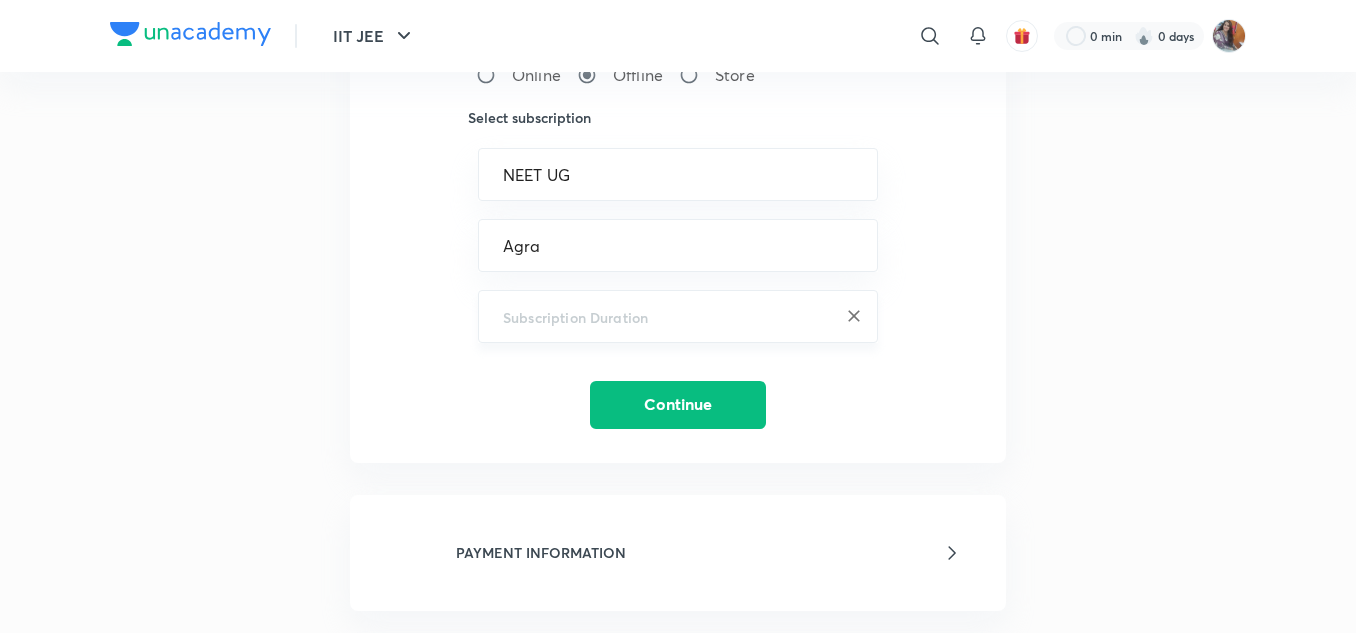 click at bounding box center [678, 316] 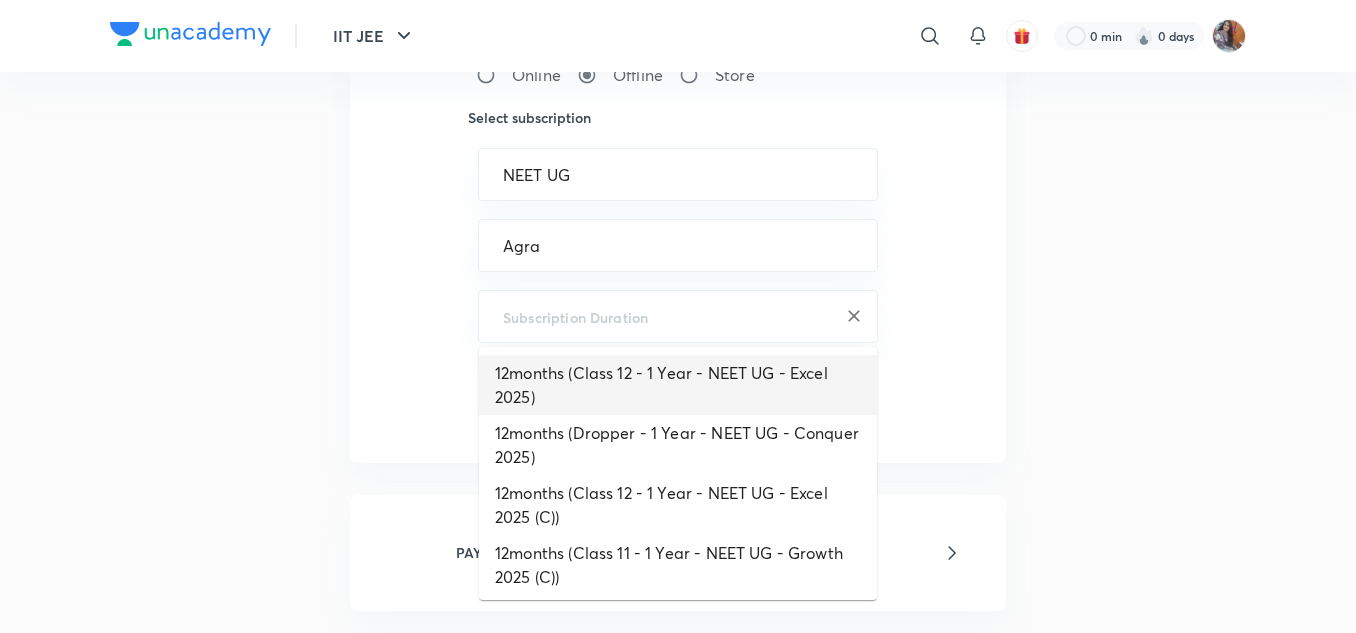 click on "12months (Class 12 - 1 Year - NEET UG - Excel 2025)" at bounding box center (678, 385) 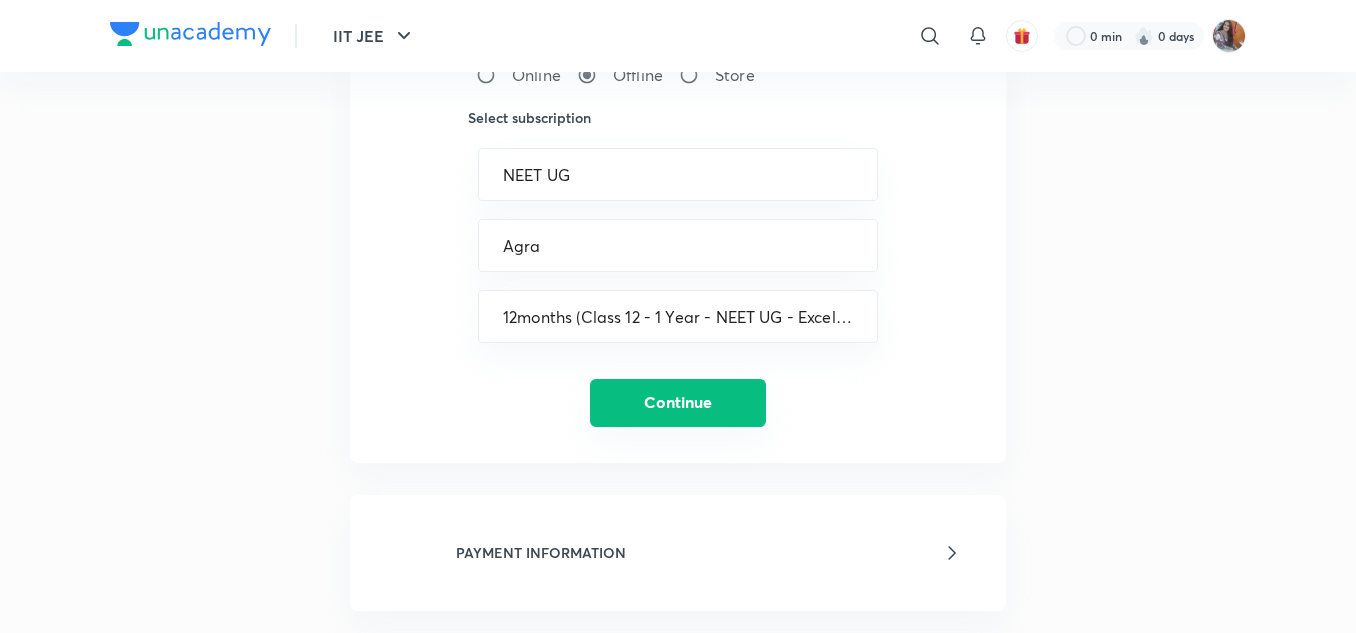 click on "Continue" at bounding box center (678, 403) 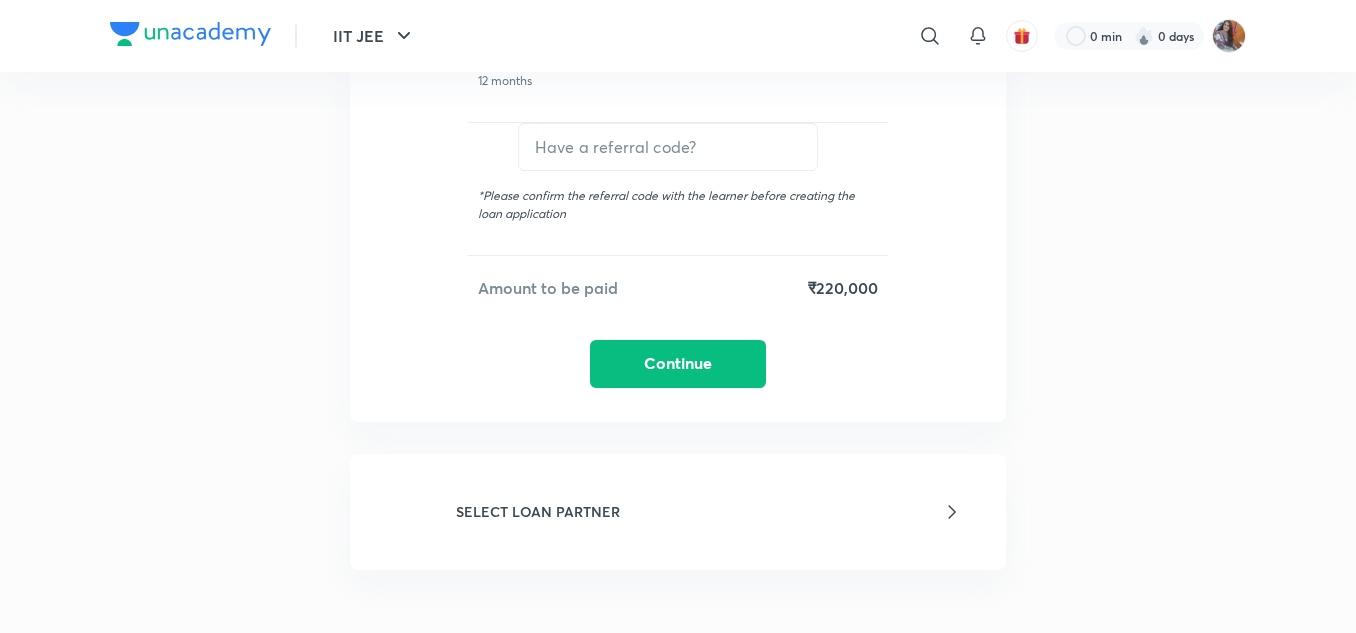 scroll, scrollTop: 648, scrollLeft: 0, axis: vertical 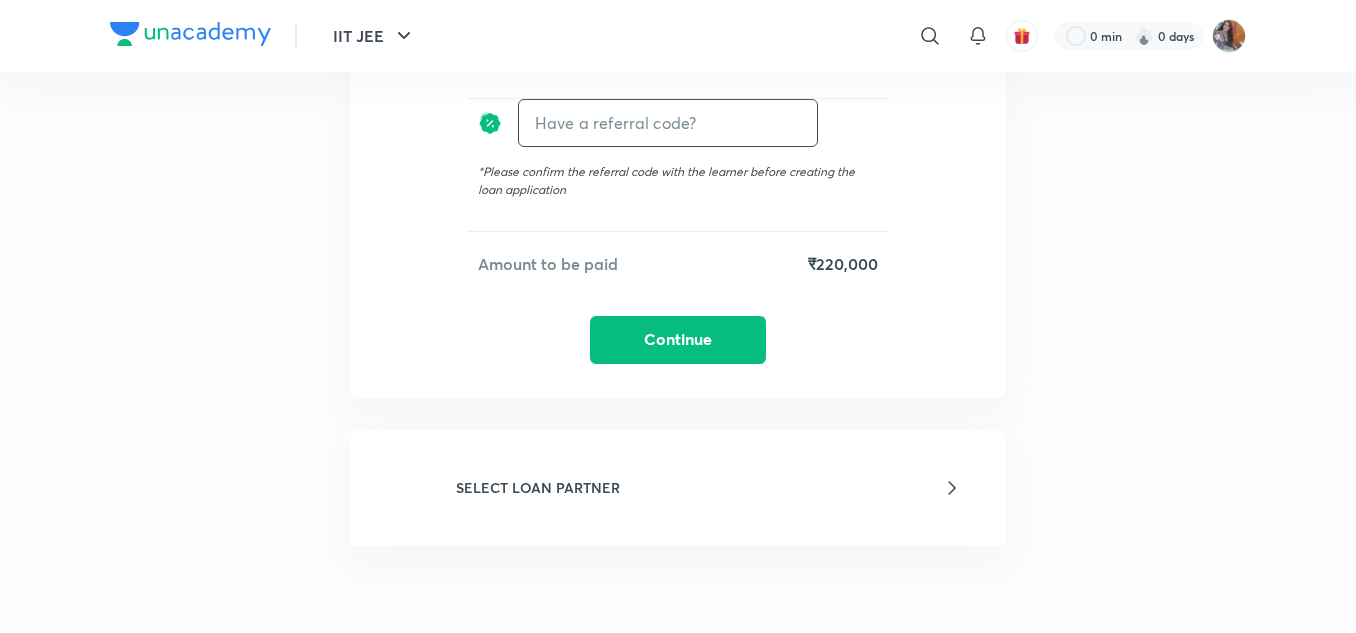 click at bounding box center [668, 122] 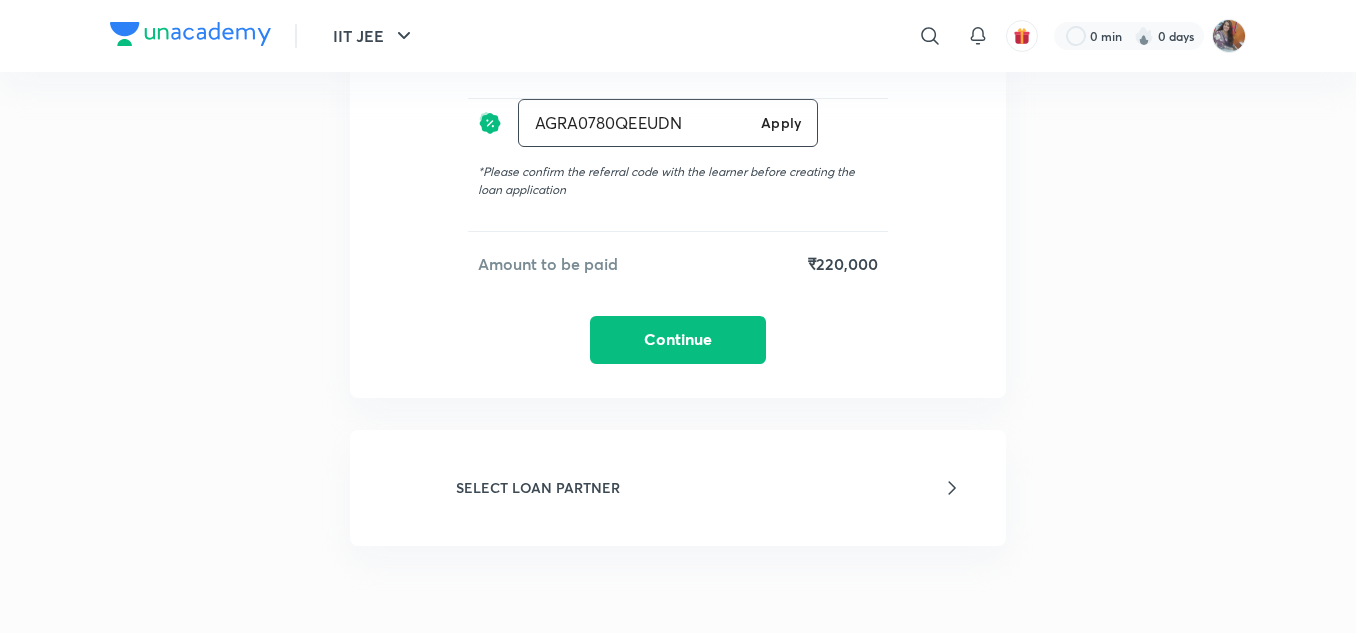 type on "AGRA0780QEEUDN" 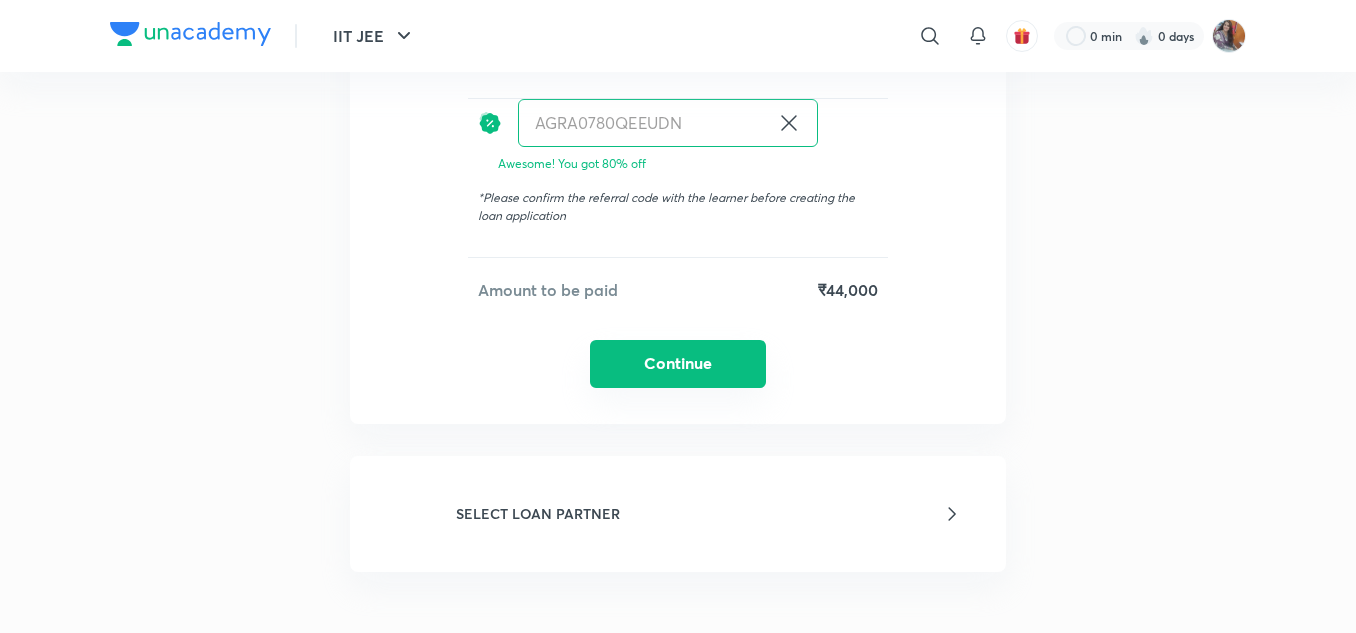 click on "Continue" at bounding box center [678, 364] 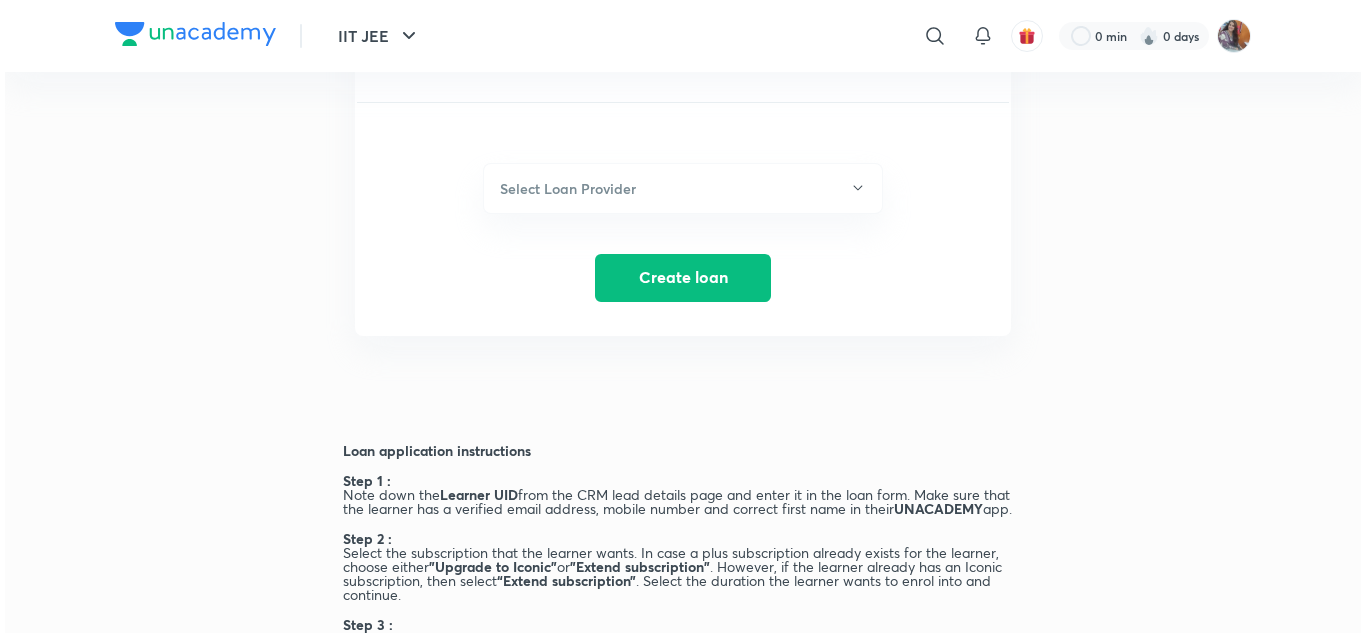 scroll, scrollTop: 472, scrollLeft: 0, axis: vertical 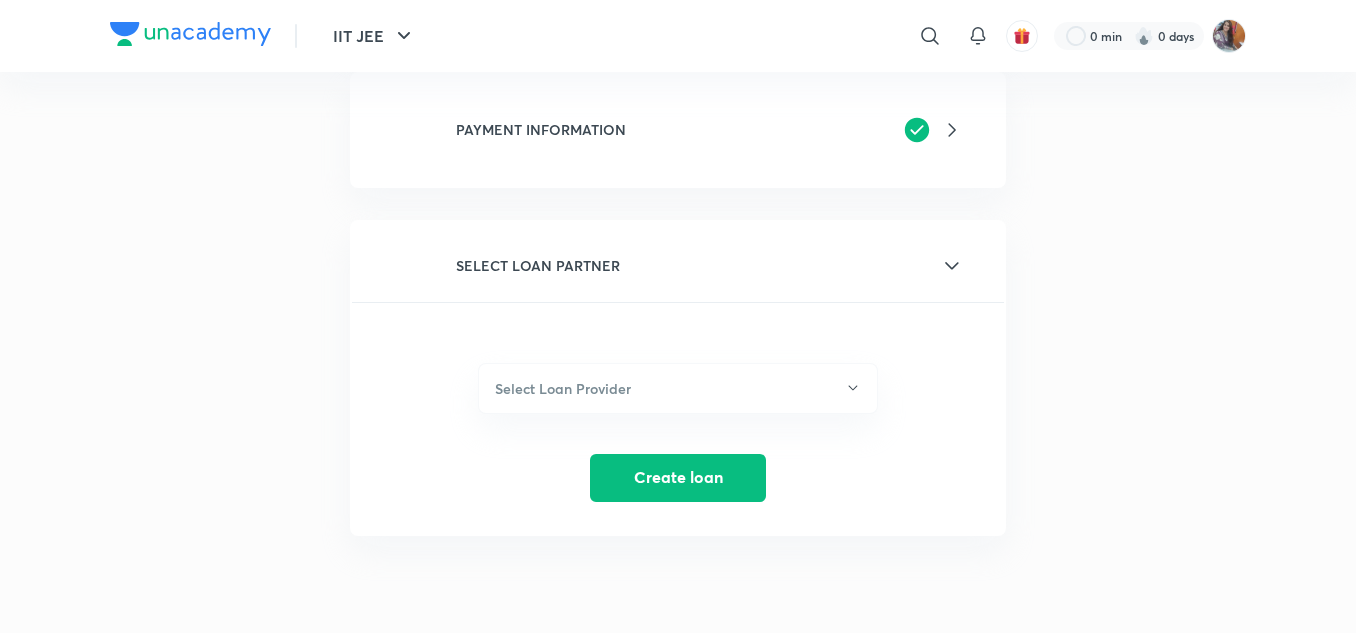 click 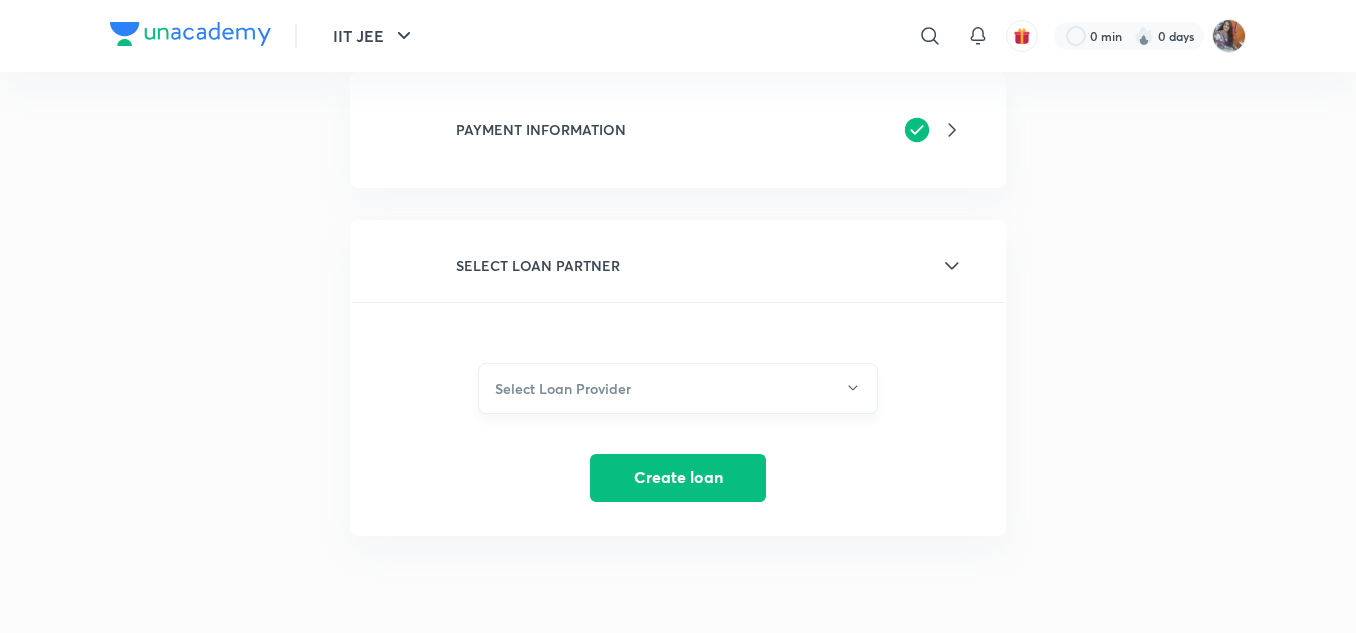 click on "Select Loan Provider" at bounding box center (678, 388) 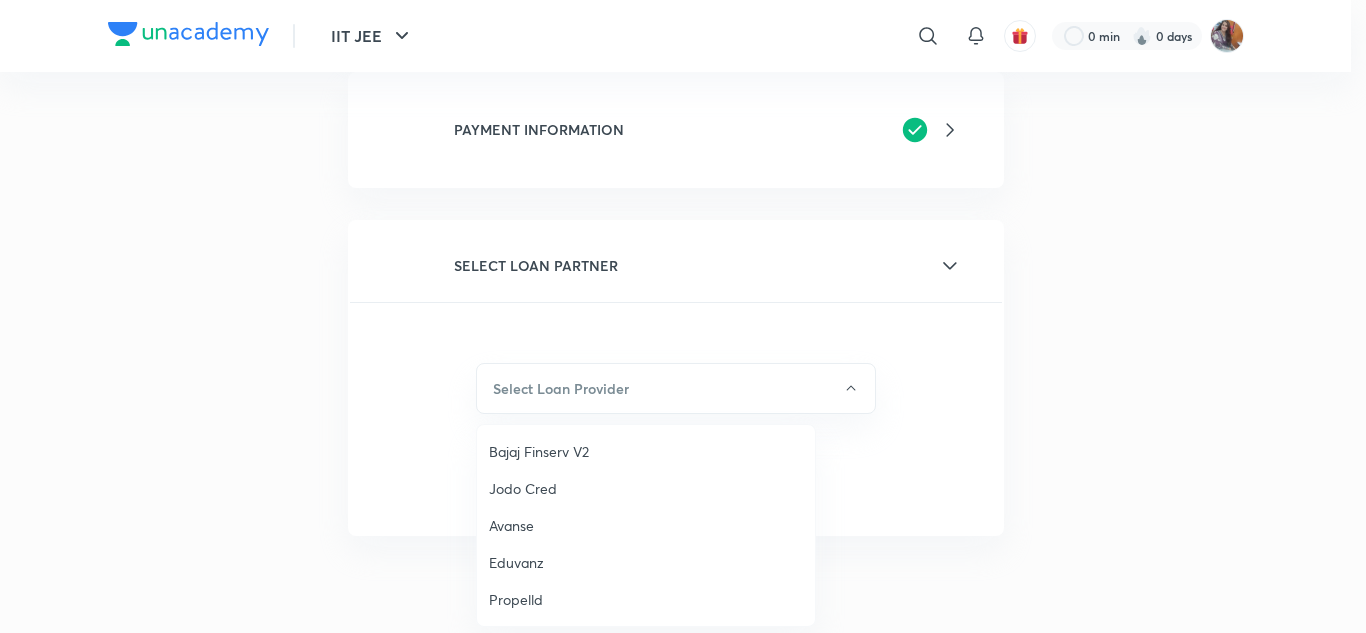 click on "Bajaj Finserv V2" at bounding box center (646, 451) 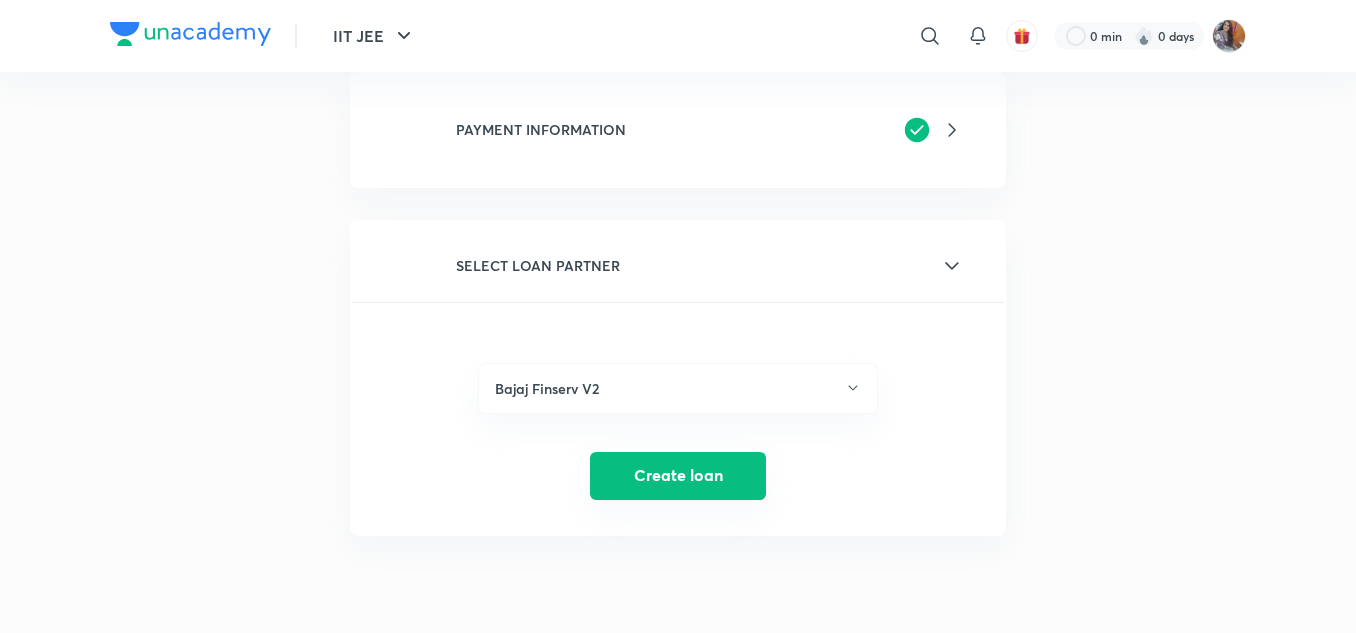 click on "Create loan" at bounding box center [678, 476] 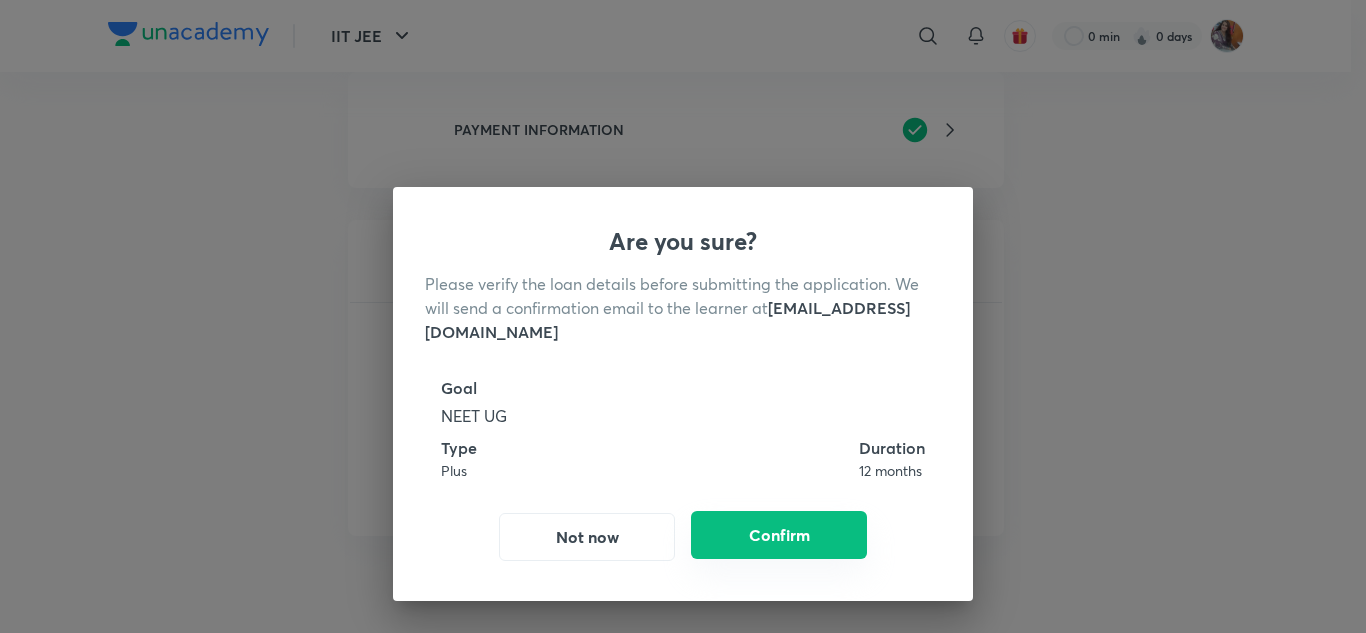 click on "Confirm" at bounding box center (779, 535) 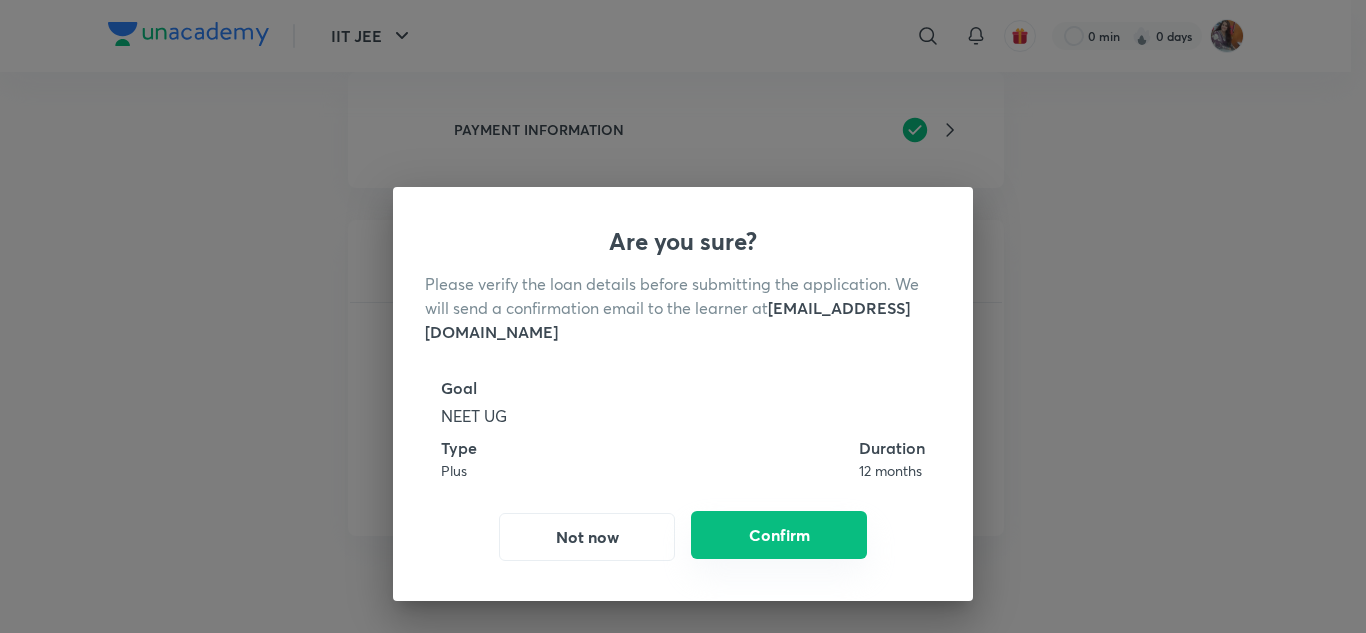 click on "Confirm" at bounding box center [779, 535] 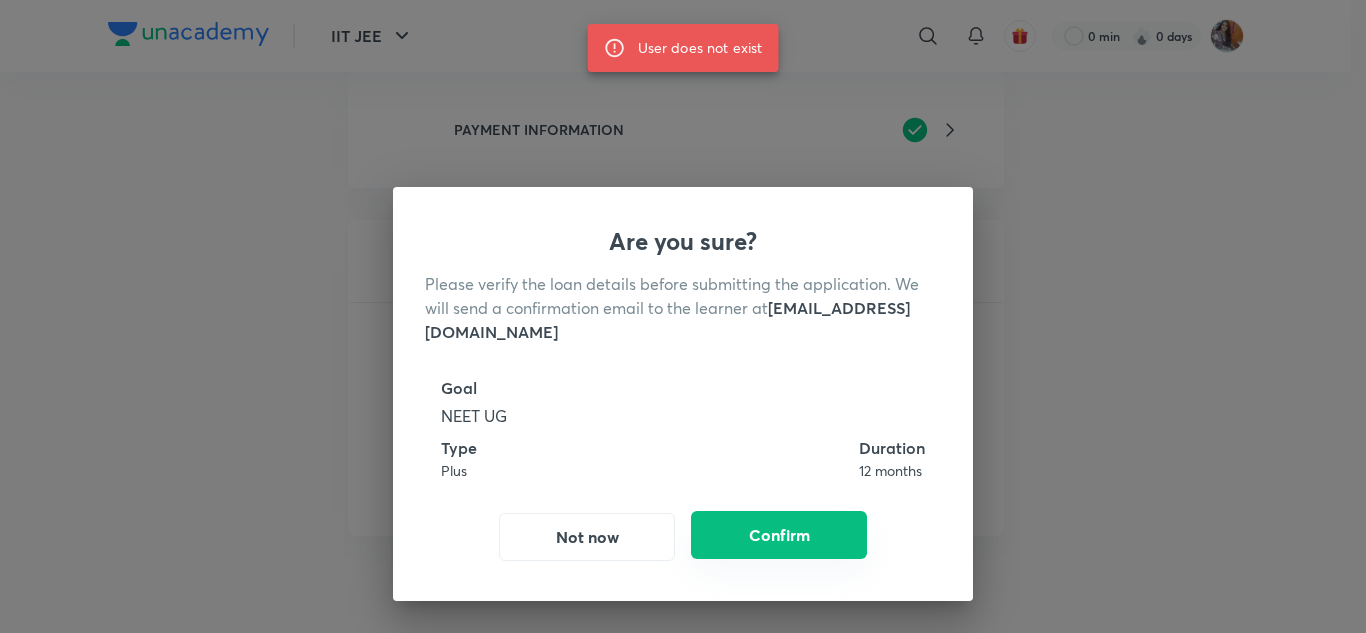 type 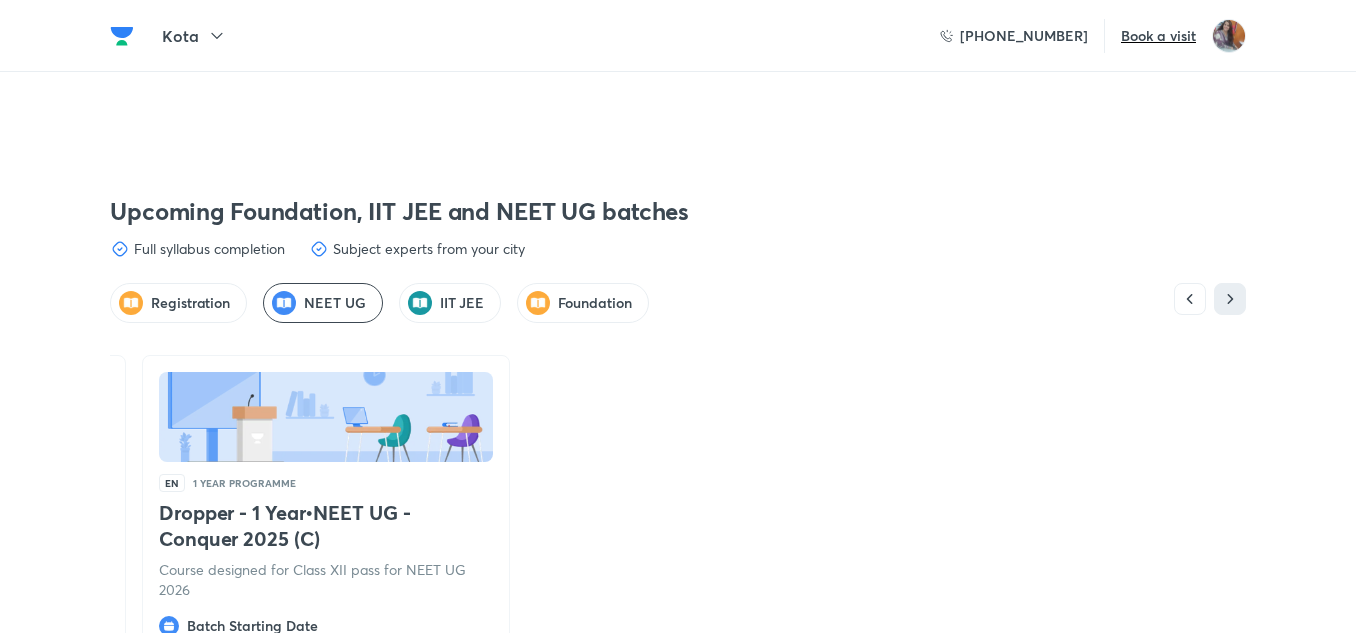 scroll, scrollTop: 5199, scrollLeft: 0, axis: vertical 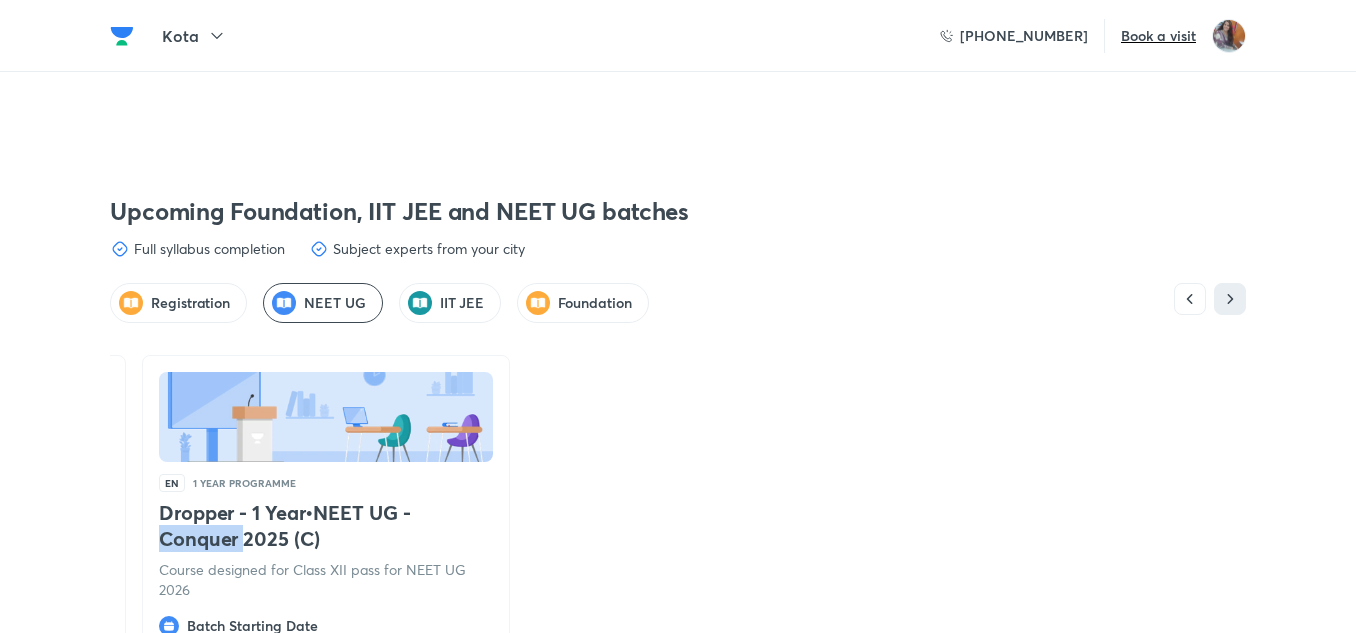 click on "Dropper - 1 Year  •  NEET UG - Conquer 2025 (C)" at bounding box center [326, 526] 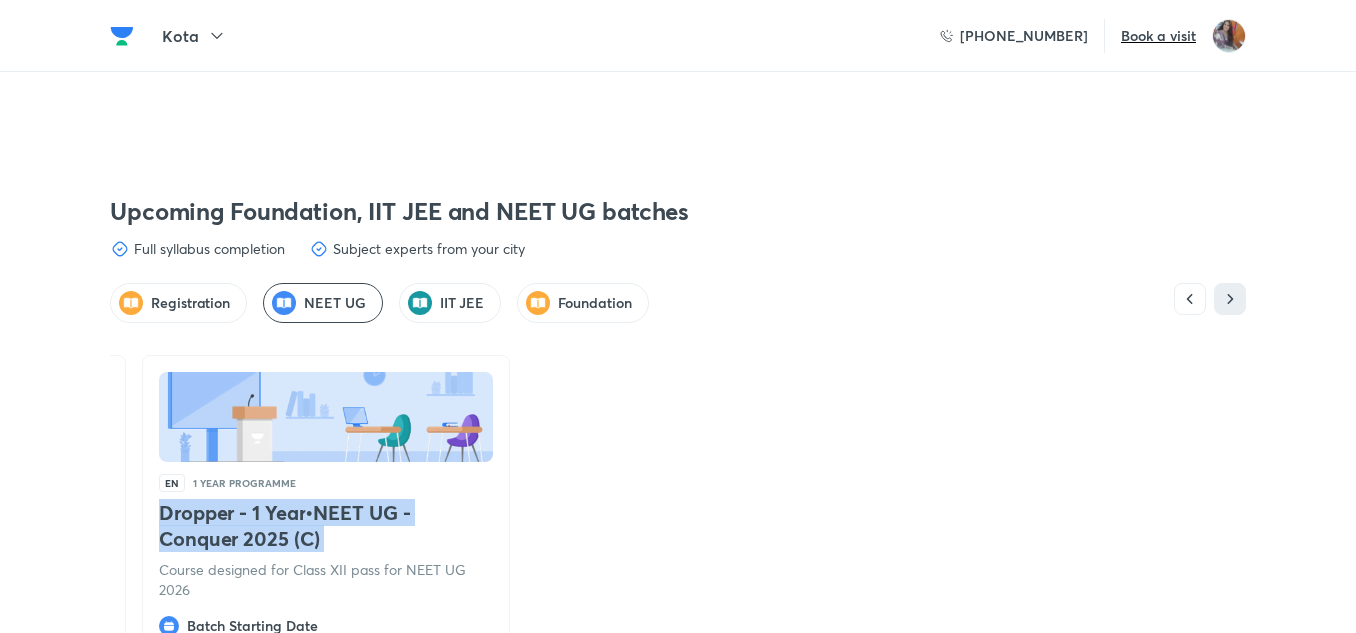 click on "Dropper - 1 Year  •  NEET UG - Conquer 2025 (C)" at bounding box center (326, 526) 